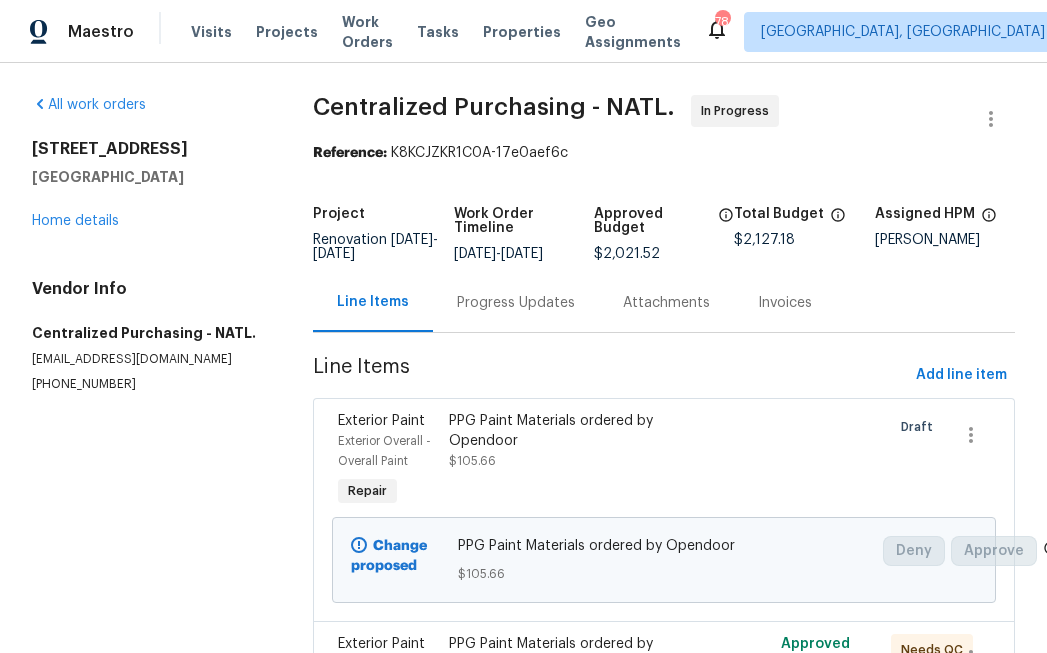 scroll, scrollTop: 0, scrollLeft: 0, axis: both 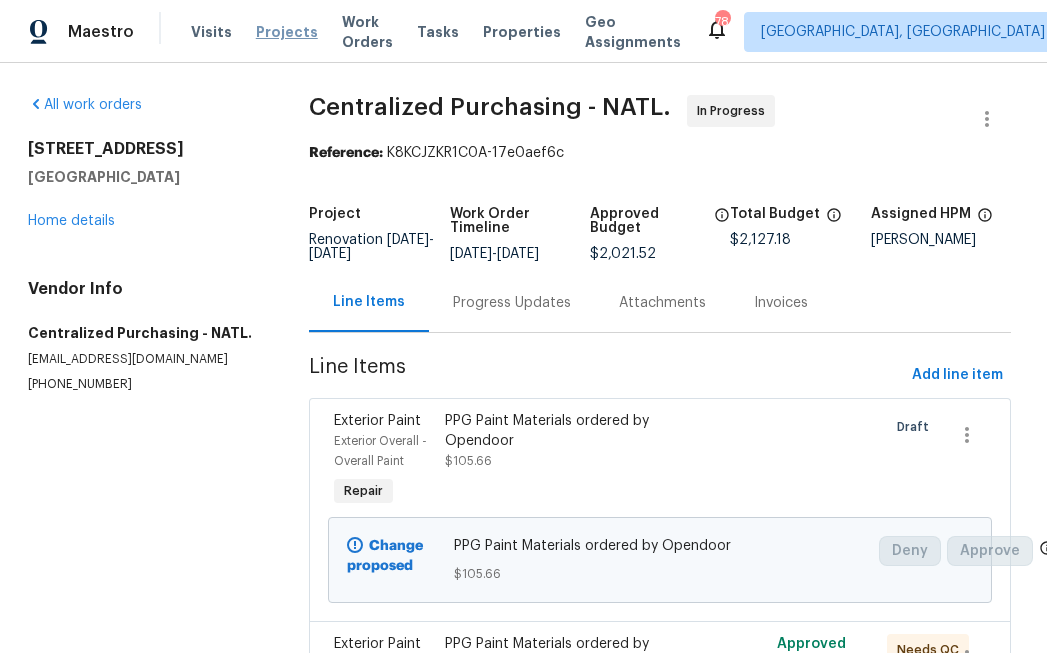 click on "Projects" at bounding box center [287, 32] 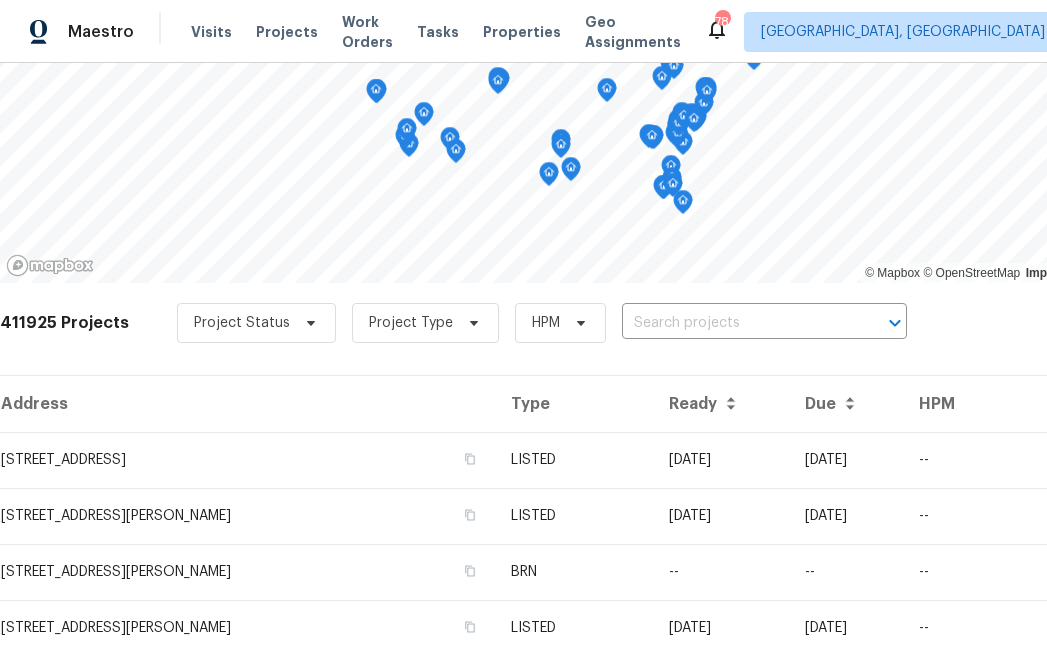 scroll, scrollTop: 0, scrollLeft: 0, axis: both 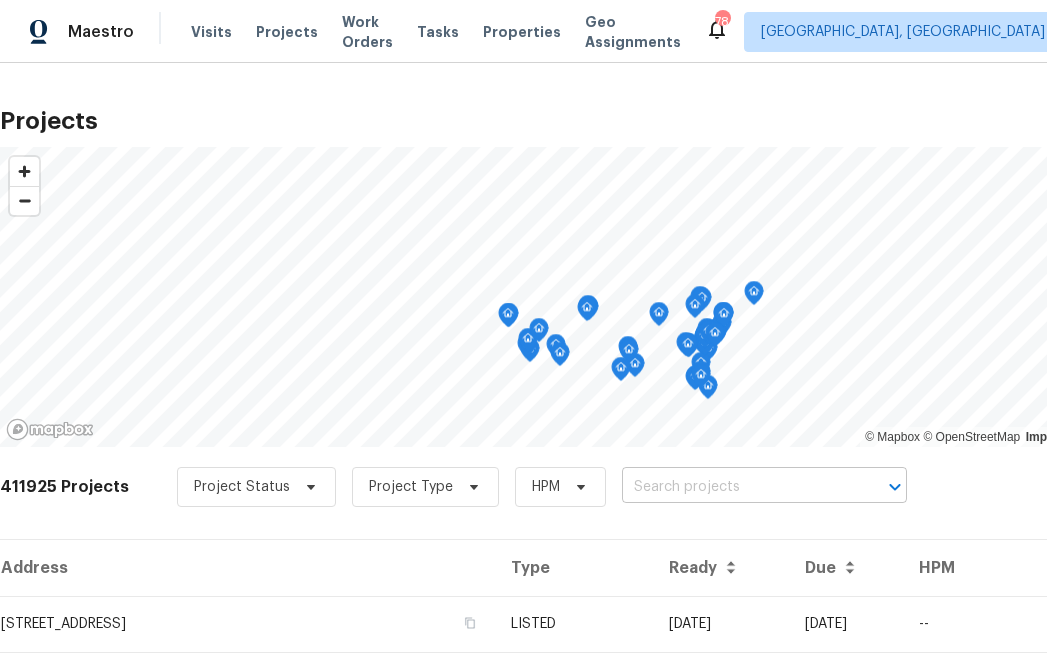 click at bounding box center [736, 487] 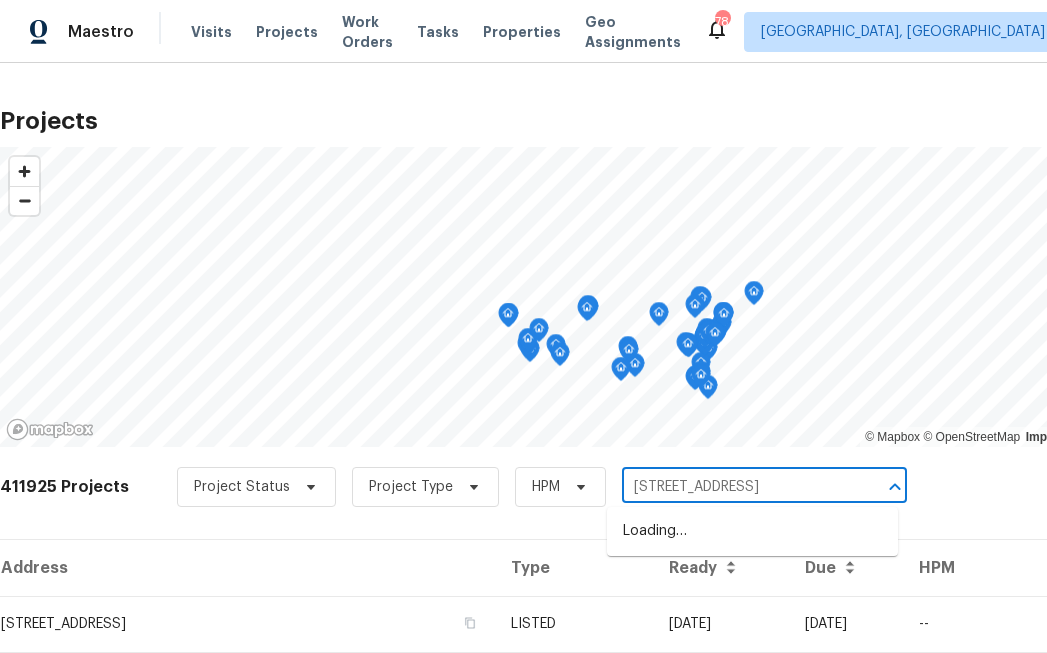 type on "[STREET_ADDRESS]" 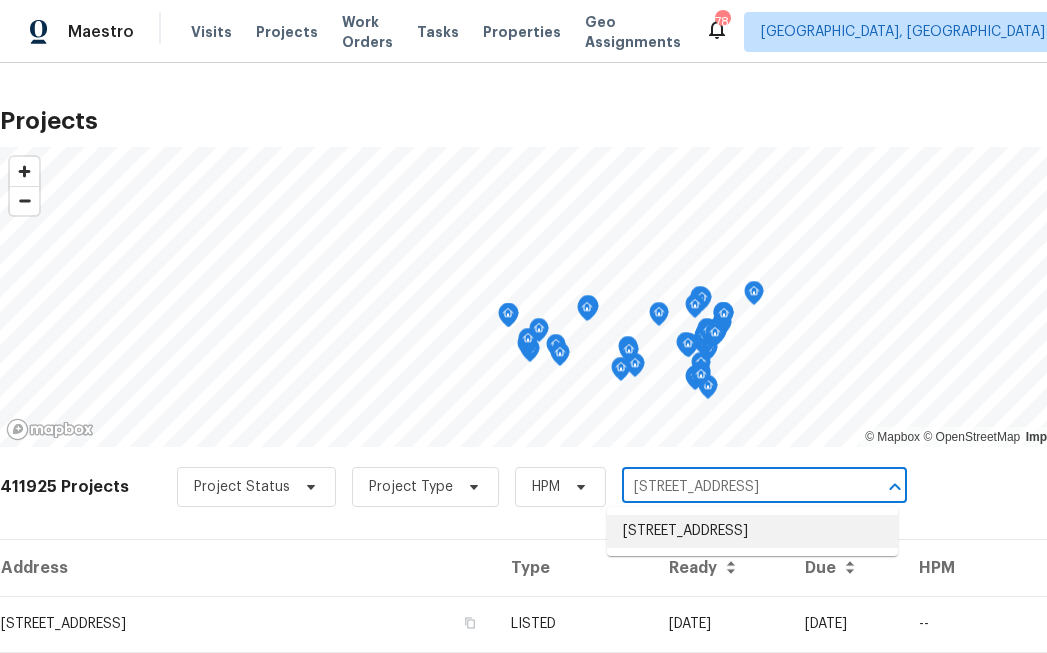 click on "[STREET_ADDRESS]" at bounding box center [752, 531] 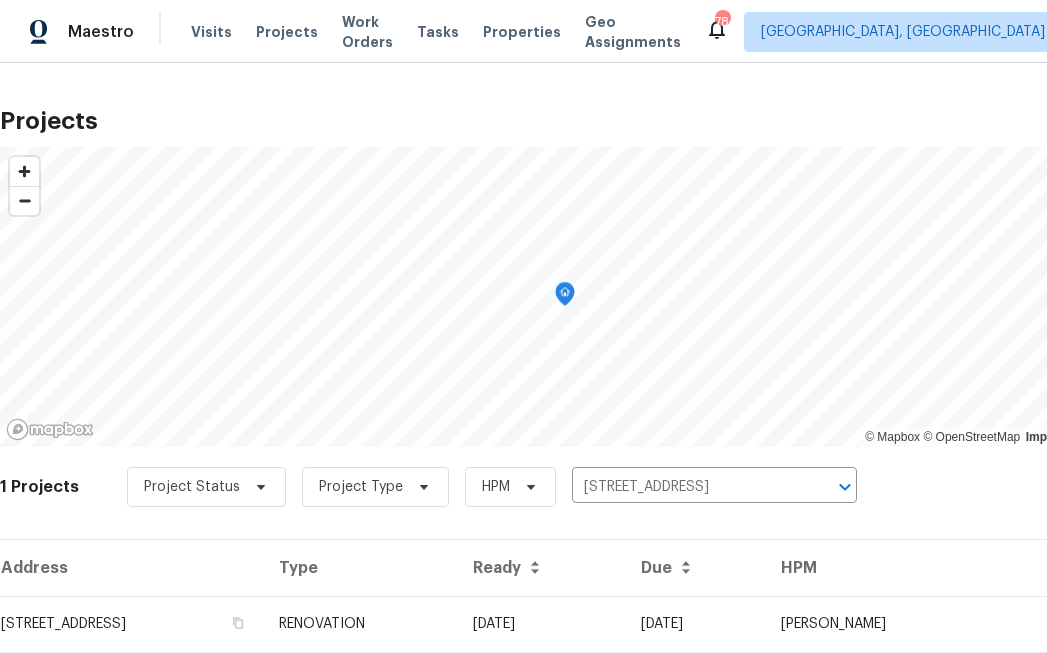 scroll, scrollTop: 63, scrollLeft: 0, axis: vertical 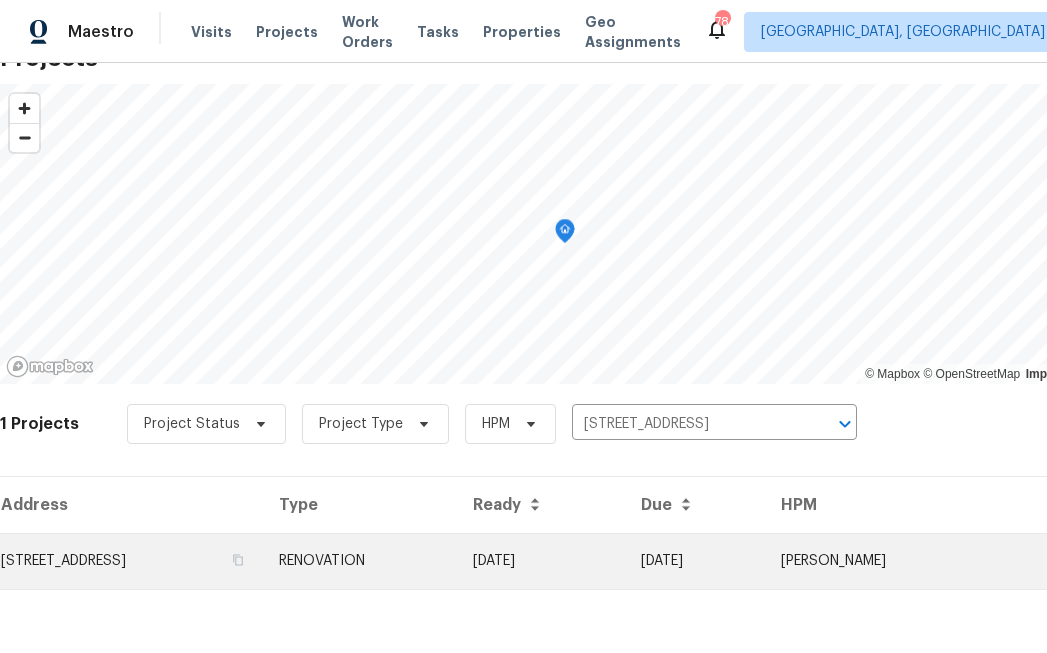 click on "[STREET_ADDRESS]" at bounding box center (131, 561) 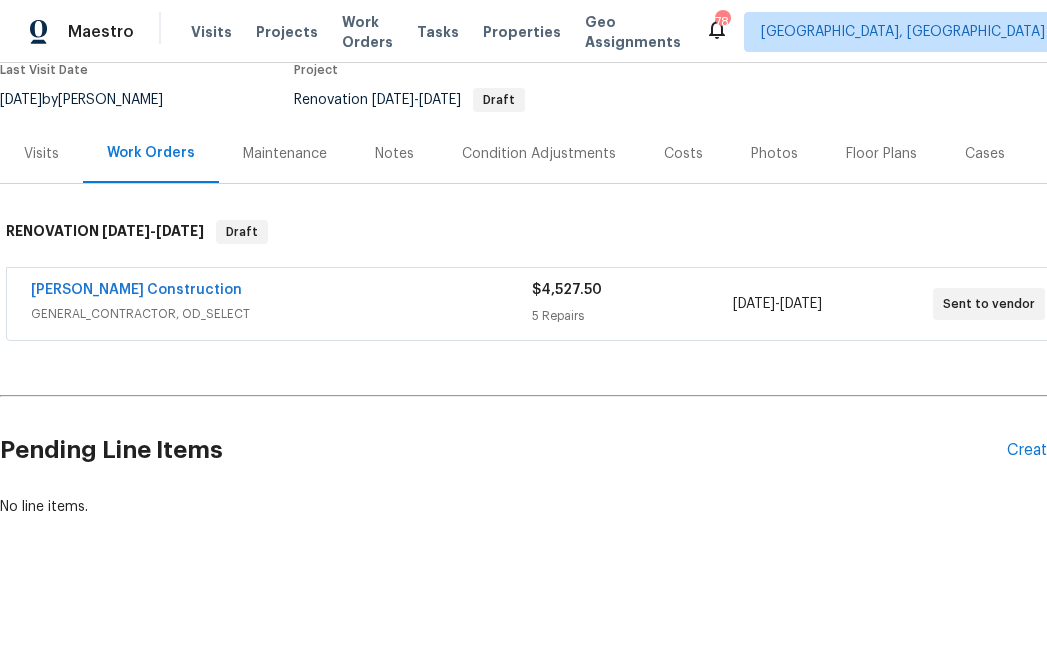 scroll, scrollTop: 179, scrollLeft: 83, axis: both 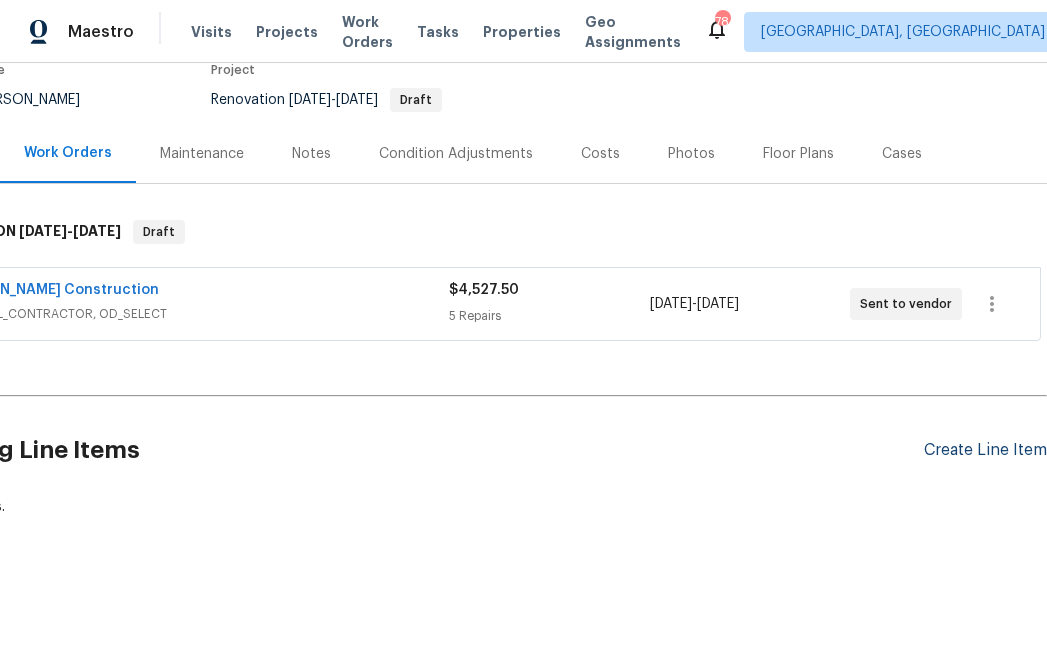 click on "Create Line Item" at bounding box center [985, 450] 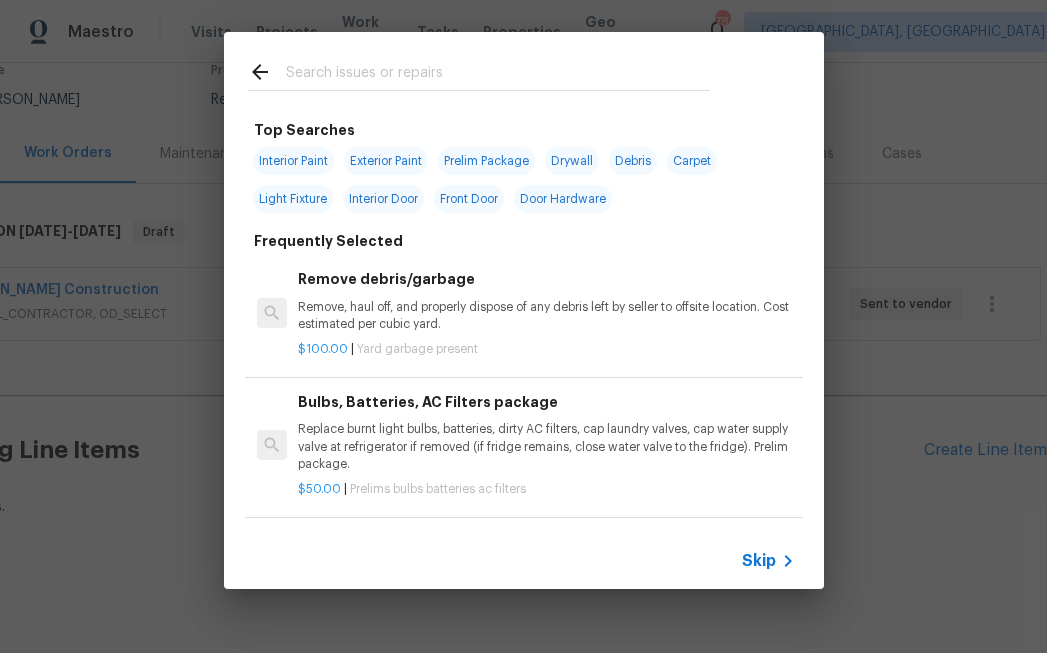 click on "Skip" at bounding box center [759, 561] 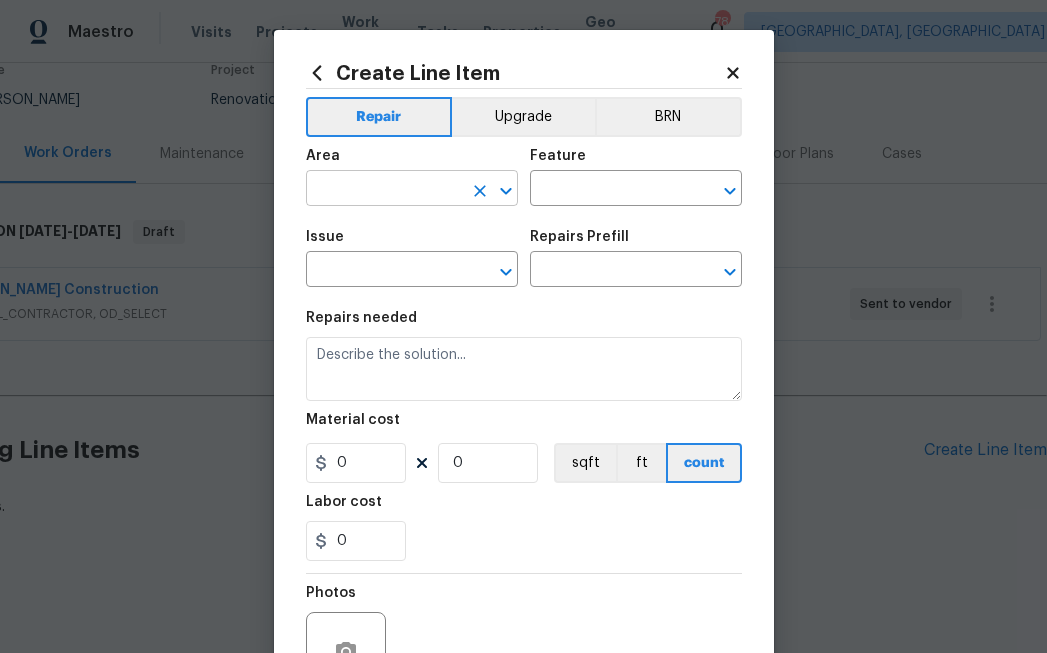 click at bounding box center [384, 190] 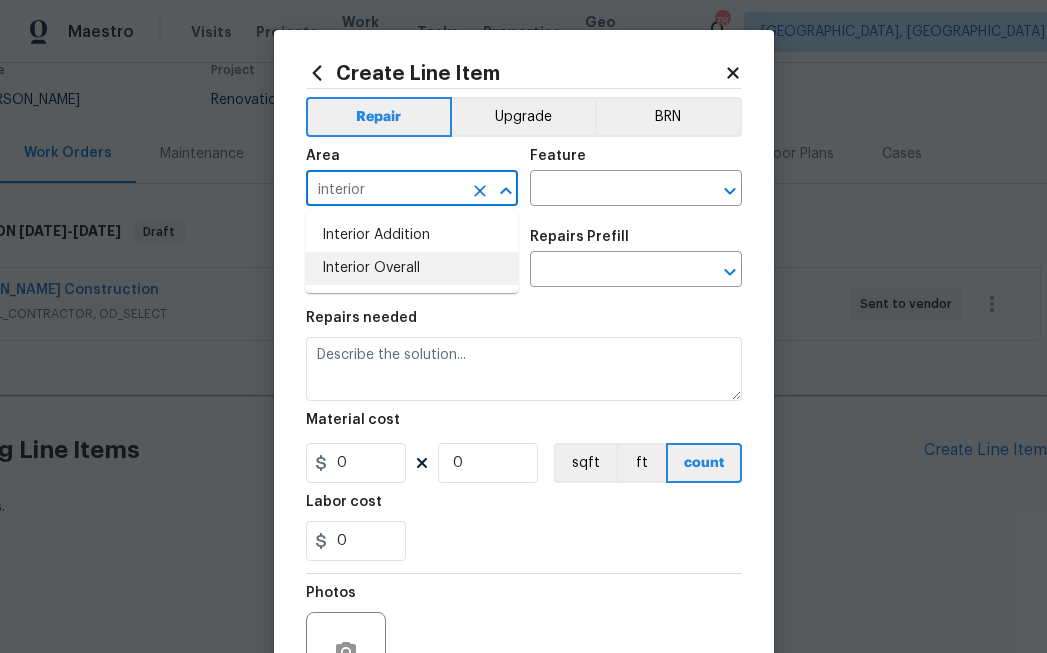 drag, startPoint x: 403, startPoint y: 273, endPoint x: 407, endPoint y: 251, distance: 22.36068 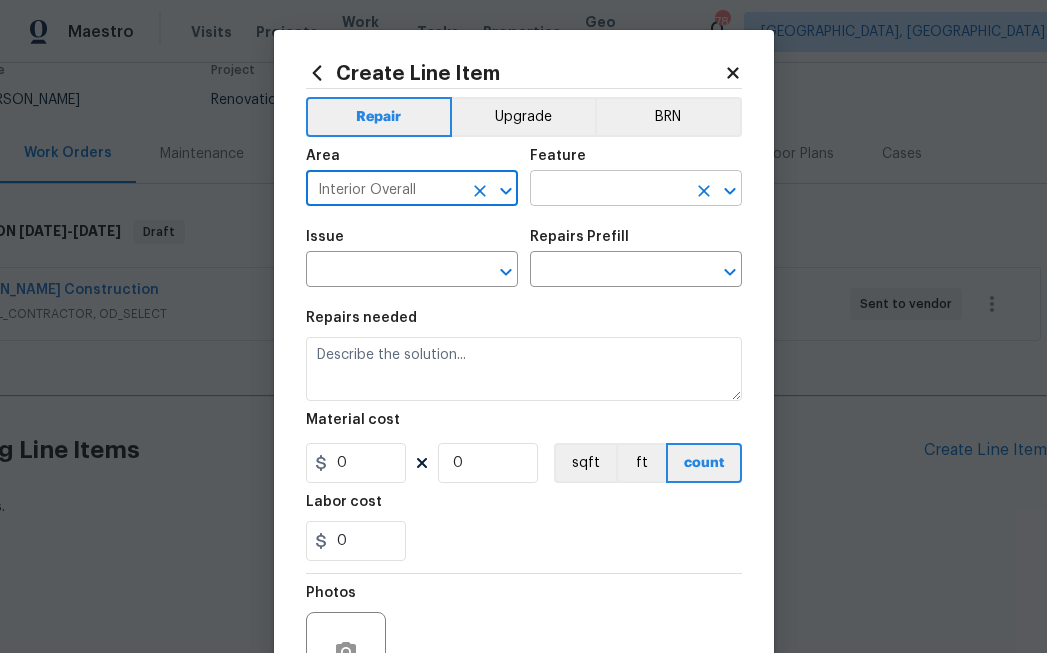 type on "Interior Overall" 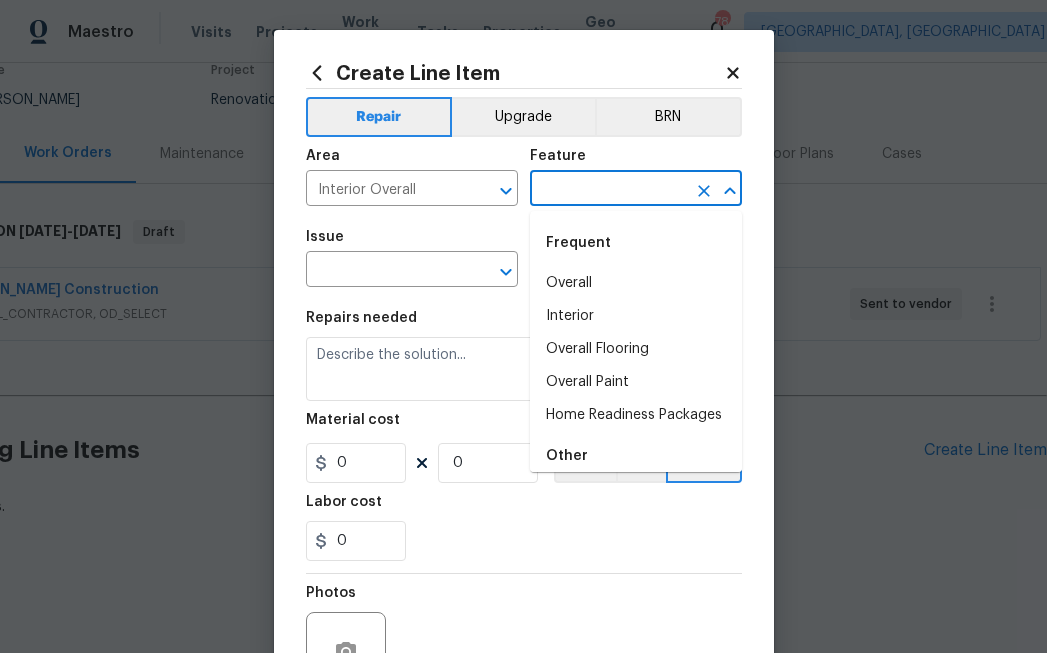 click at bounding box center [608, 190] 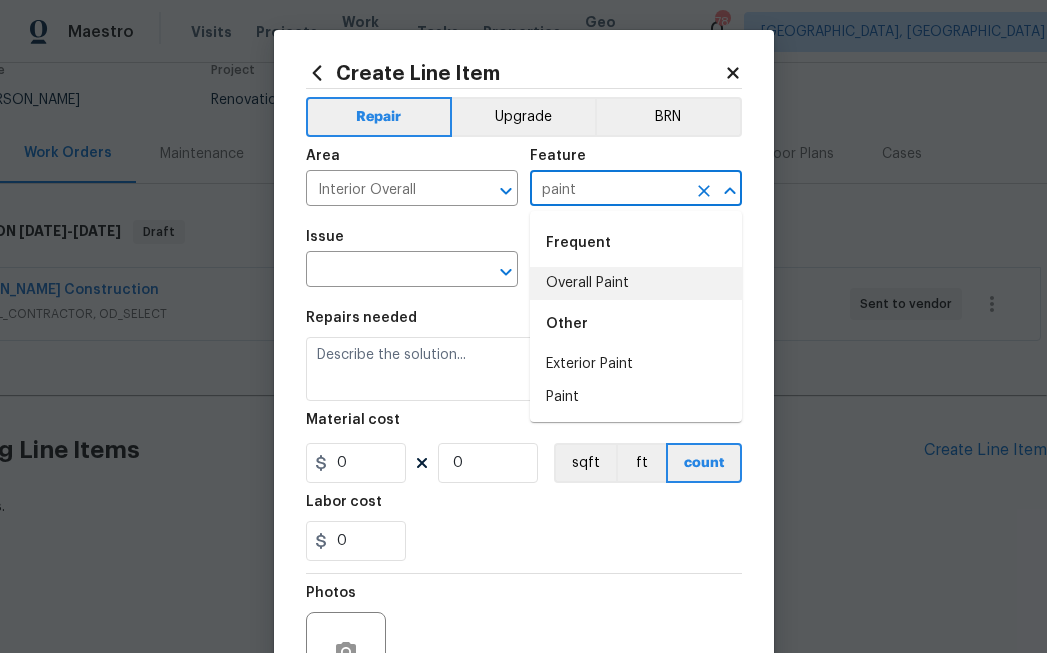 click on "Overall Paint" at bounding box center (636, 283) 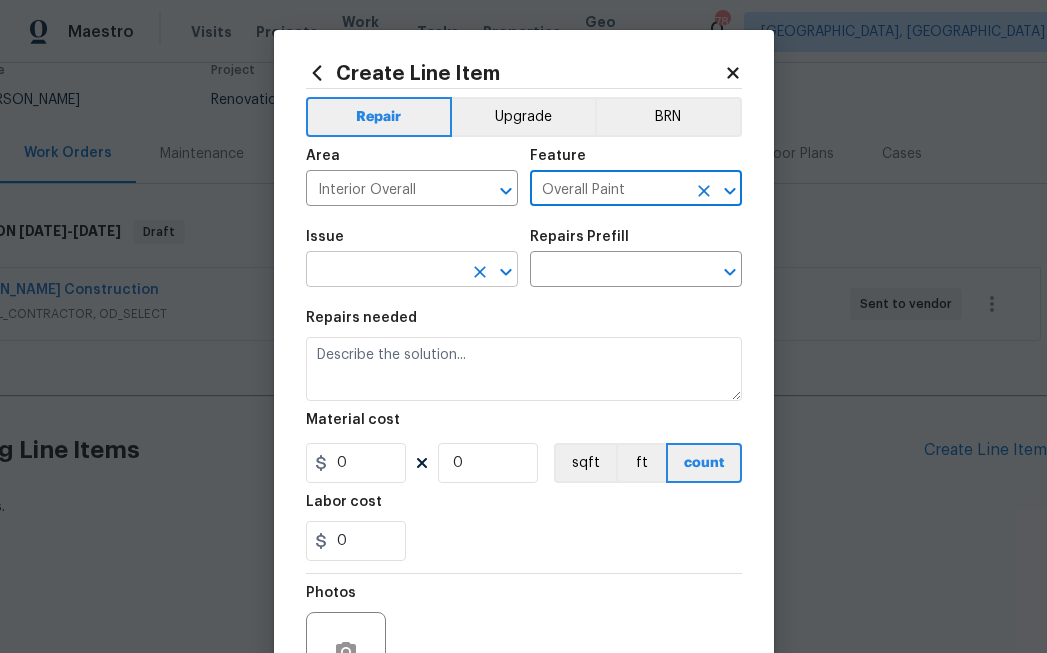 type on "Overall Paint" 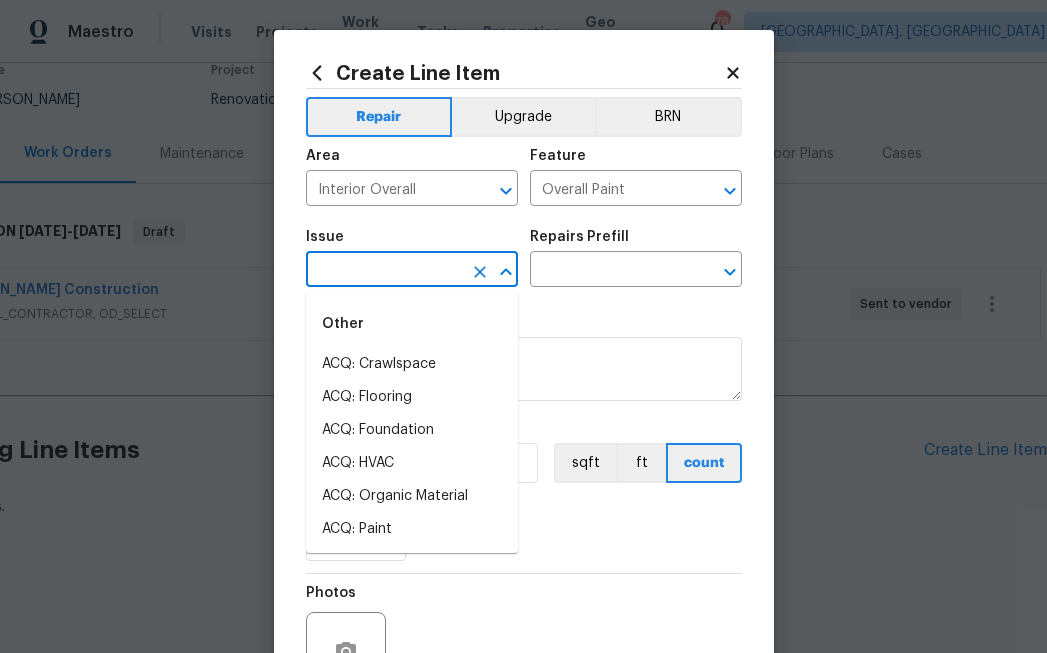 click at bounding box center (384, 271) 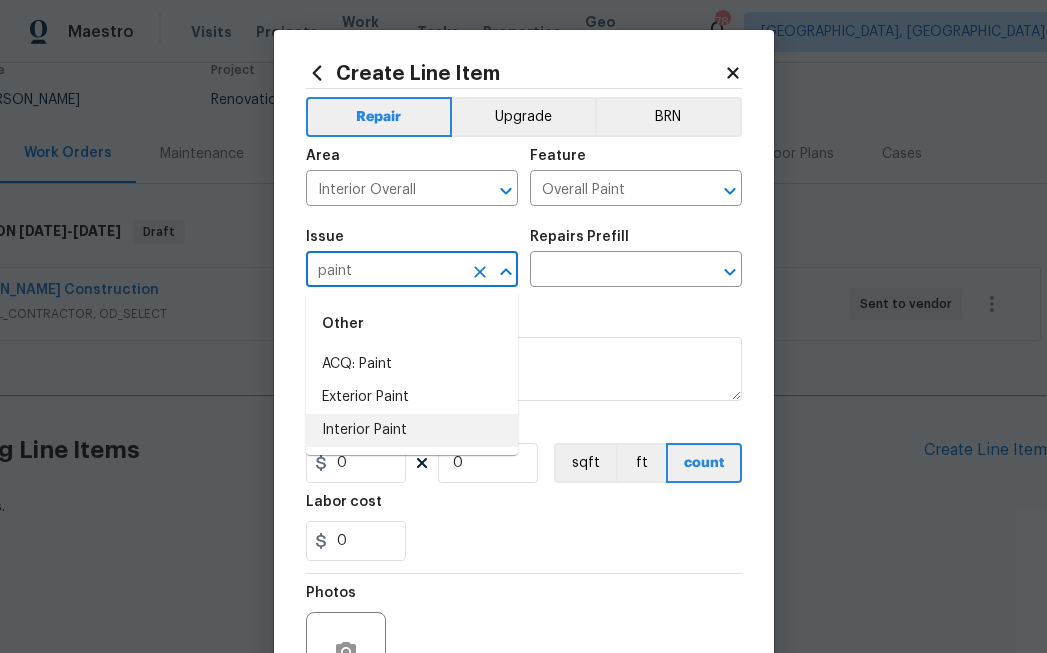 click on "Interior Paint" at bounding box center [412, 430] 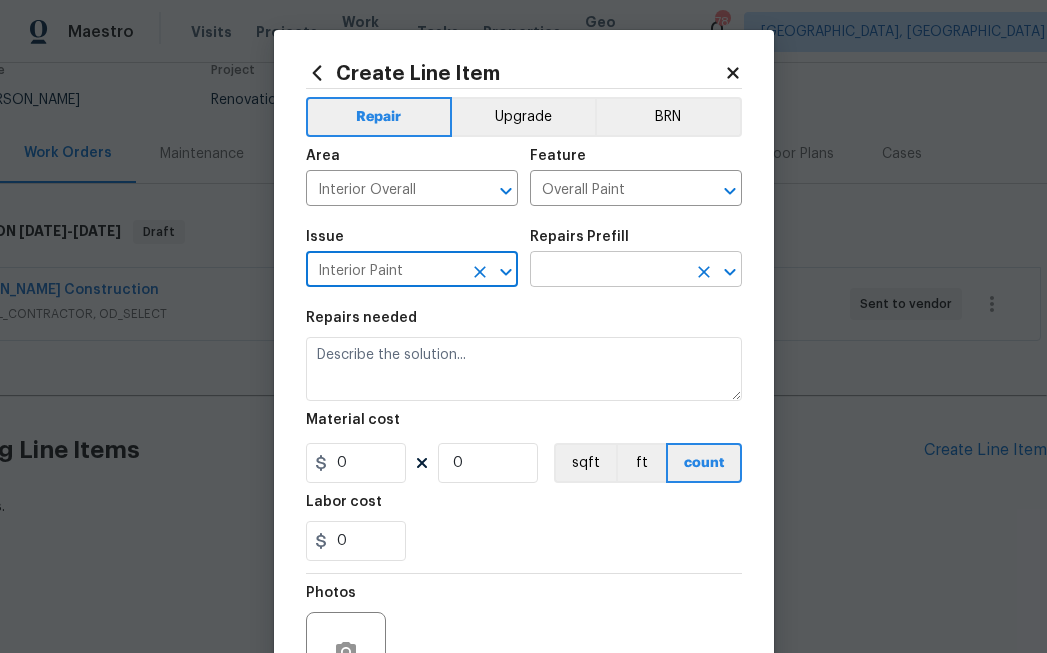 type on "Interior Paint" 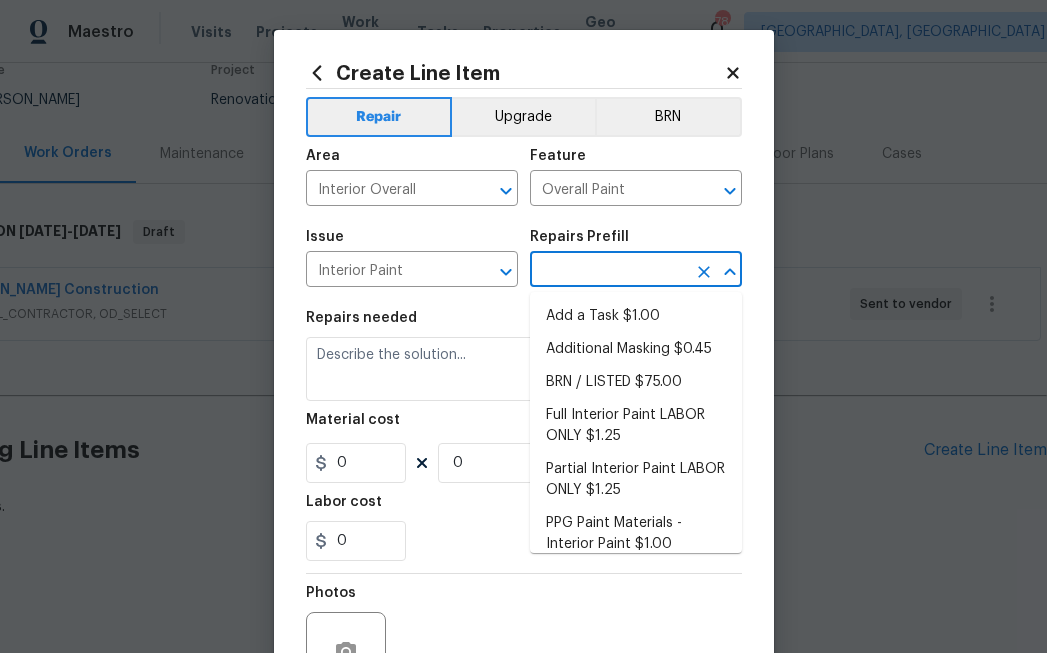 click at bounding box center [608, 271] 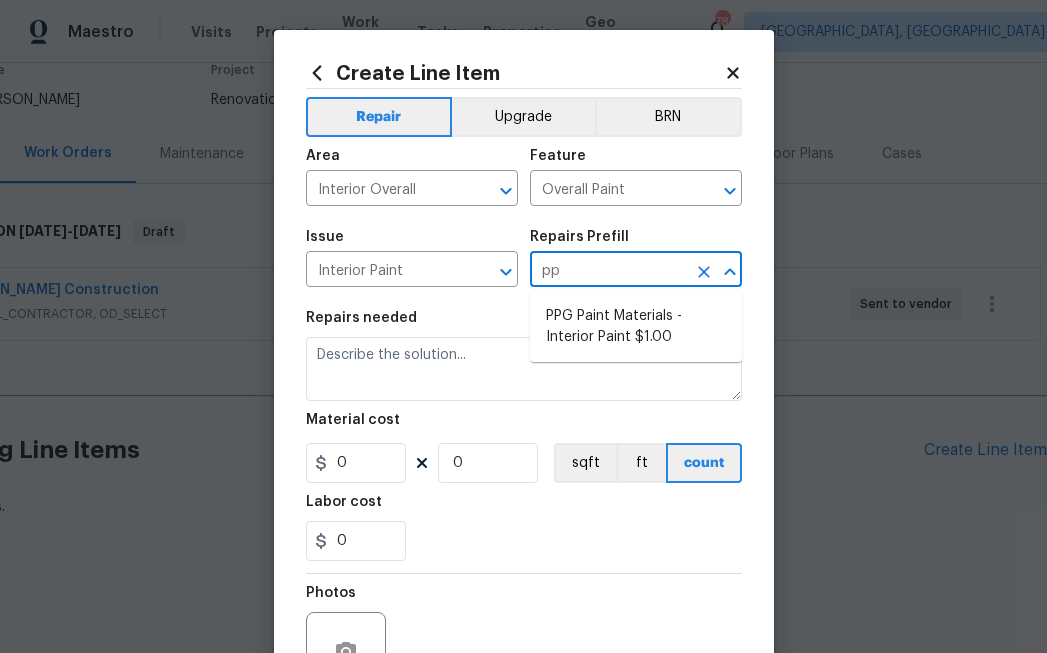 type on "ppg" 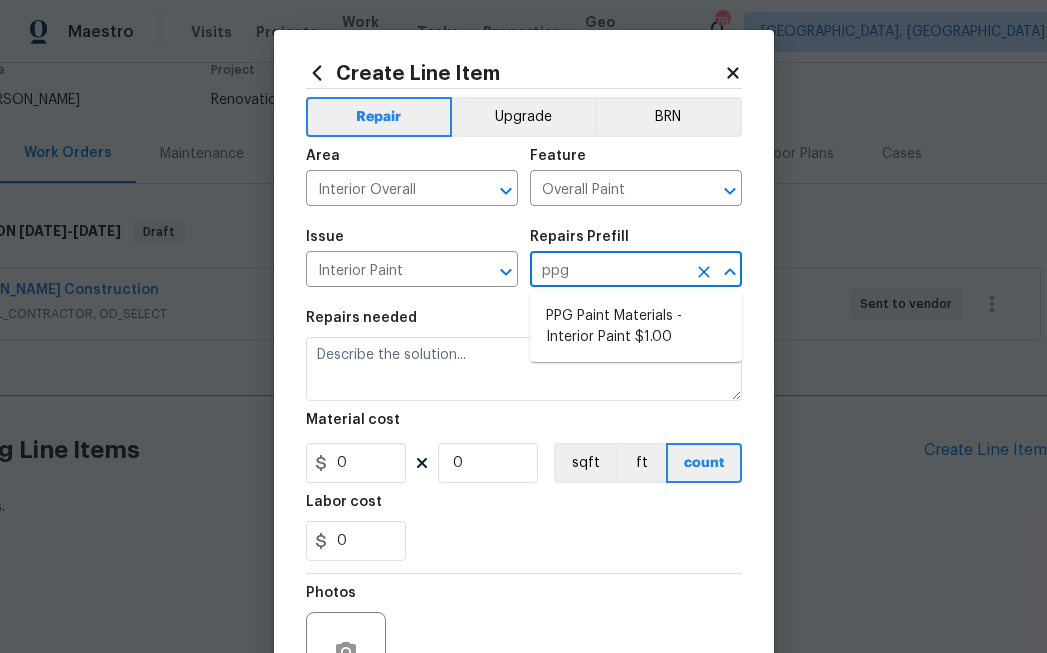 click on "ppg" at bounding box center [608, 271] 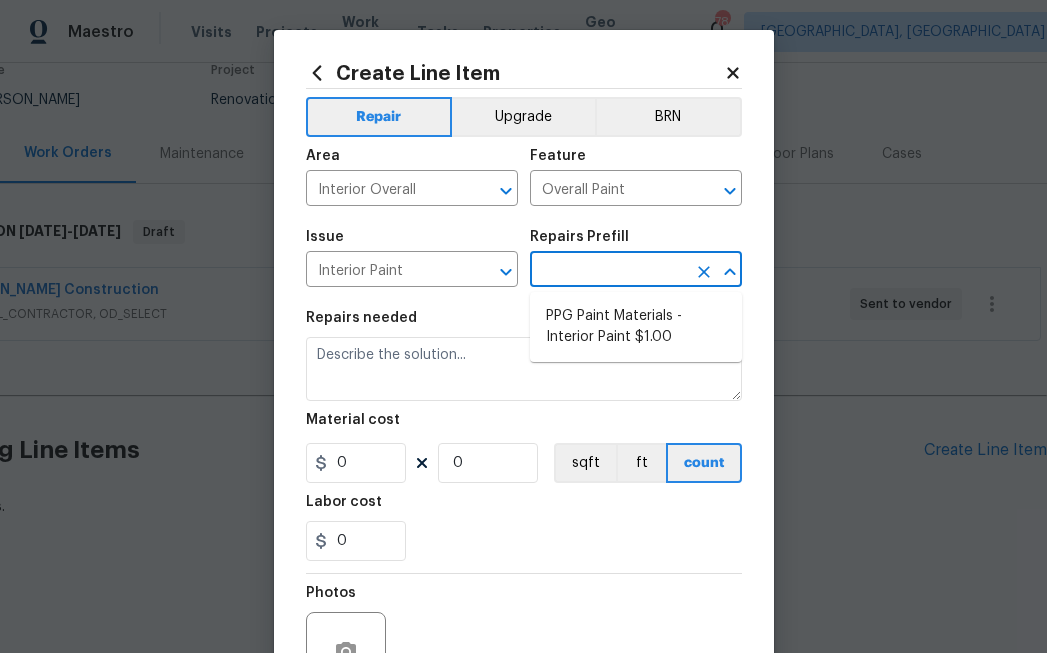 type on "PPG Paint Materials - Interior Paint $1.00" 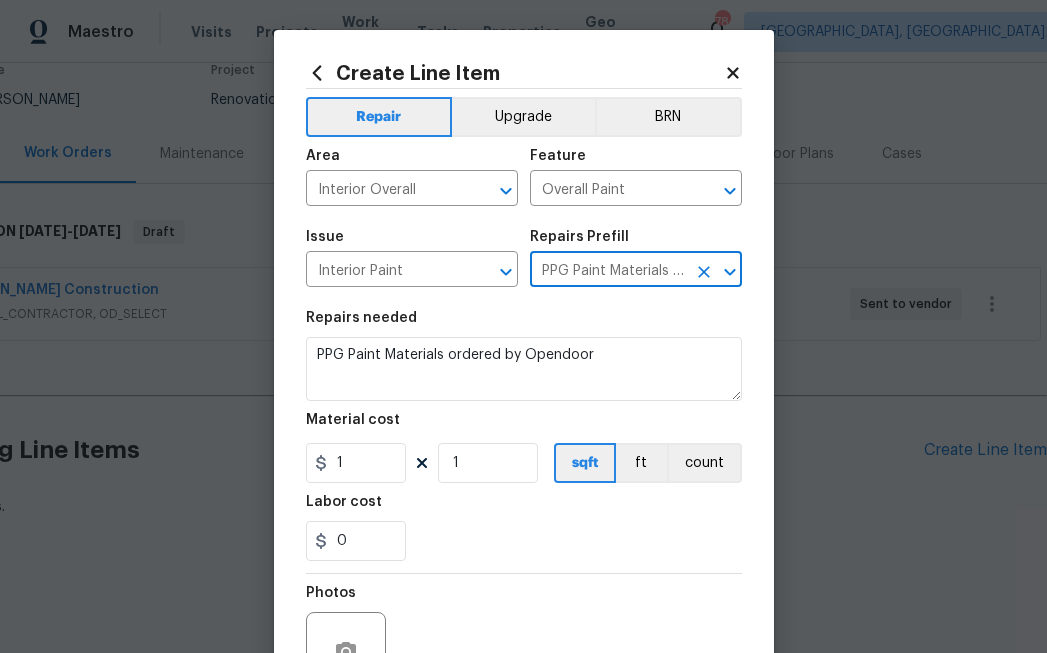 type on "PPG Paint Materials - Interior Paint $1.00" 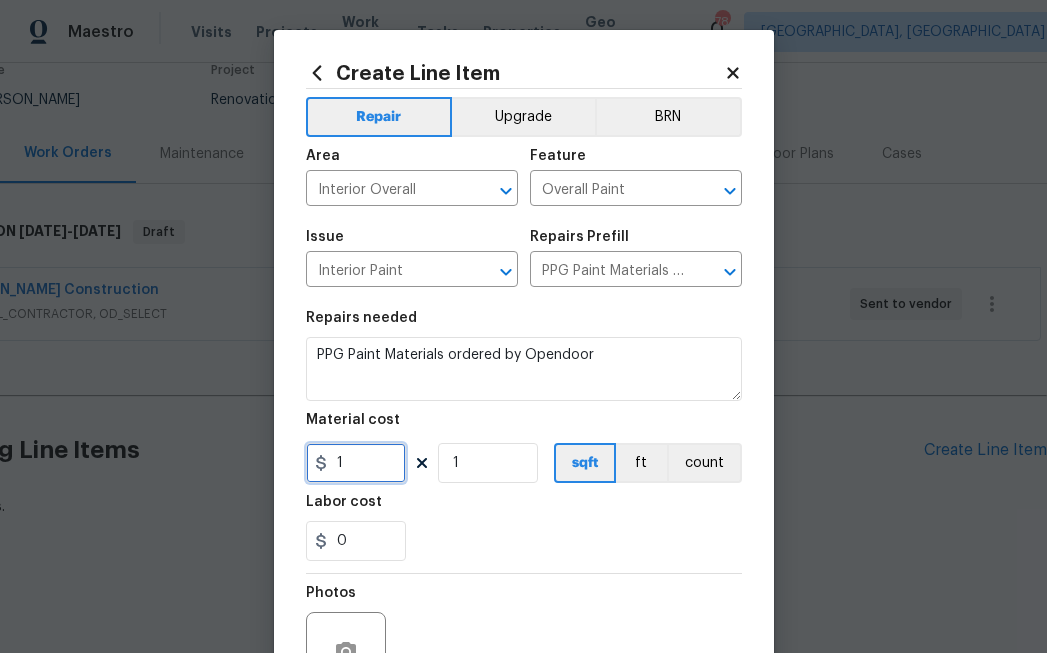 click on "1" at bounding box center [356, 463] 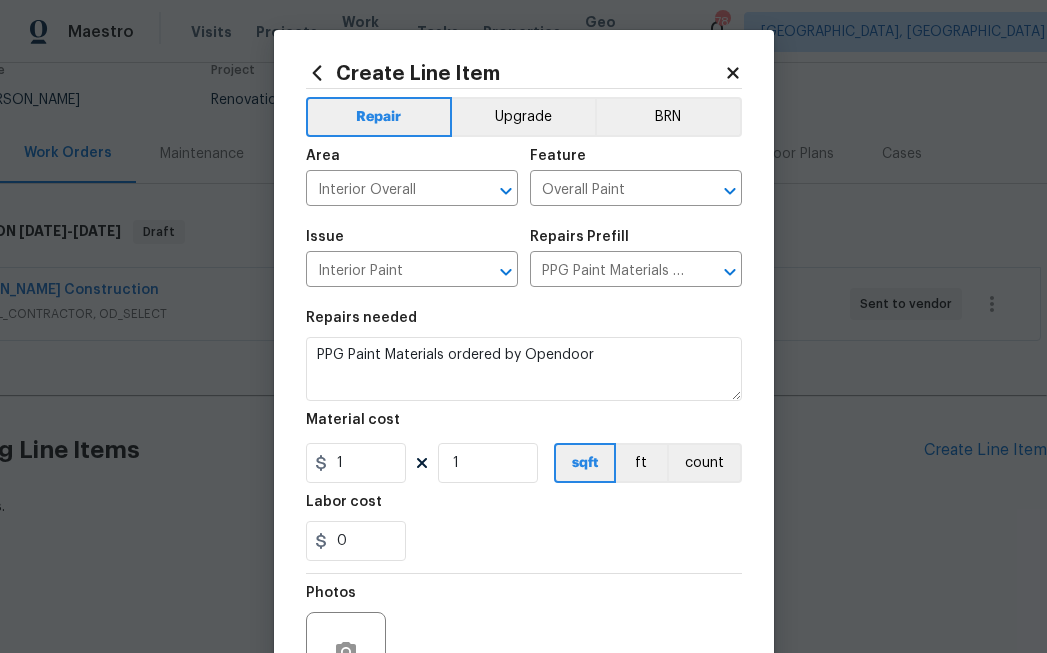 click on "0" at bounding box center (524, 541) 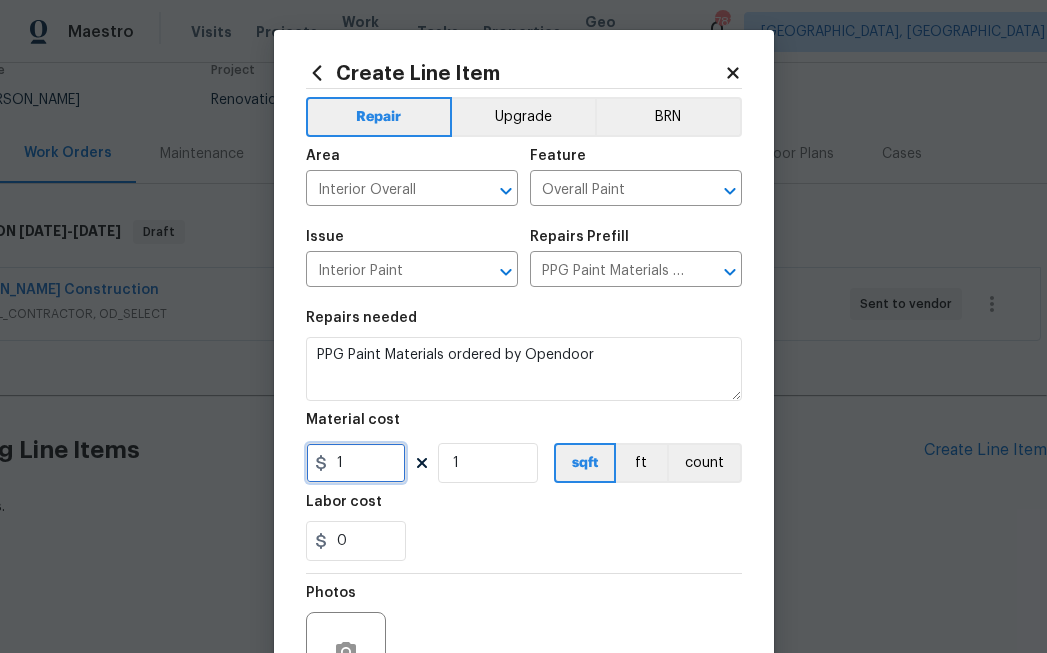 click on "1" at bounding box center (356, 463) 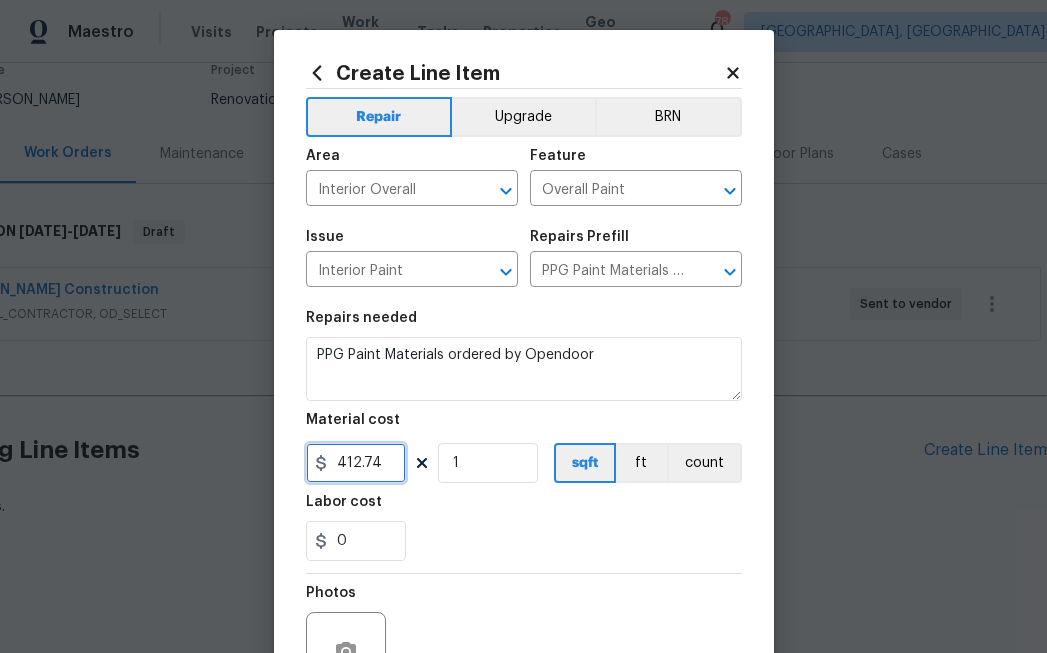 type on "412.74" 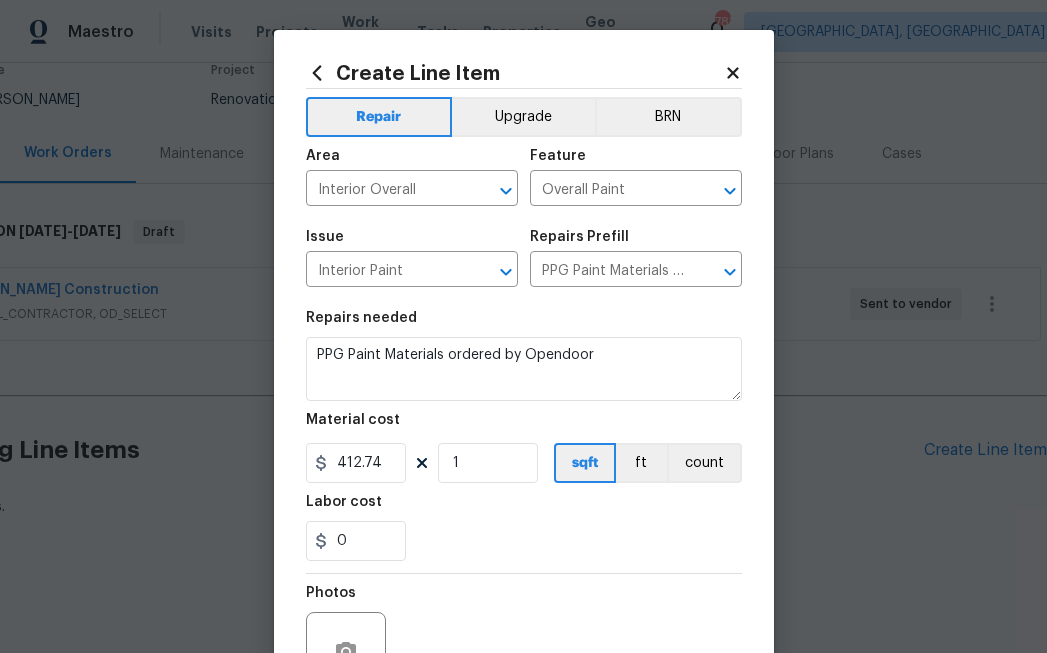 click on "412.74 1 sqft ft count" at bounding box center (524, 463) 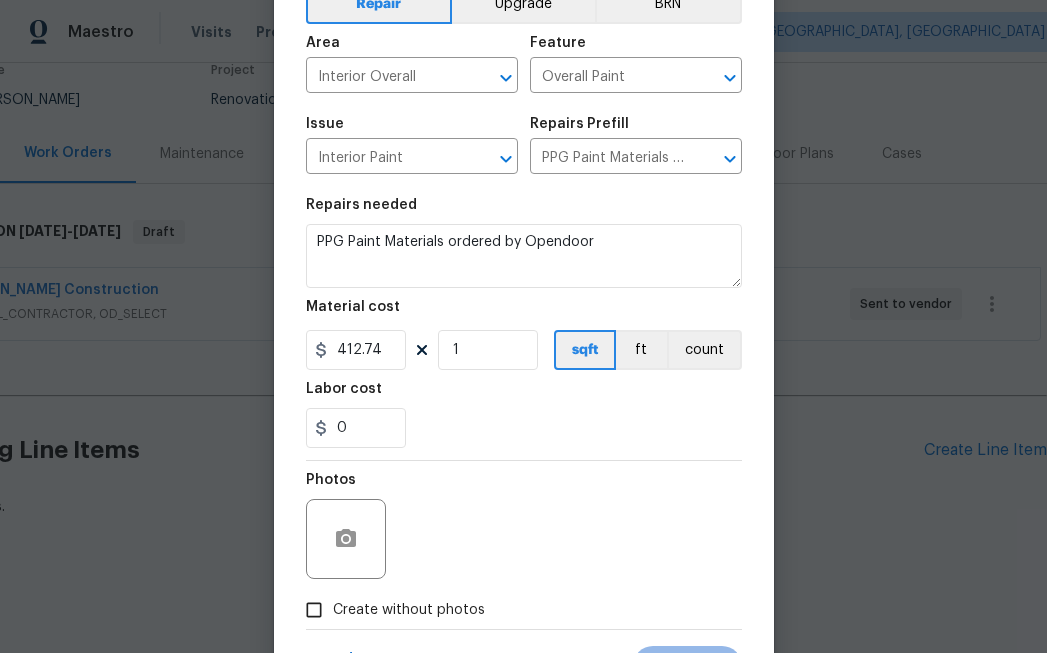 scroll, scrollTop: 209, scrollLeft: 0, axis: vertical 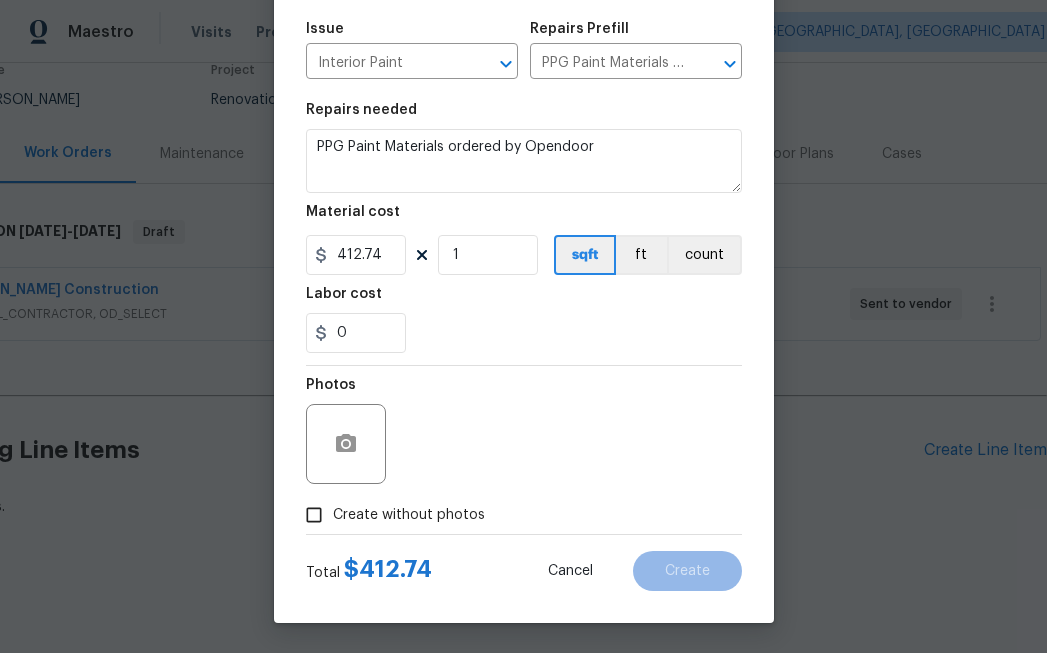 click on "Create without photos" at bounding box center (409, 515) 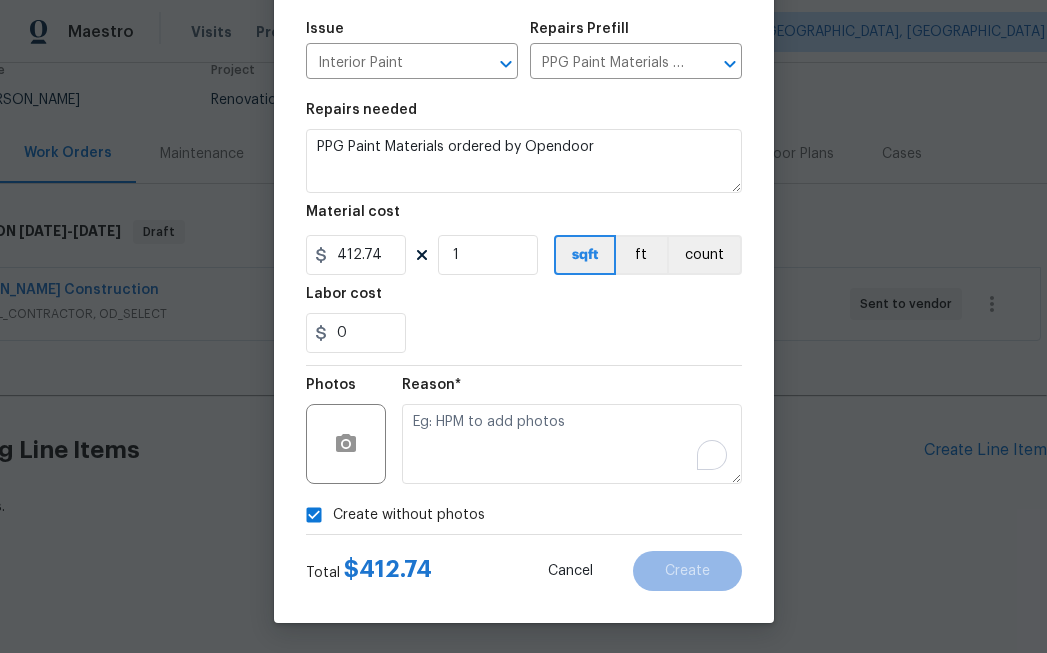 click at bounding box center (572, 444) 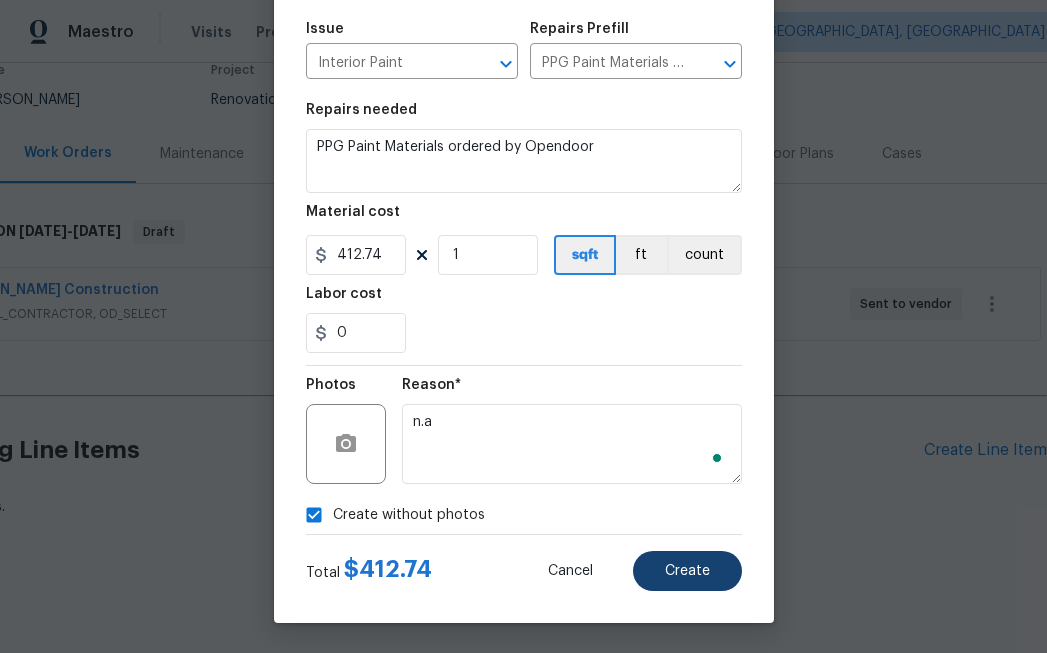 type on "n.a" 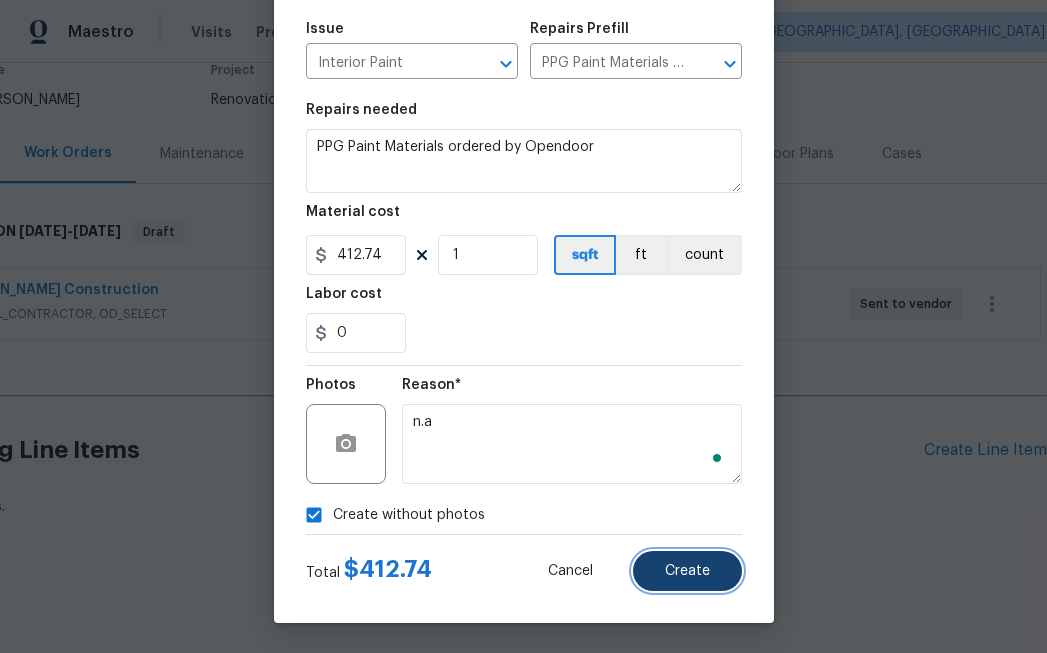 click on "Create" at bounding box center (687, 571) 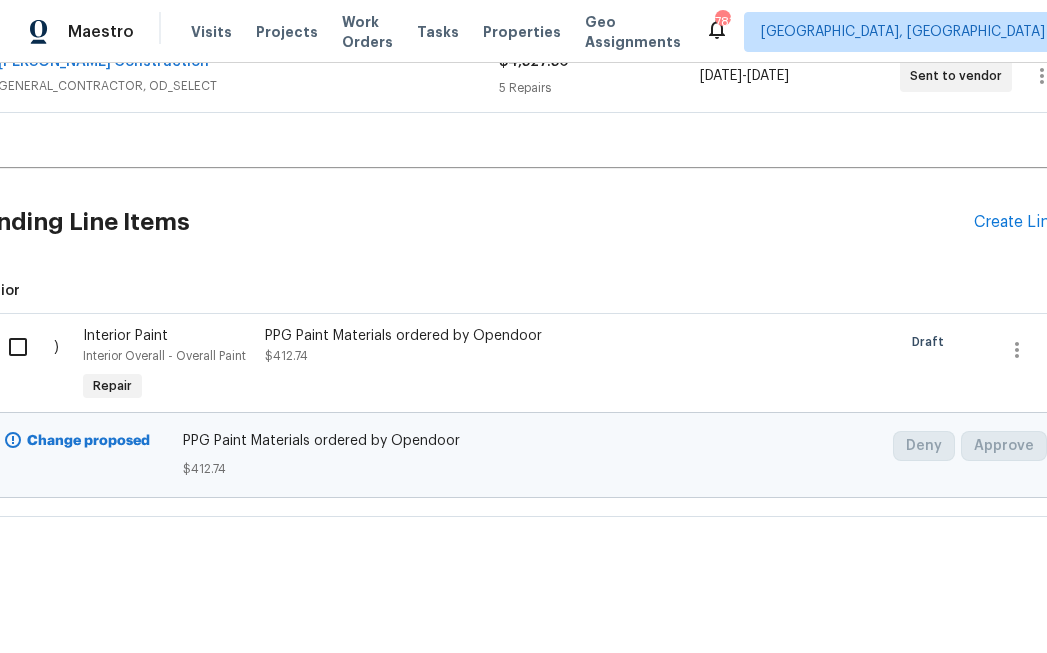 scroll, scrollTop: 407, scrollLeft: 0, axis: vertical 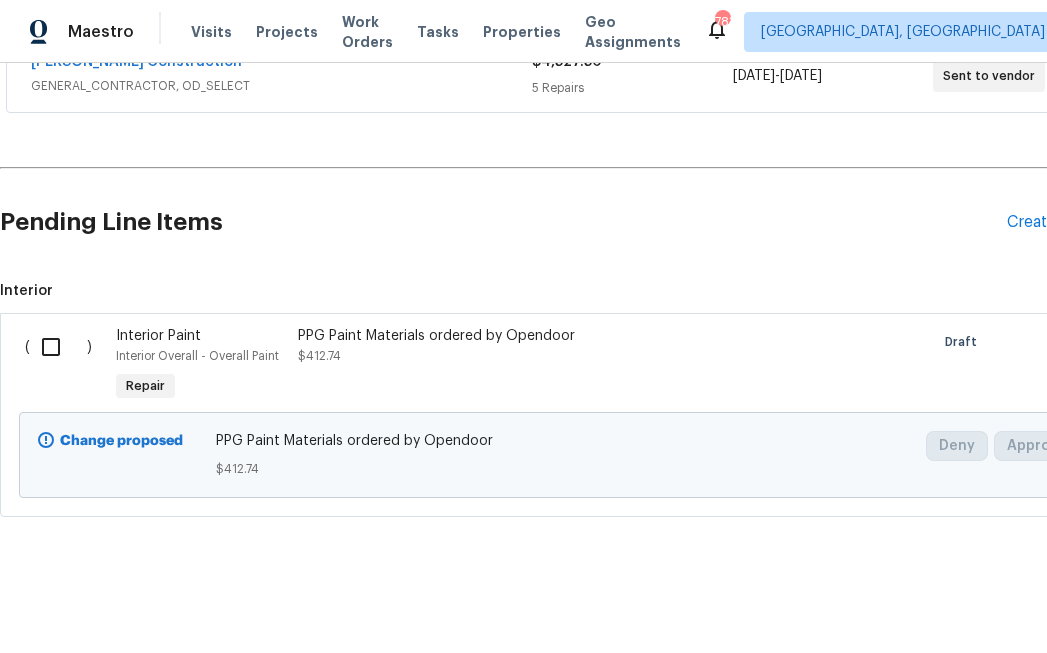 click at bounding box center (58, 347) 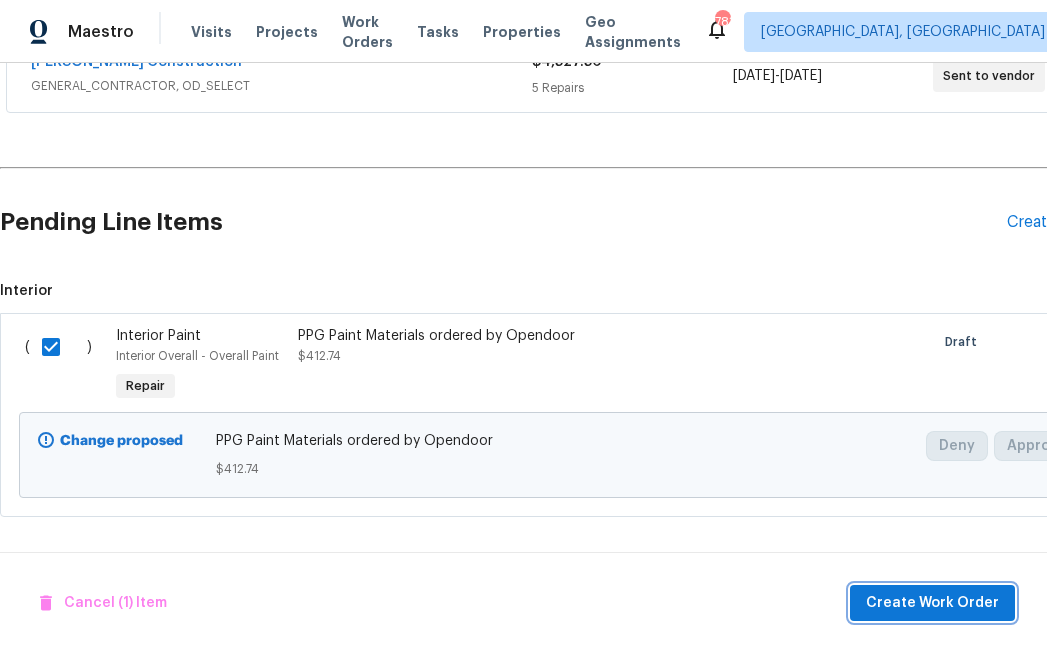 click on "Create Work Order" at bounding box center (932, 603) 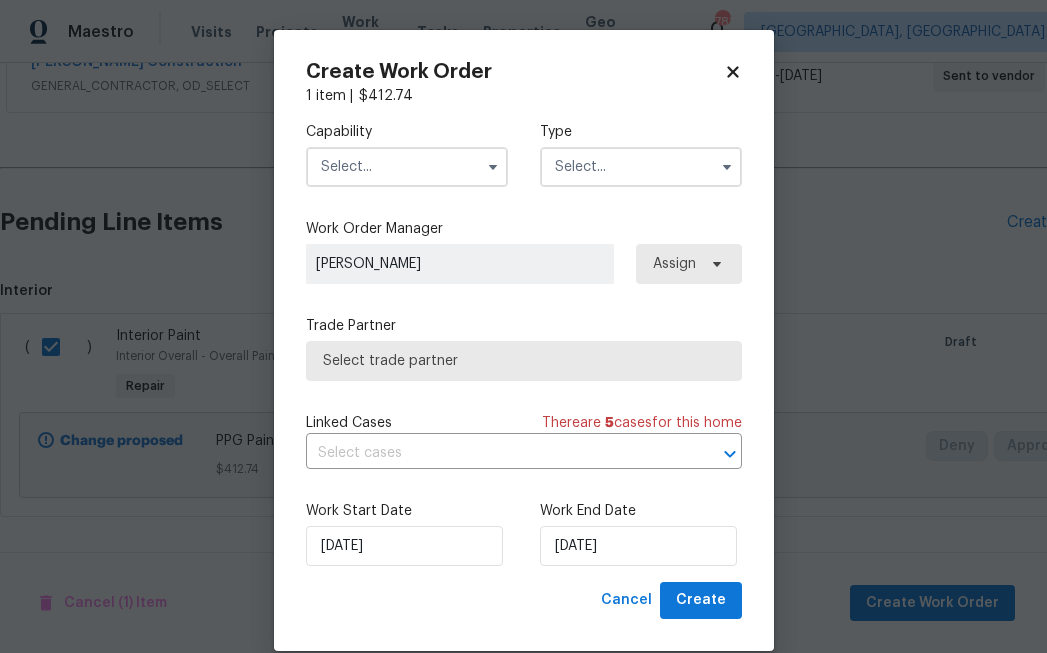 click at bounding box center (407, 167) 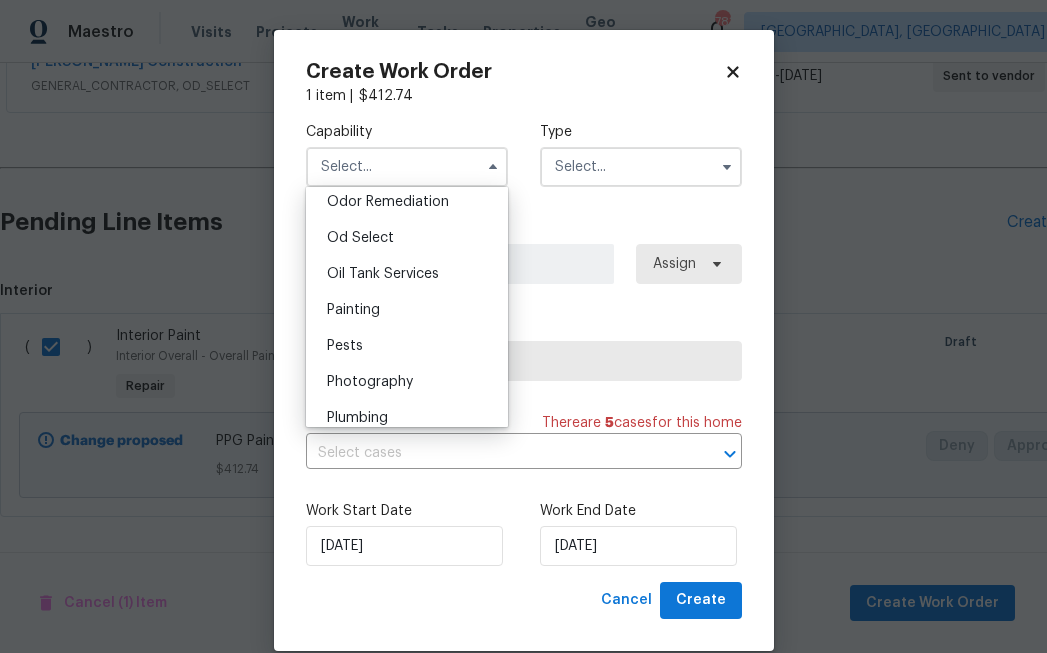 scroll, scrollTop: 1564, scrollLeft: 0, axis: vertical 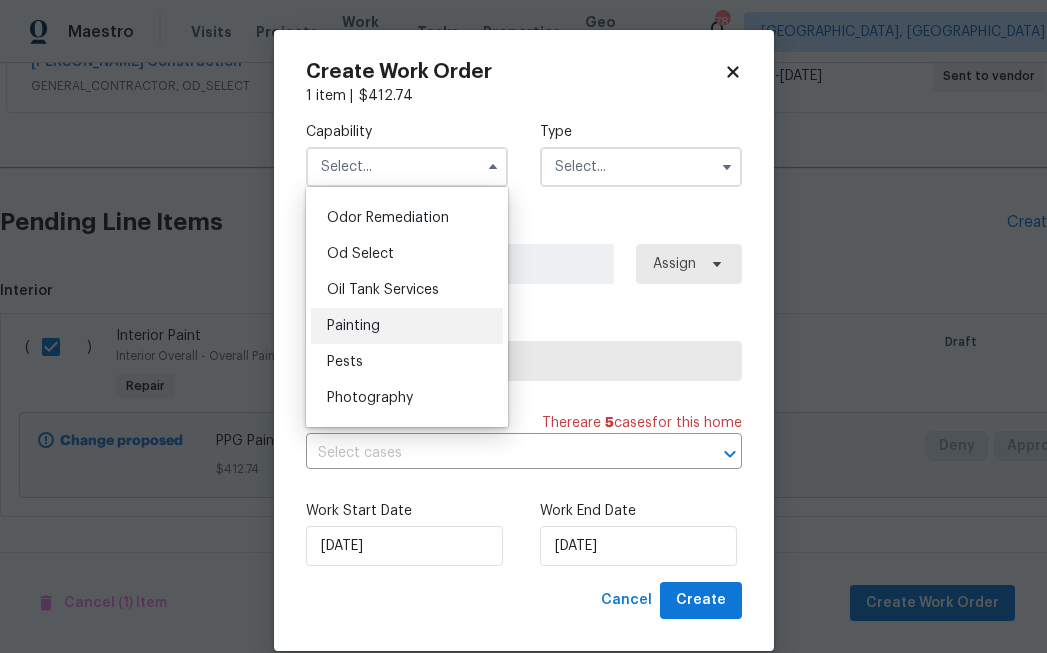 click on "Painting" at bounding box center (407, 326) 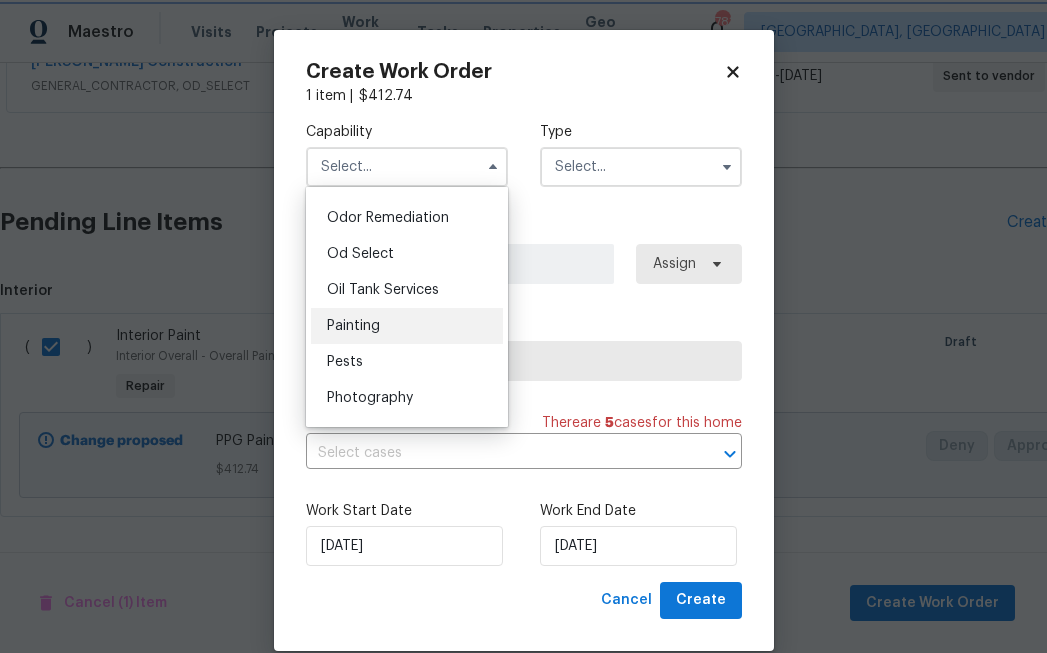type on "Painting" 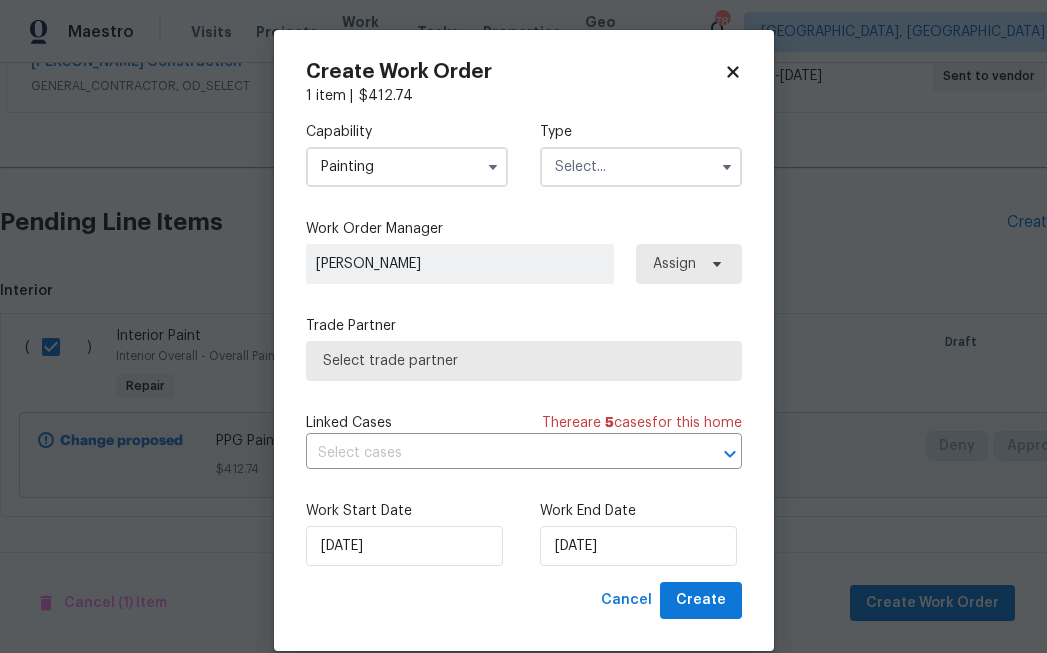 click on "Type" at bounding box center [641, 154] 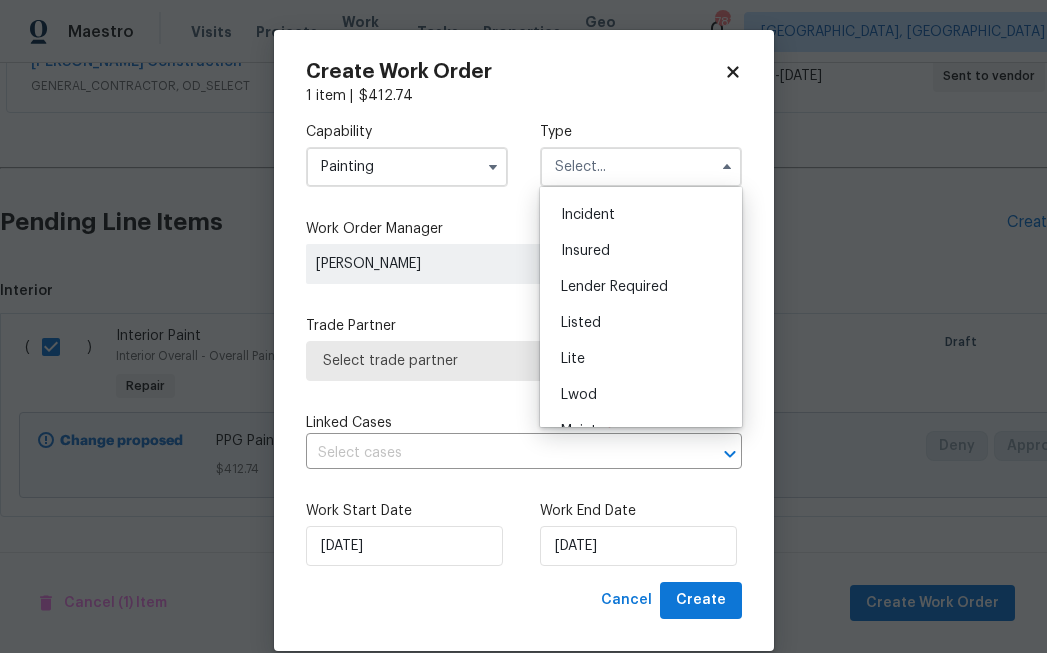 scroll, scrollTop: 346, scrollLeft: 0, axis: vertical 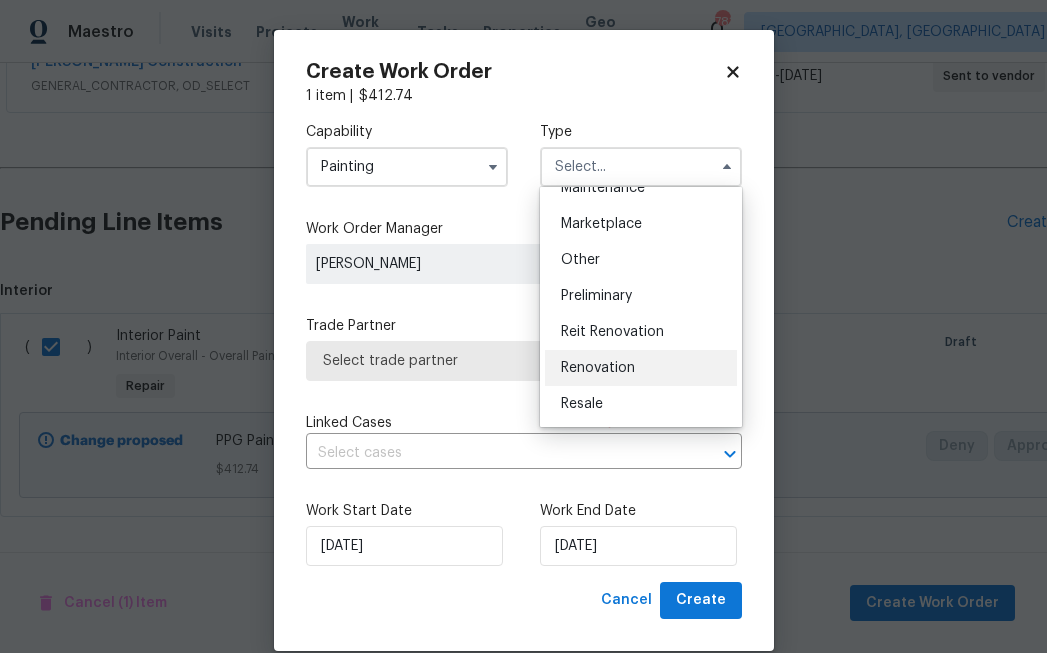 click on "Renovation" at bounding box center (598, 368) 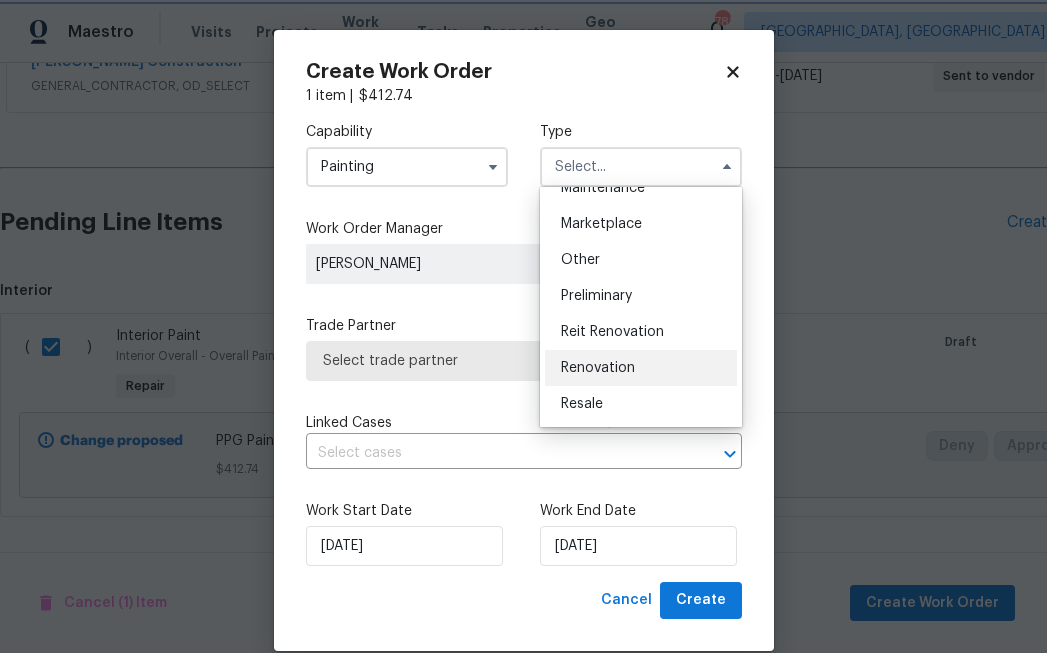 type on "Renovation" 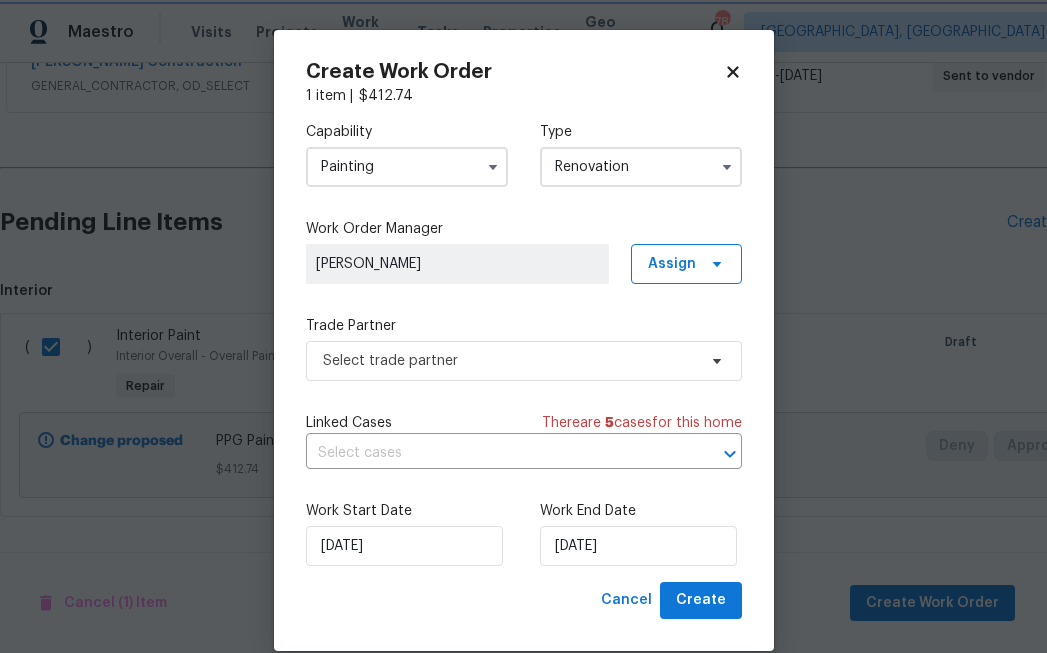 scroll, scrollTop: 0, scrollLeft: 0, axis: both 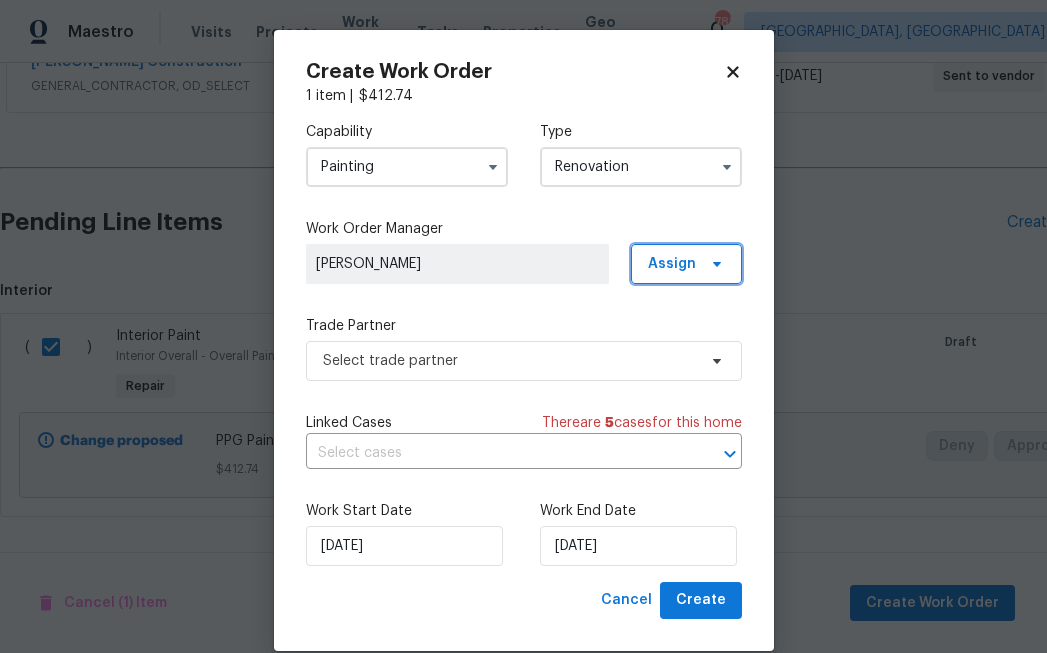 click on "Assign" at bounding box center [672, 264] 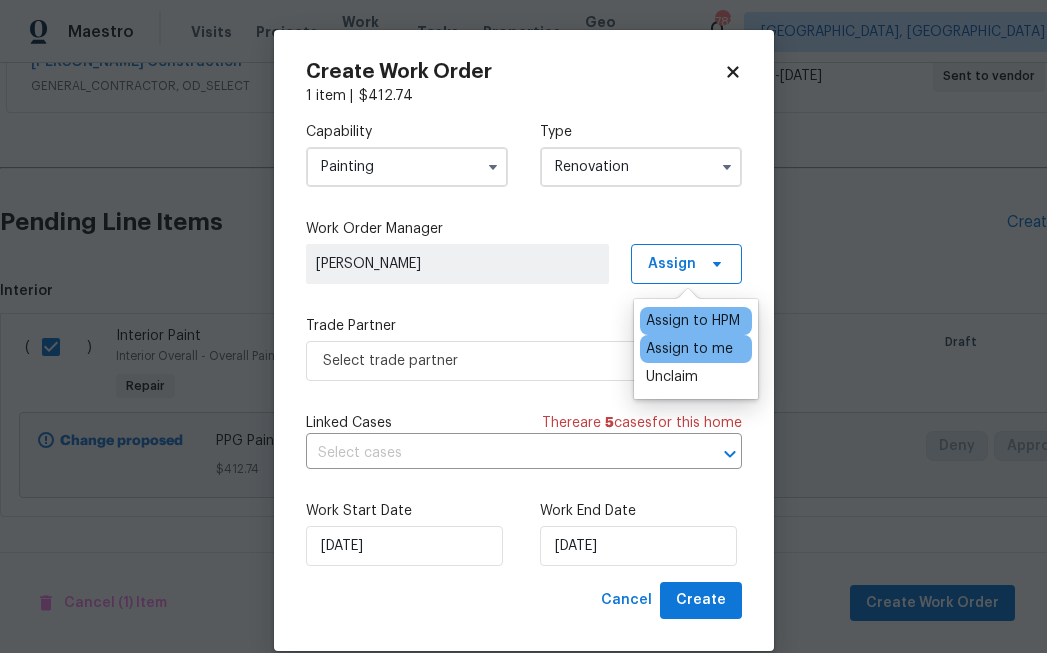 click on "Assign to me" at bounding box center [689, 349] 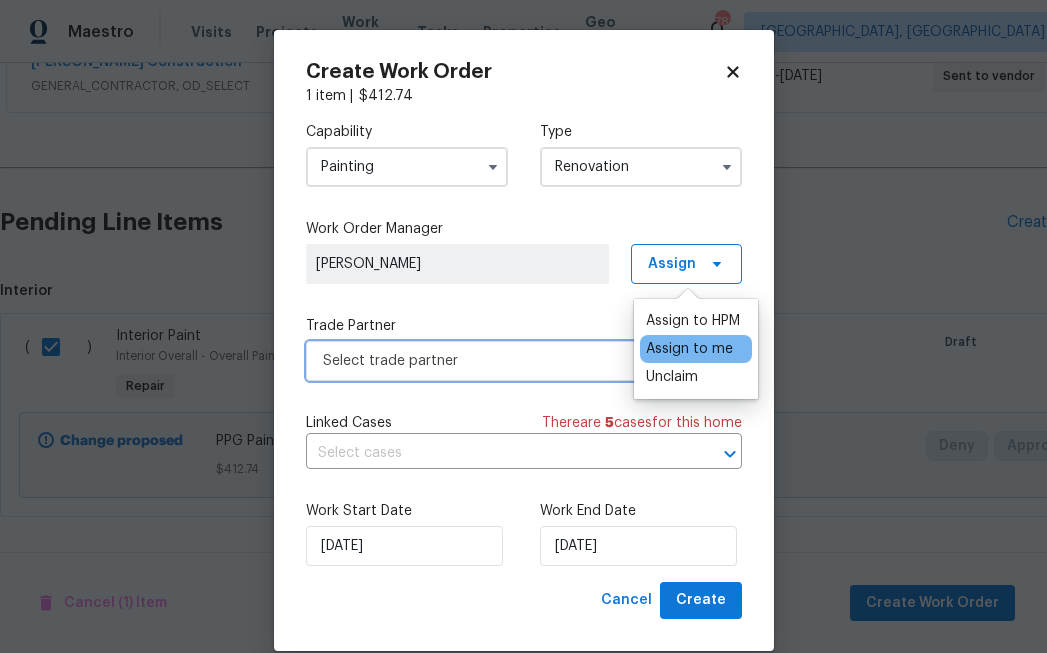 click on "Select trade partner" at bounding box center (509, 361) 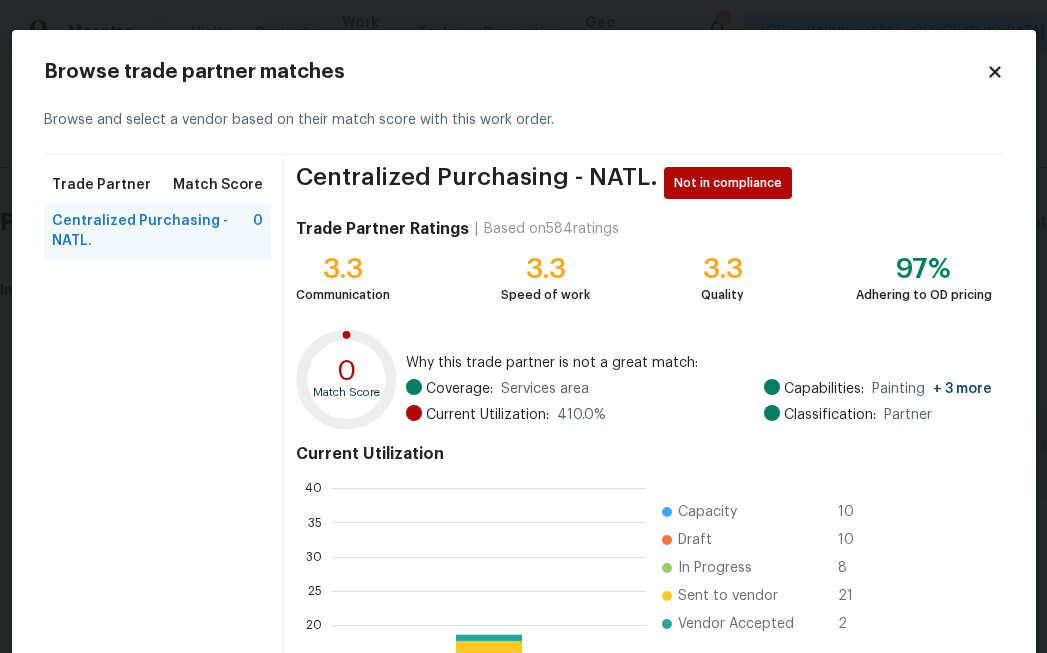 scroll, scrollTop: 2, scrollLeft: 1, axis: both 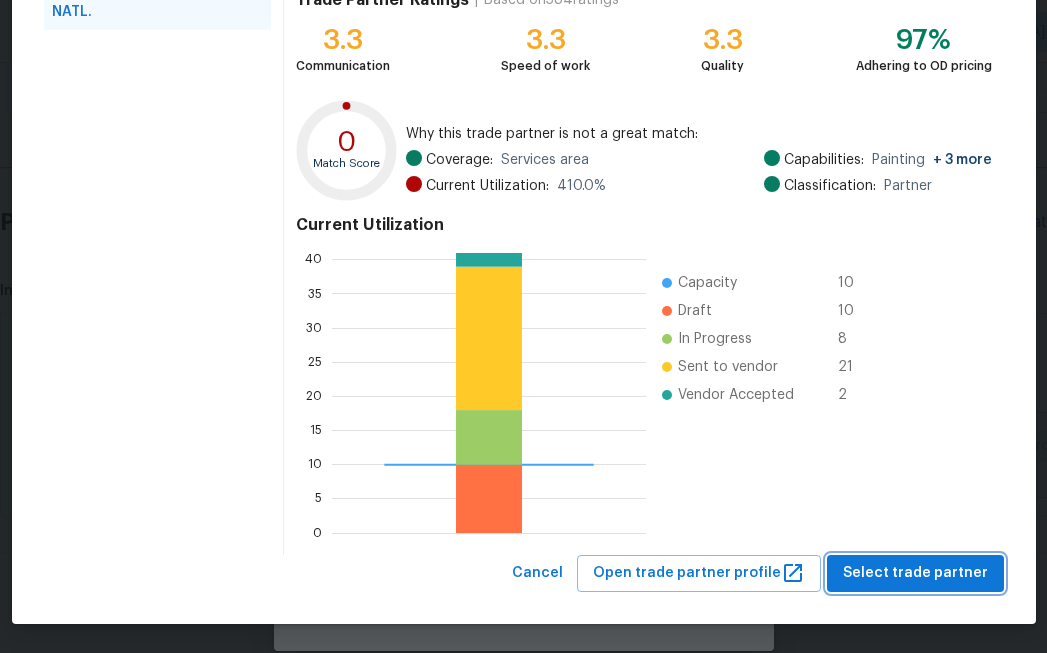 click on "Select trade partner" at bounding box center (915, 573) 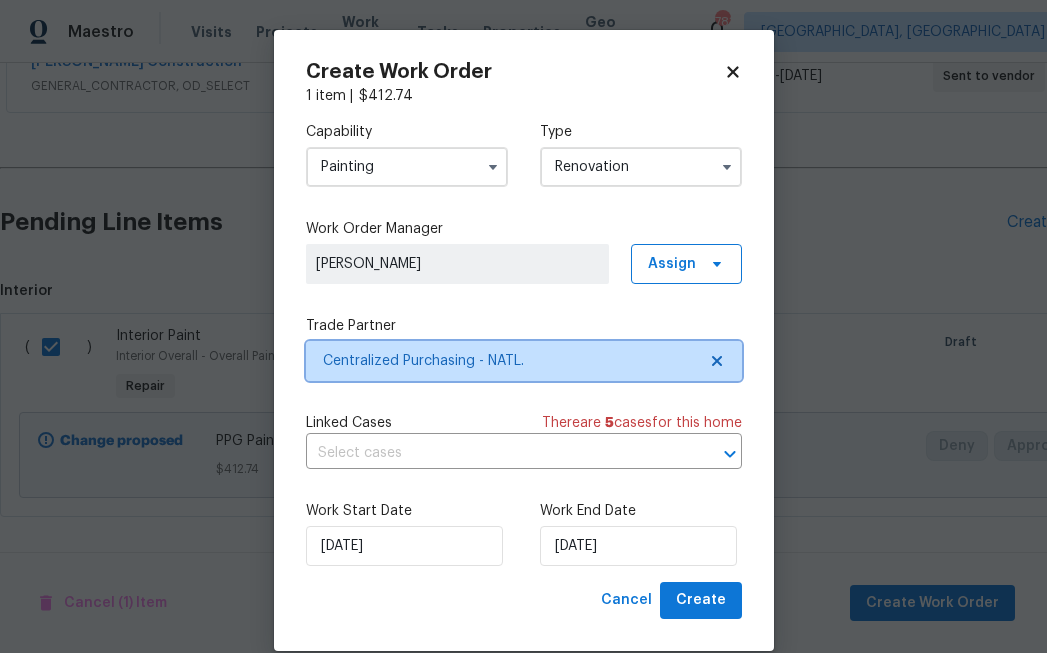 scroll, scrollTop: 0, scrollLeft: 0, axis: both 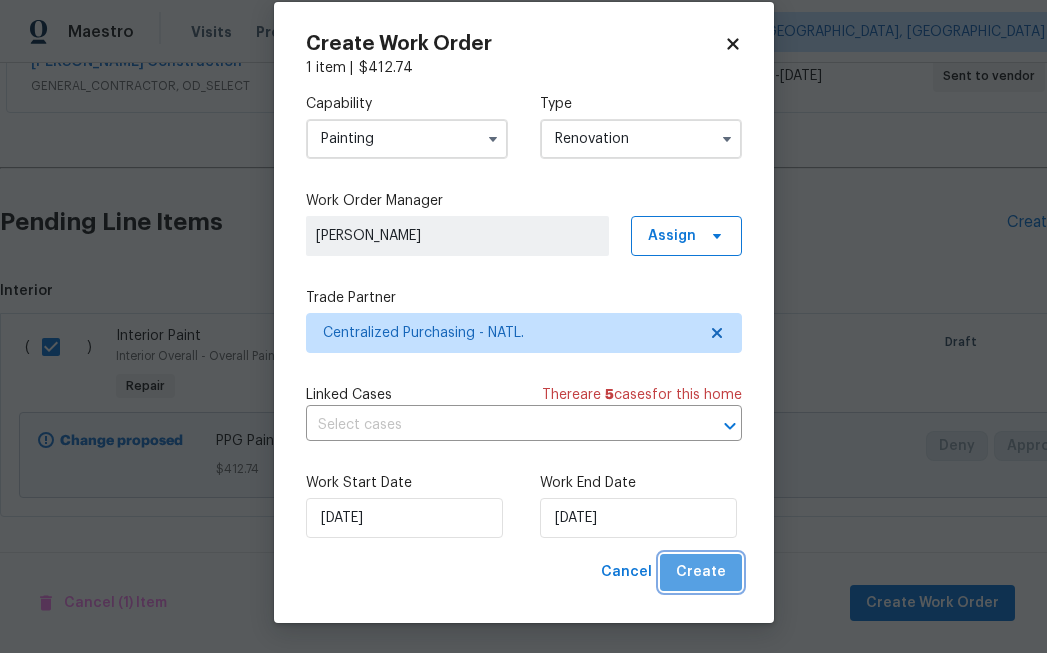 click on "Create" at bounding box center (701, 572) 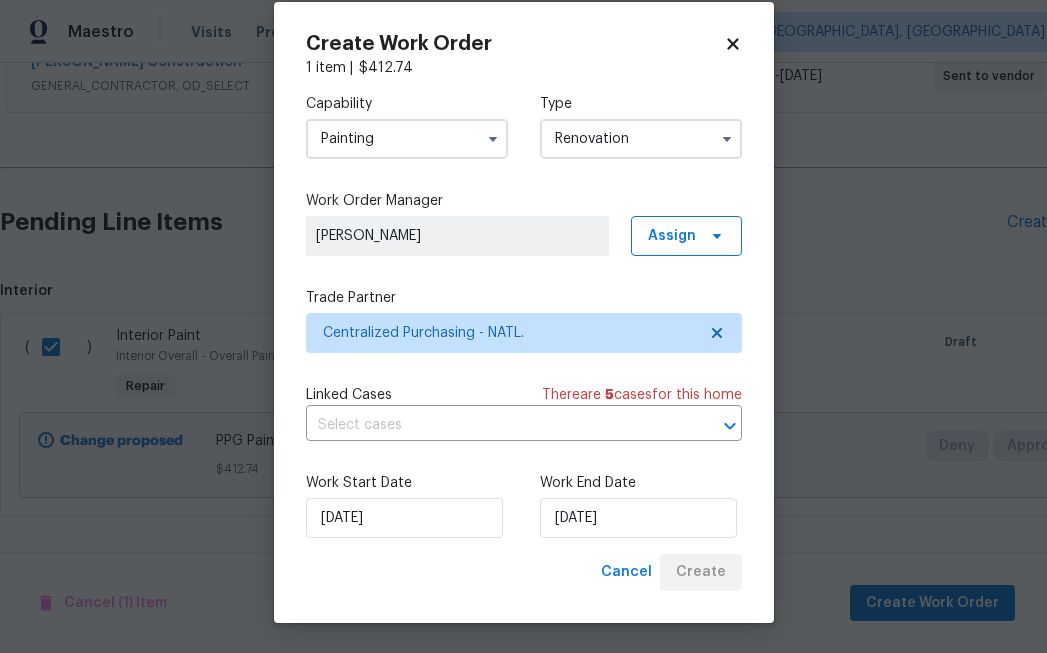 scroll, scrollTop: 252, scrollLeft: 0, axis: vertical 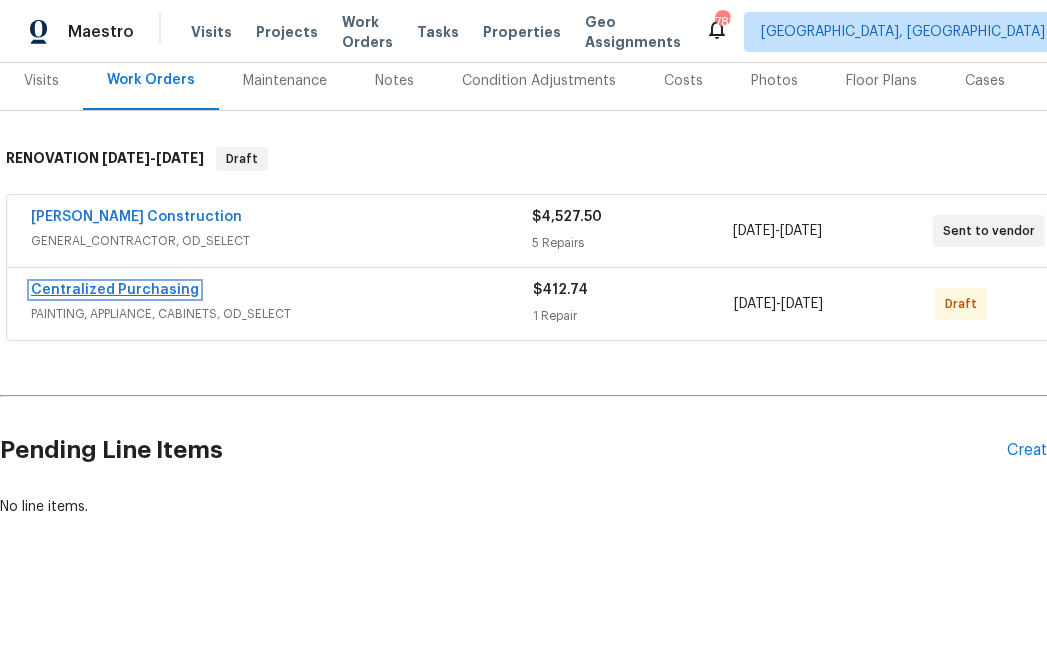 click on "Centralized Purchasing" at bounding box center (115, 290) 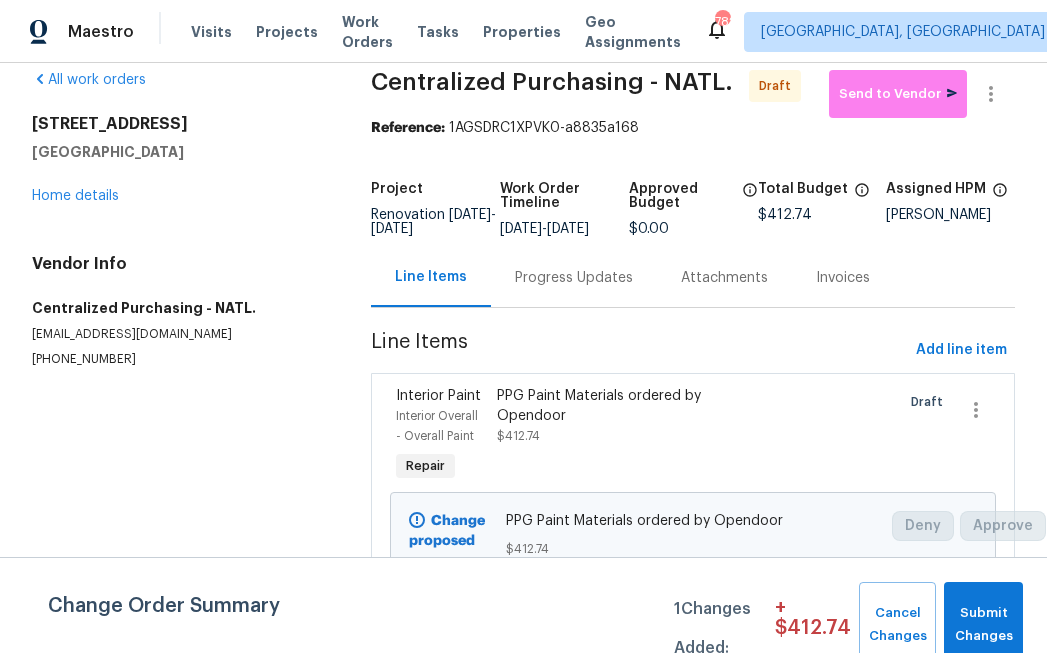 scroll, scrollTop: 0, scrollLeft: 0, axis: both 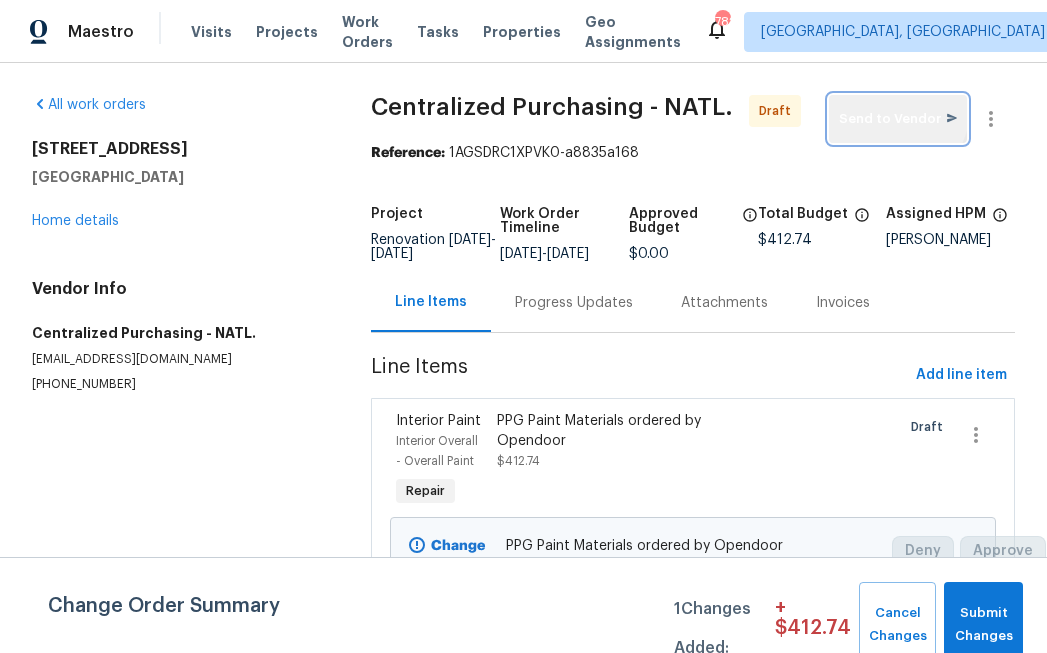 click on "Send to Vendor" at bounding box center [898, 119] 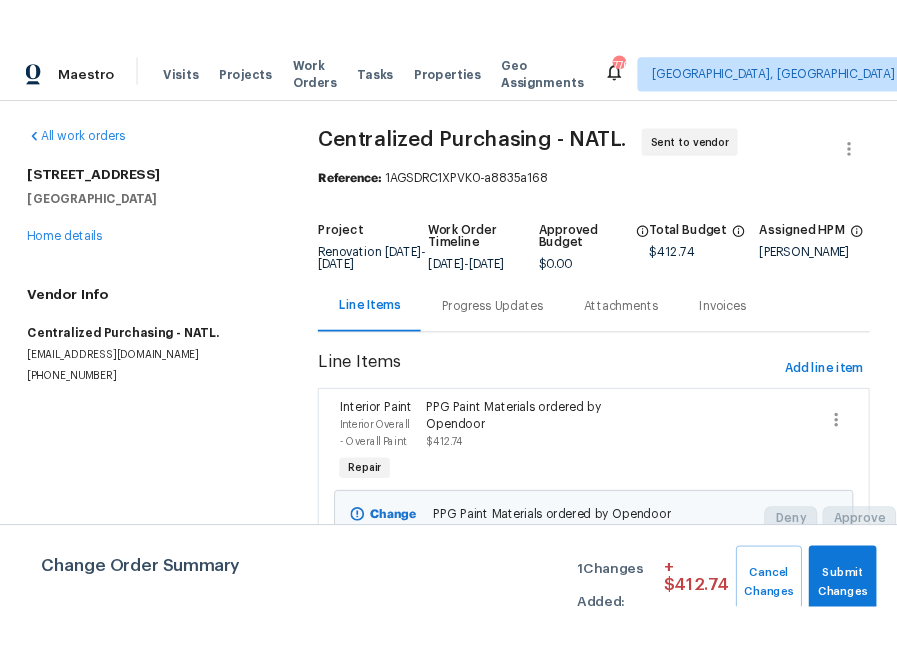 scroll, scrollTop: 40, scrollLeft: 0, axis: vertical 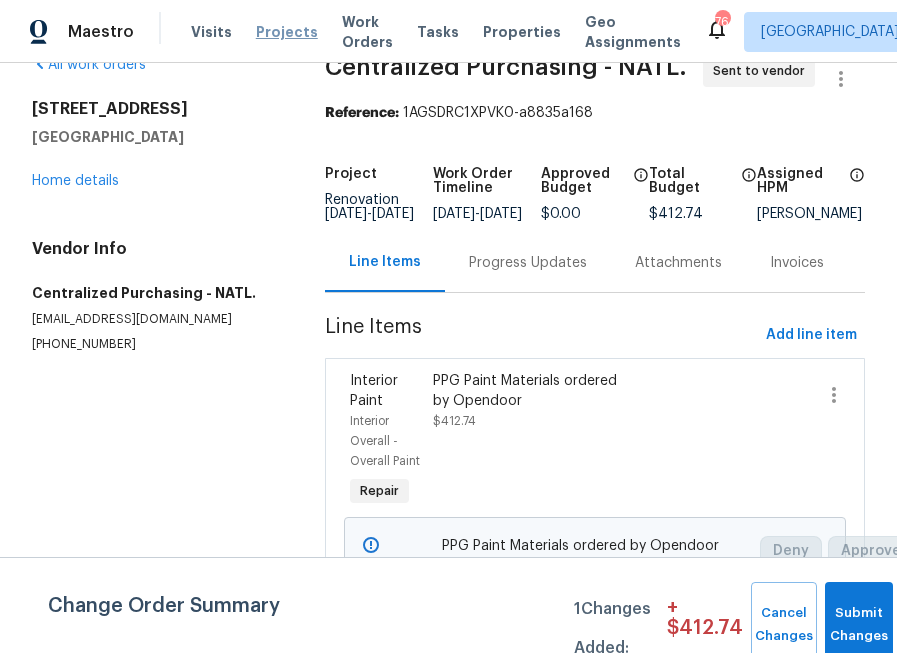 click on "Projects" at bounding box center (287, 32) 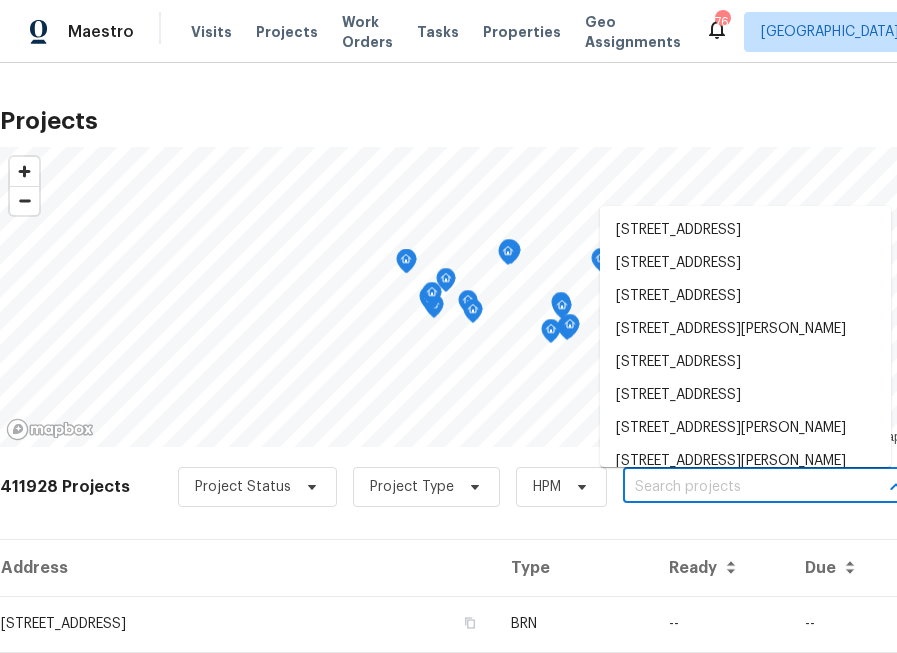 click at bounding box center [737, 487] 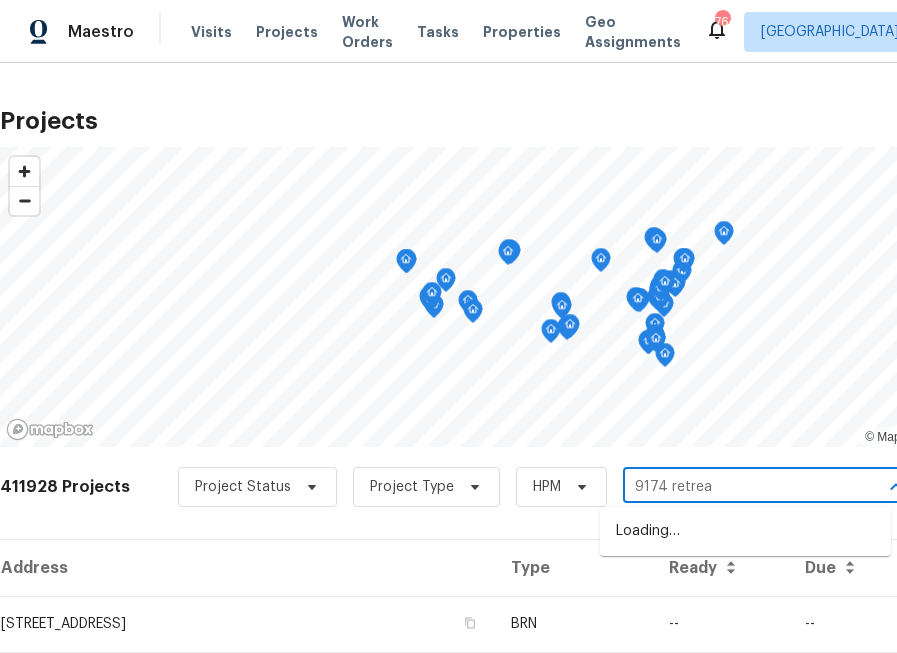 type on "9174 retreat" 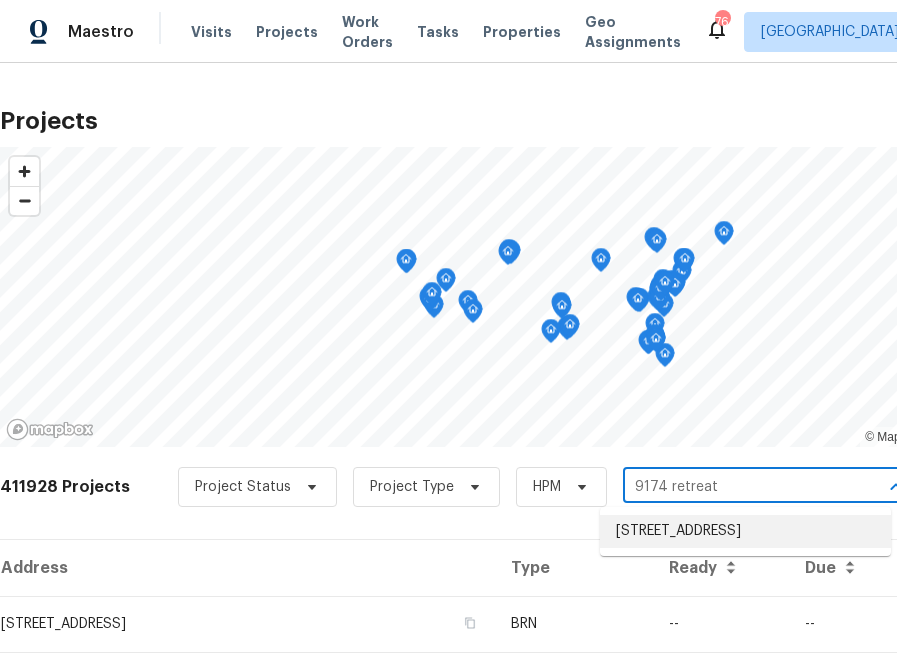 click on "[STREET_ADDRESS]" at bounding box center (745, 531) 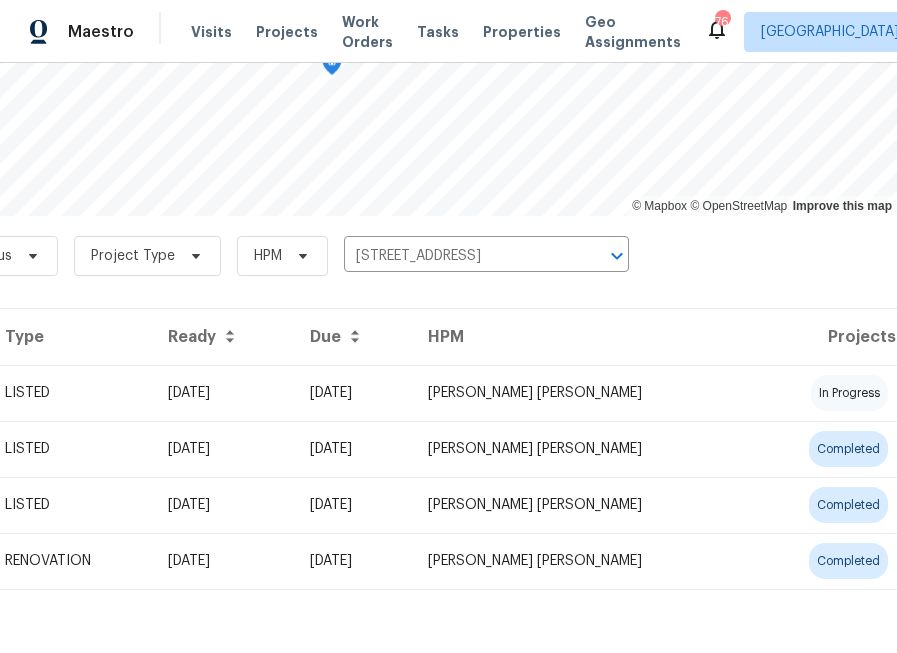 scroll, scrollTop: 231, scrollLeft: 0, axis: vertical 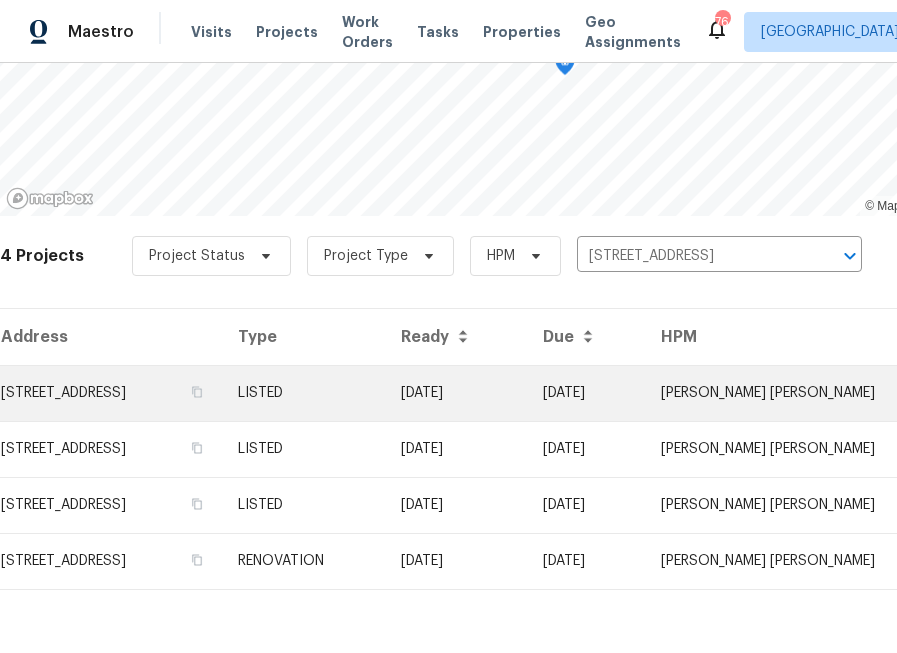click on "[STREET_ADDRESS]" at bounding box center [111, 393] 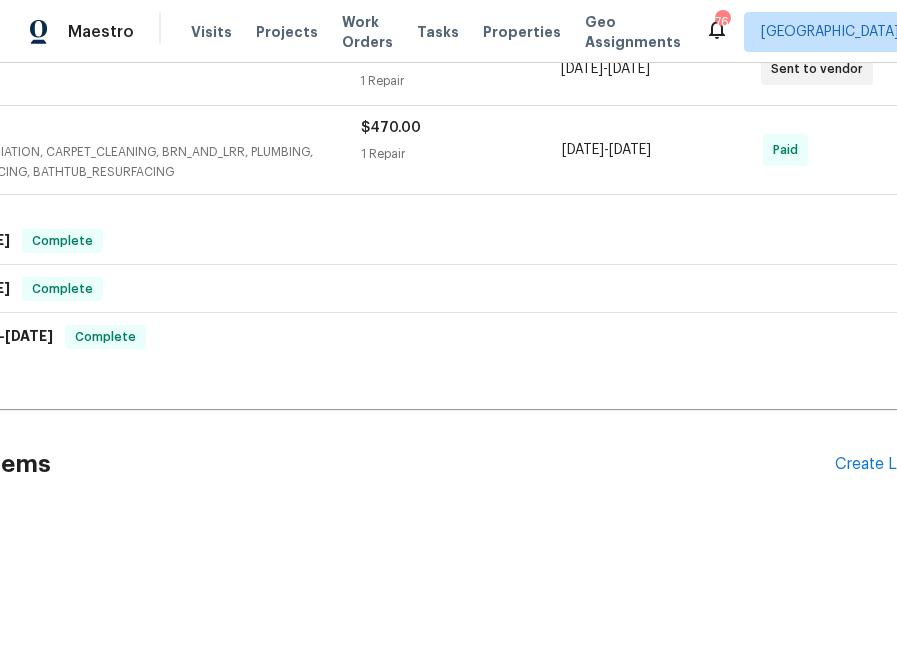 scroll, scrollTop: 574, scrollLeft: 233, axis: both 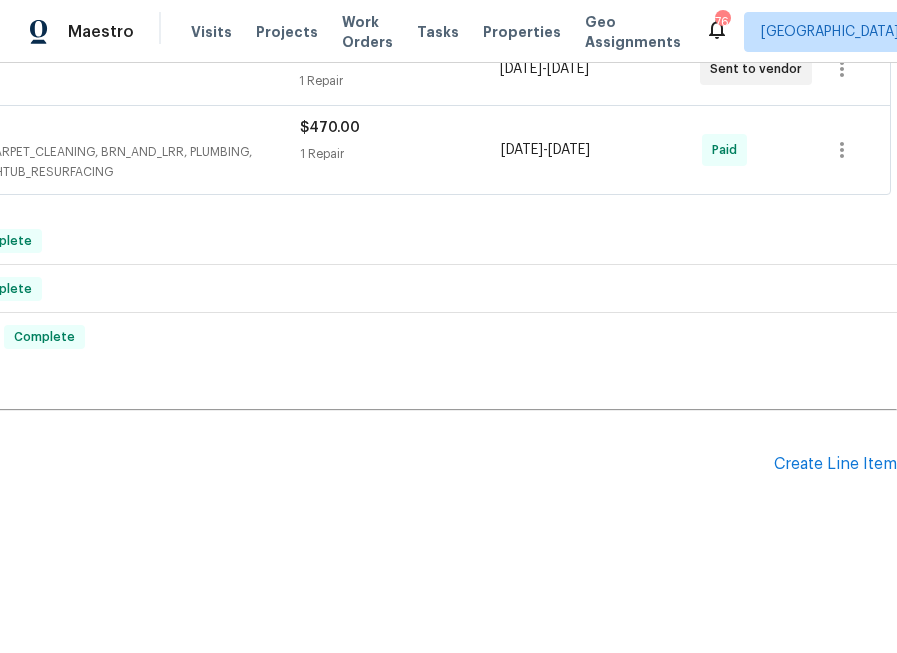 click on "Pending Line Items Create Line Item" at bounding box center (332, 464) 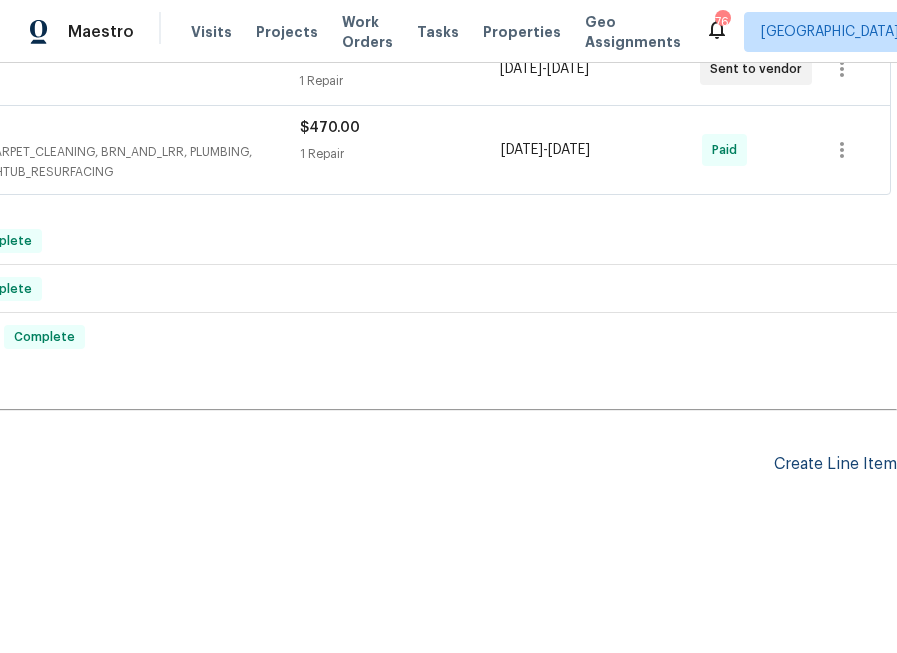 click on "Create Line Item" at bounding box center [835, 464] 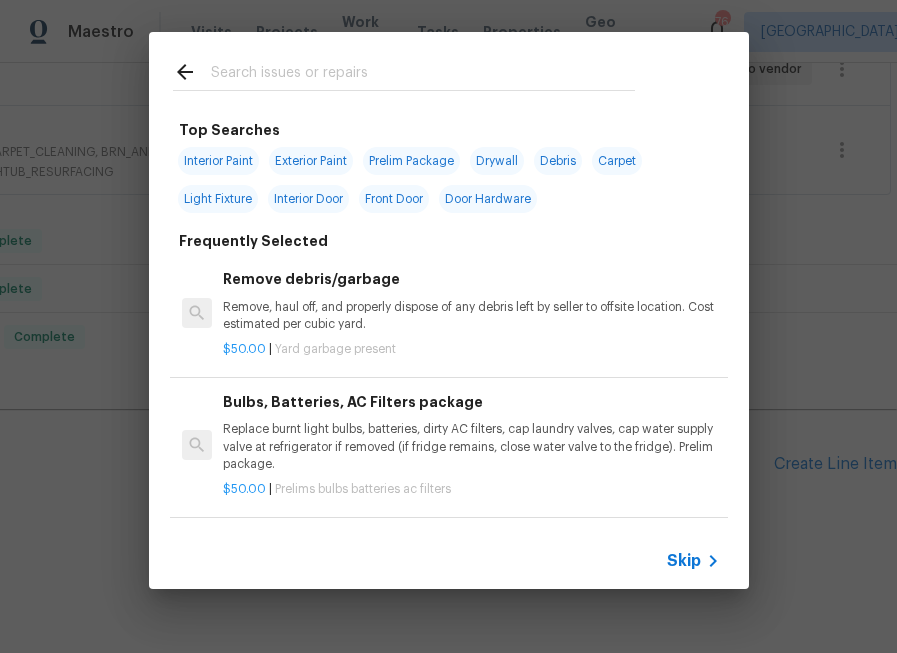 click on "Skip" at bounding box center (684, 561) 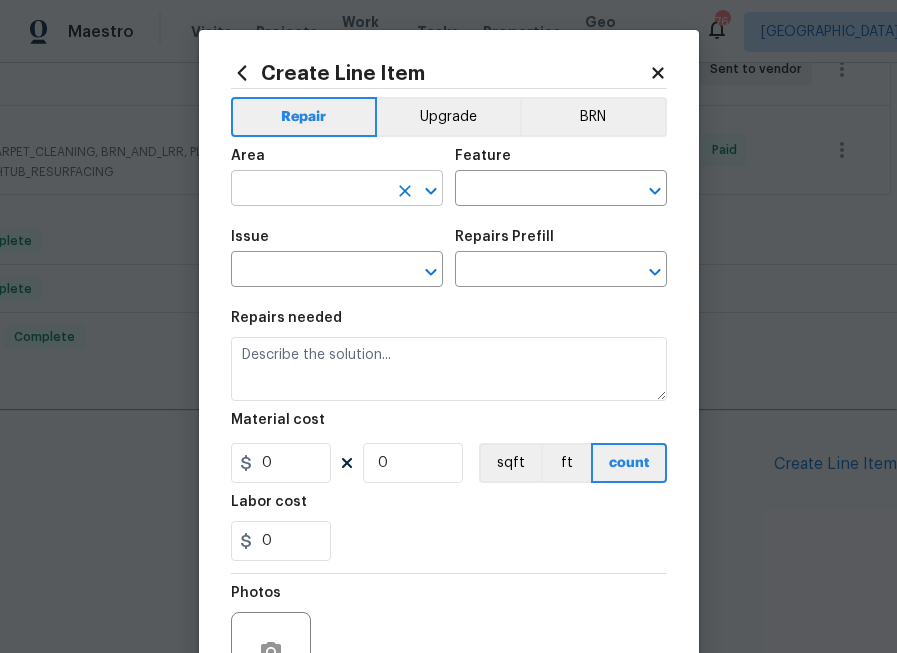 click at bounding box center (309, 190) 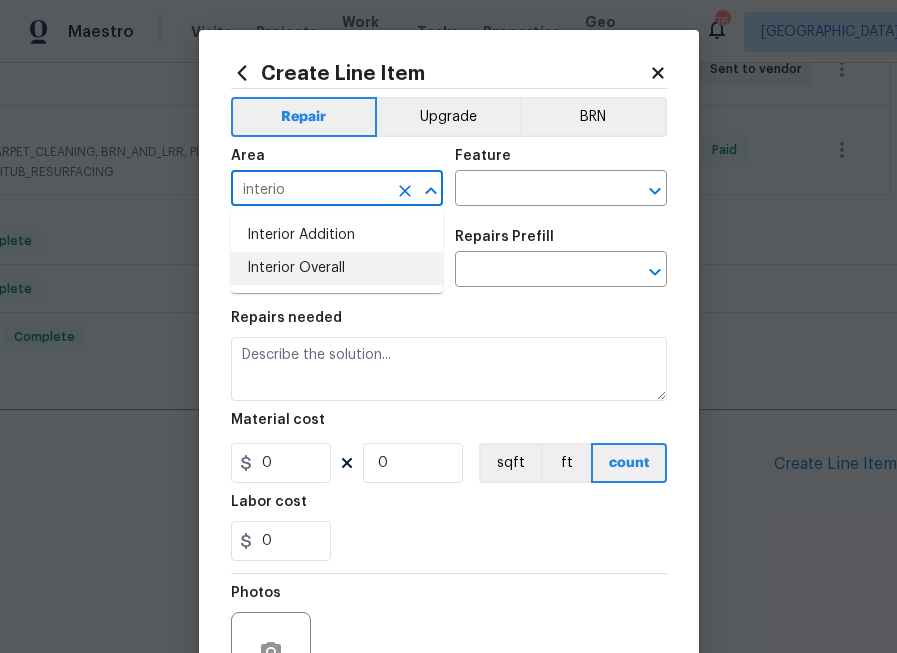 click on "Interior Overall" at bounding box center [337, 268] 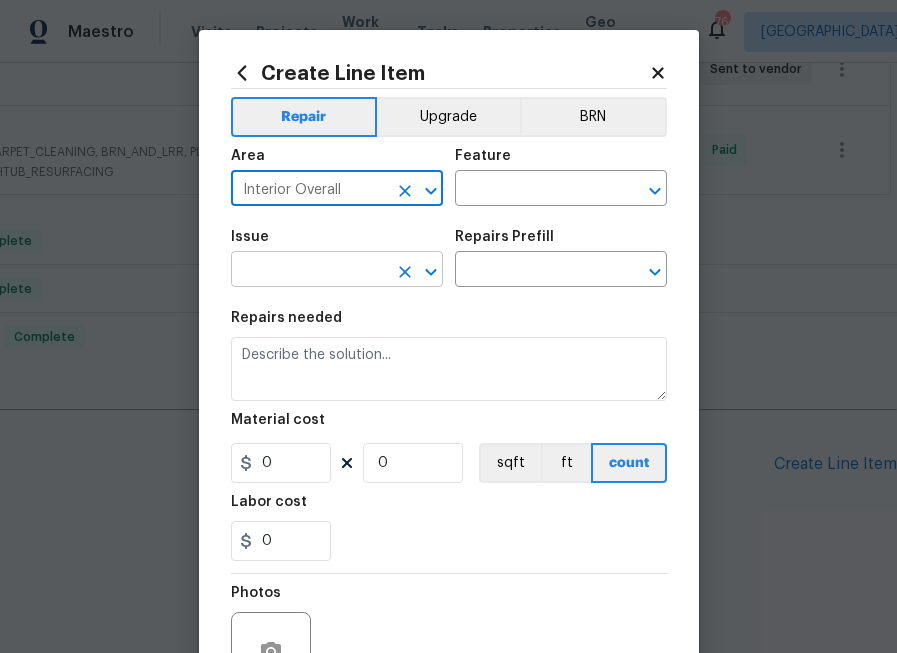 type on "Interior Overall" 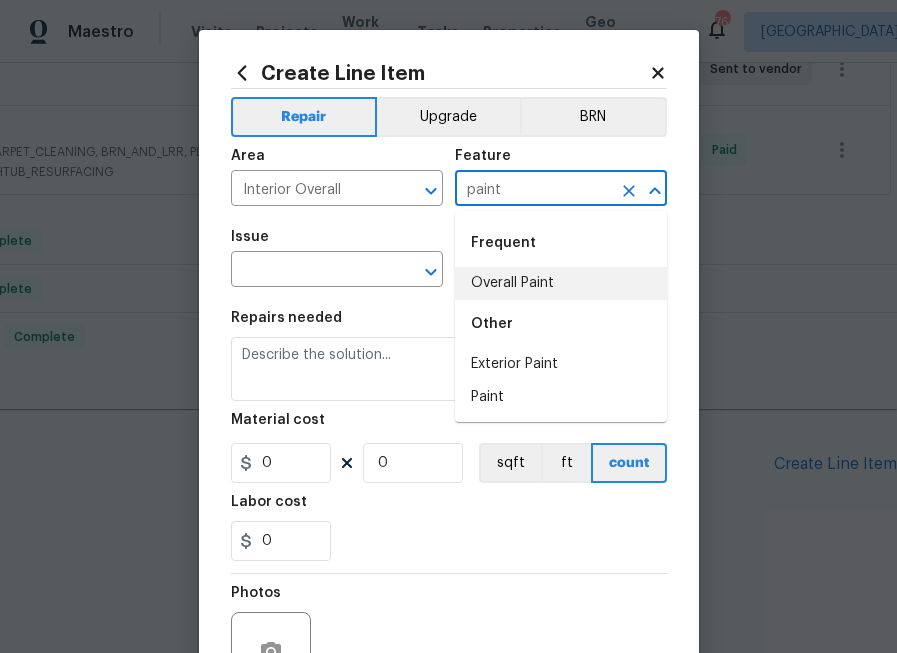 click on "Overall Paint" at bounding box center [561, 283] 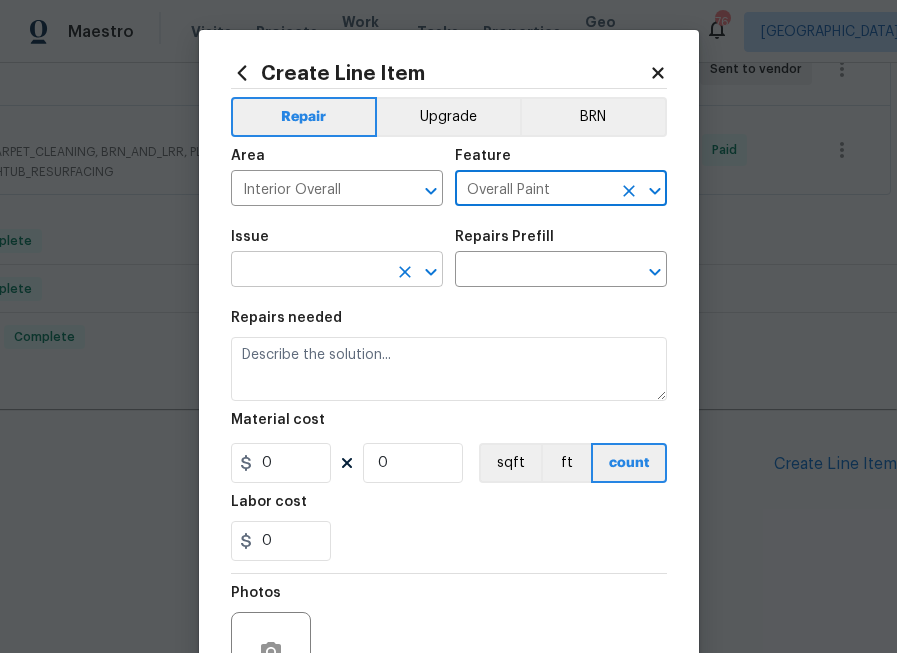 type on "Overall Paint" 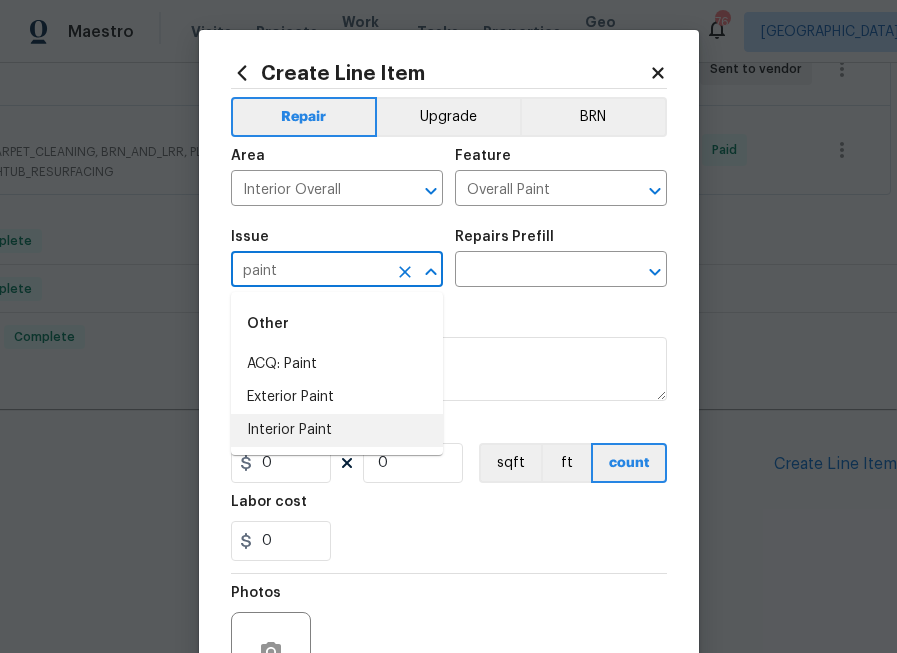 click on "Interior Paint" at bounding box center (337, 430) 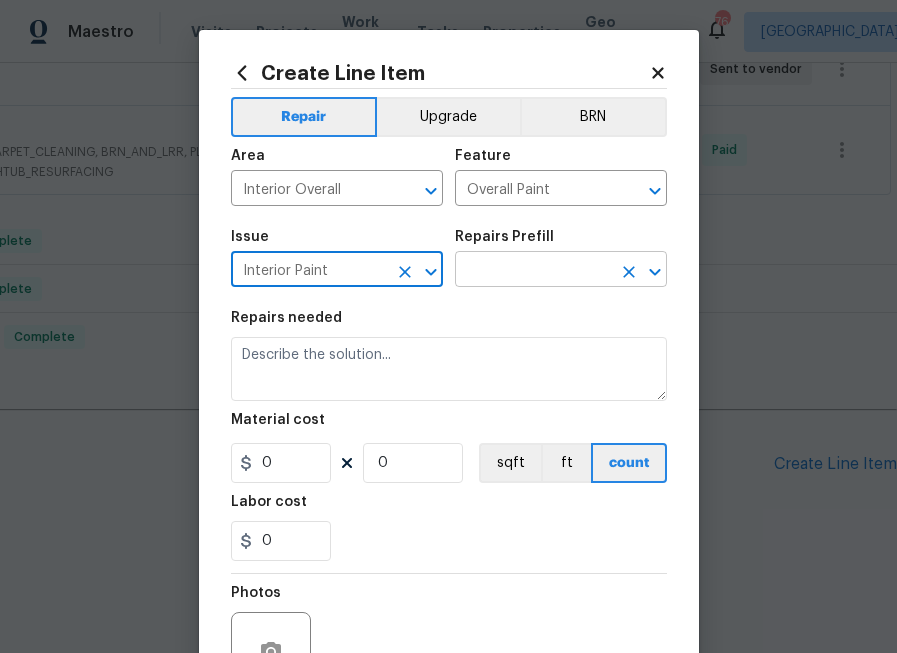 type on "Interior Paint" 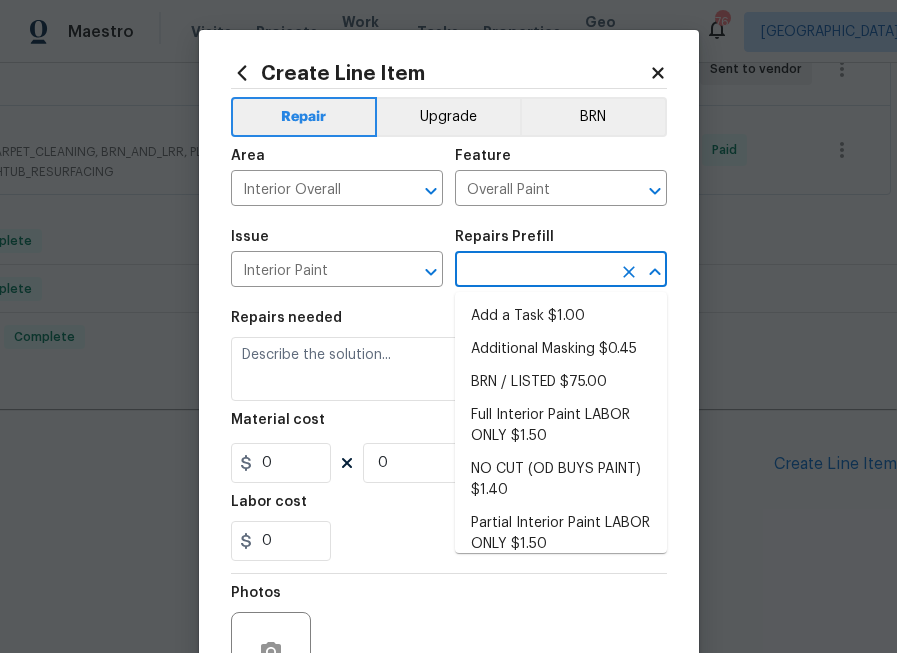 click at bounding box center [533, 271] 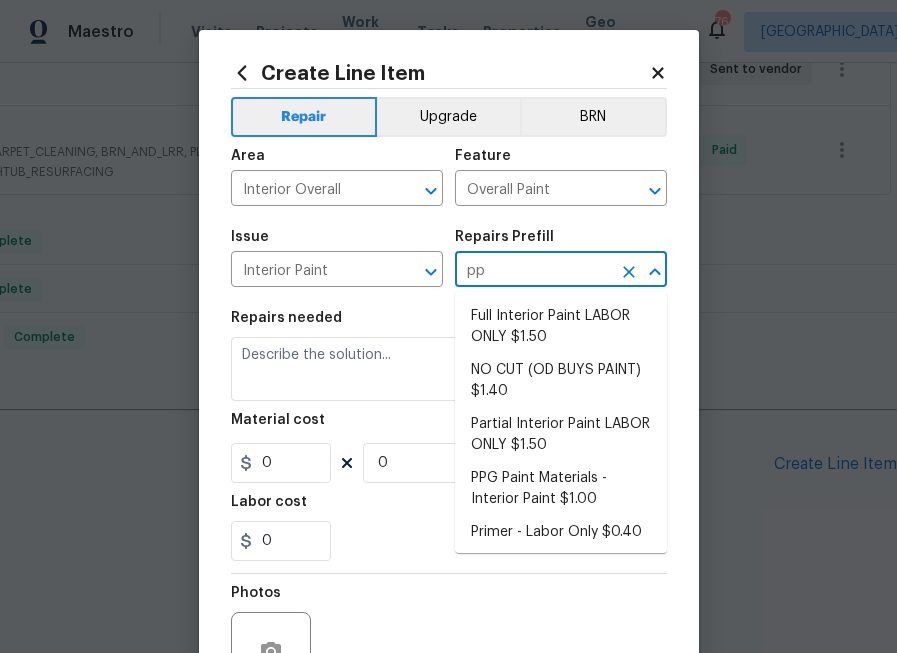 type on "ppg" 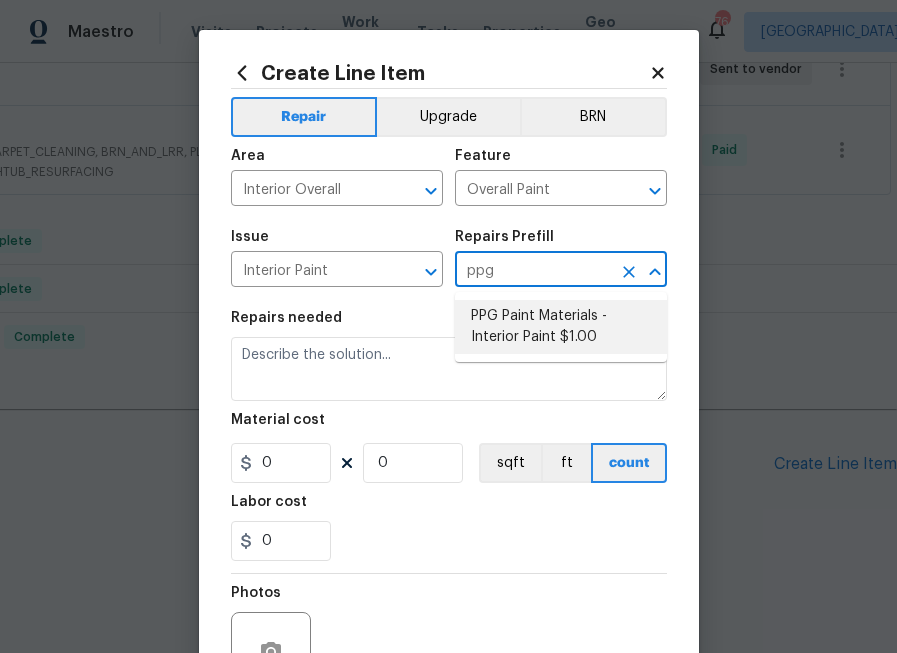 click on "PPG Paint Materials - Interior Paint $1.00" at bounding box center (561, 327) 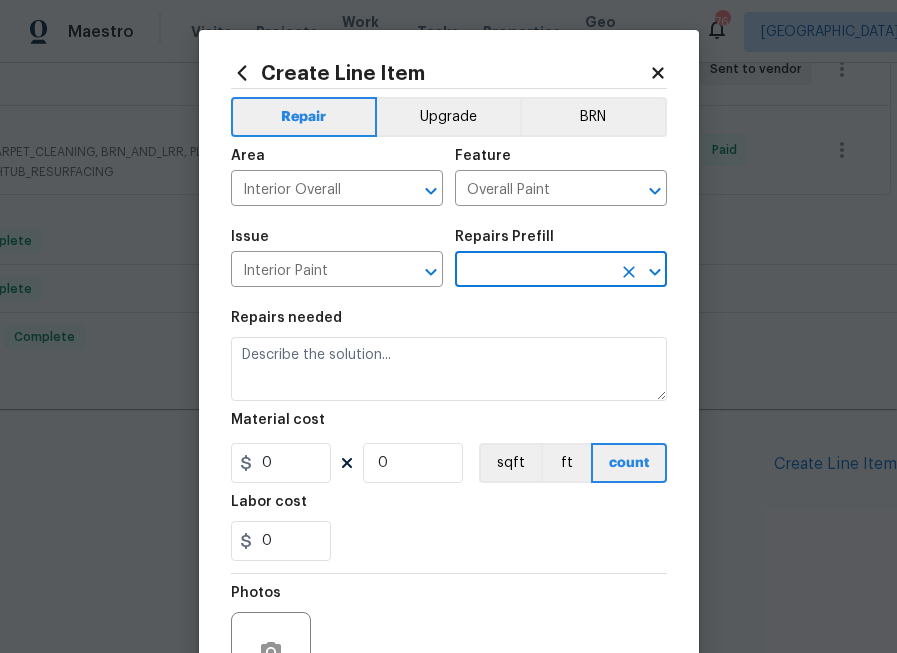 type on "PPG Paint Materials - Interior Paint $1.00" 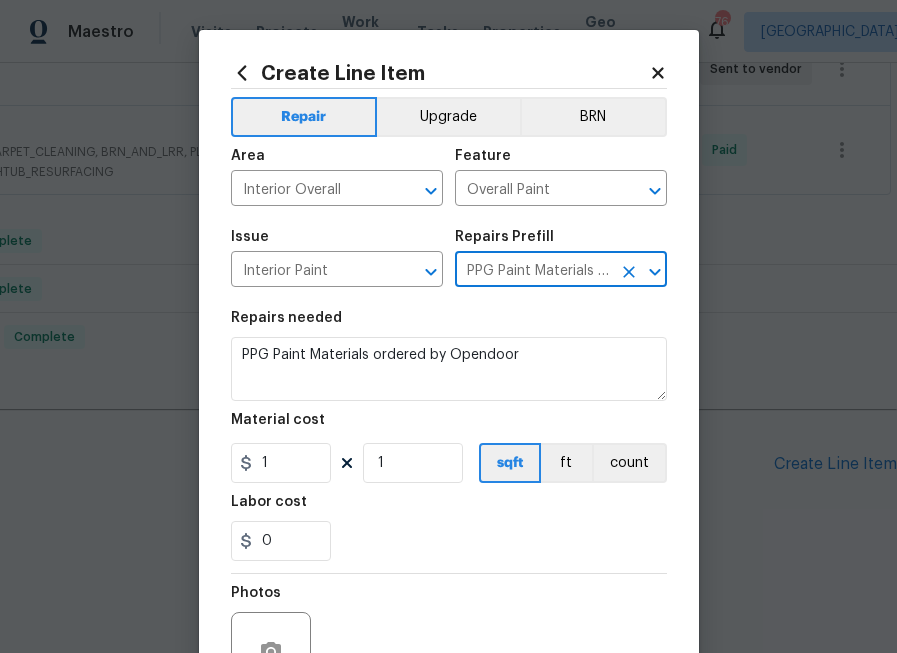 type on "PPG Paint Materials - Interior Paint $1.00" 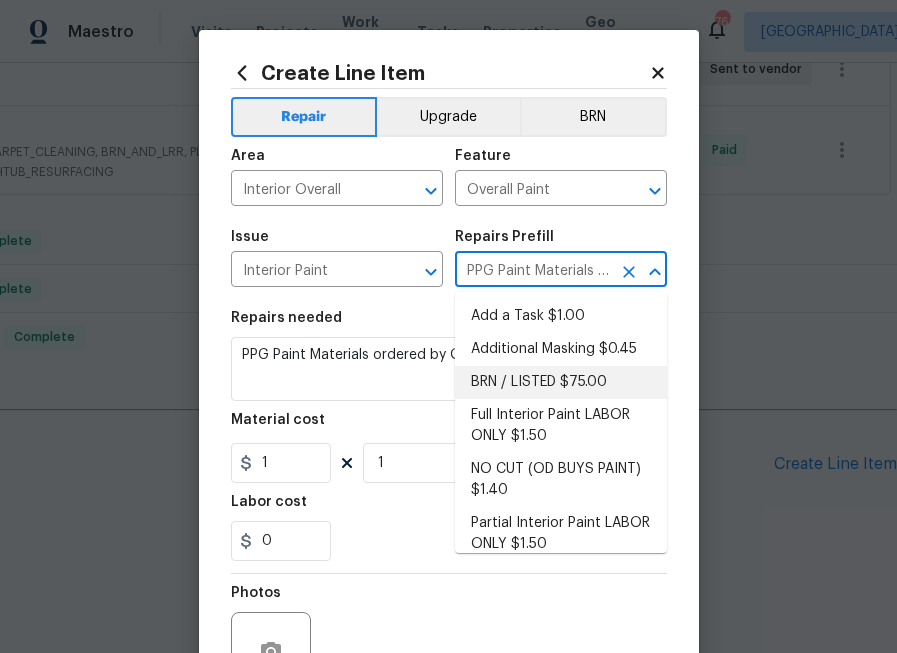 click on "Repairs needed" at bounding box center [449, 324] 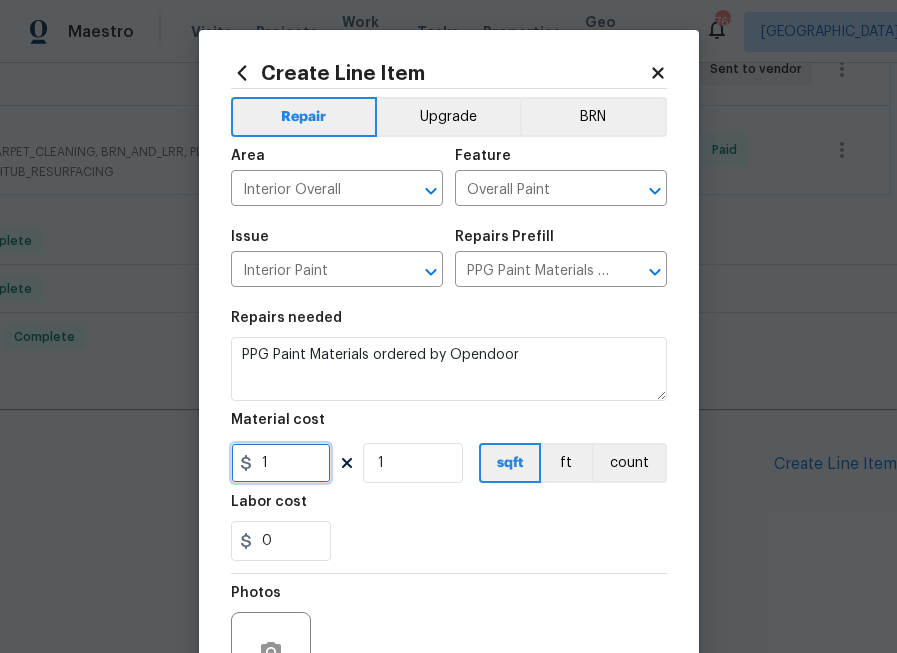 click on "1" at bounding box center (281, 463) 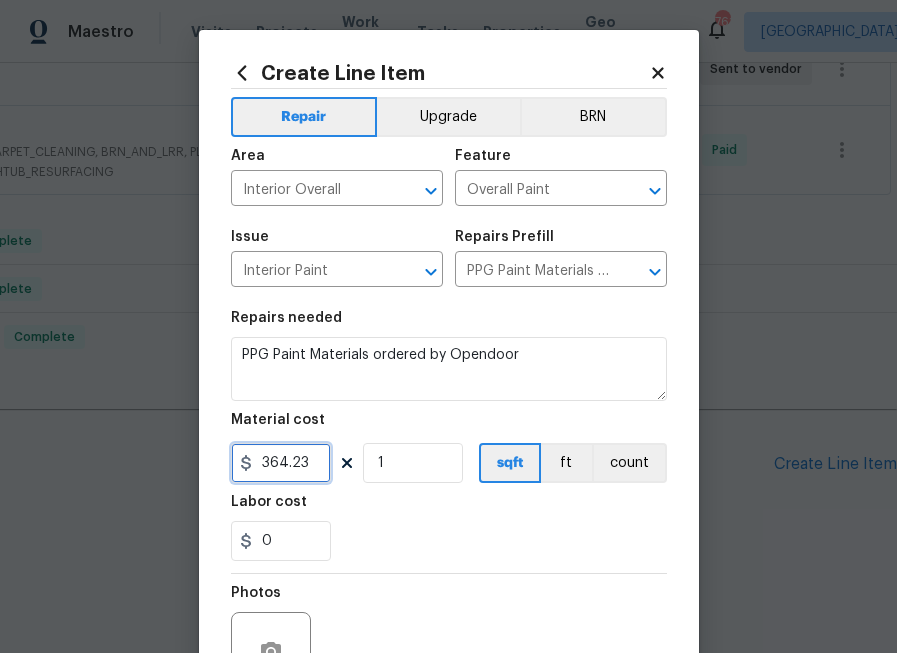 type on "364.23" 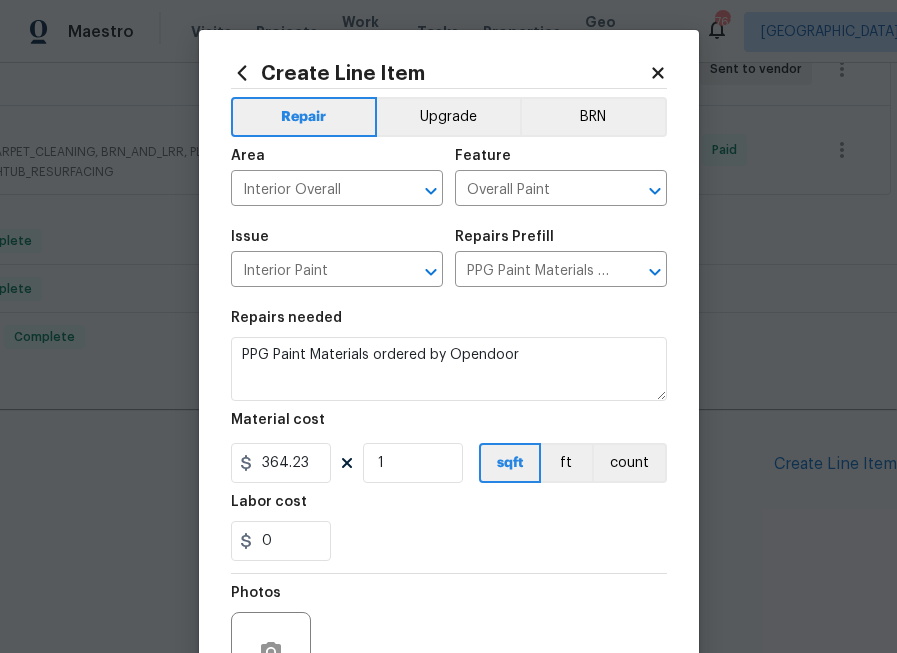 click on "0" at bounding box center [449, 541] 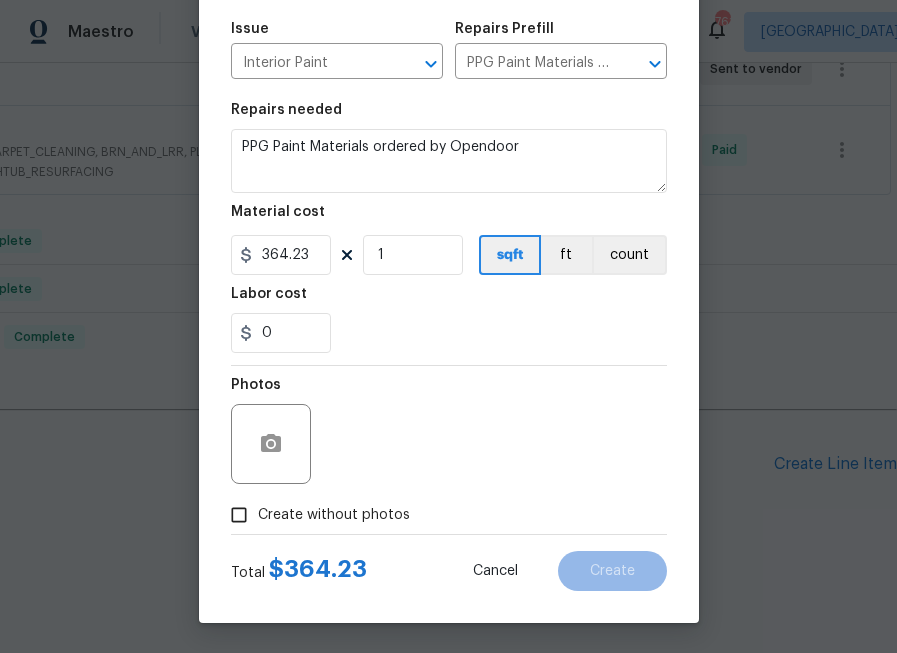 click on "Create without photos" at bounding box center (334, 515) 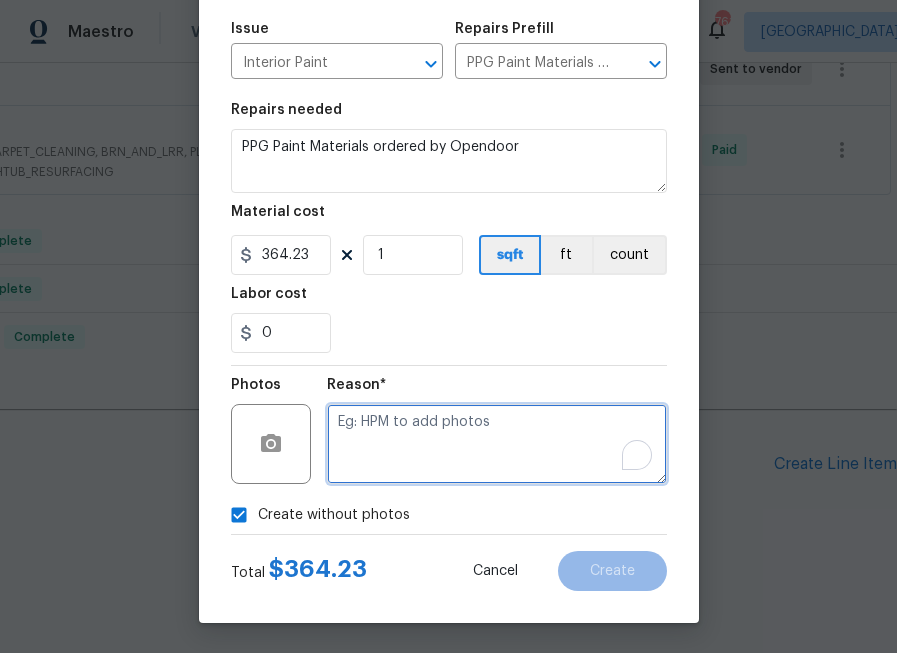click at bounding box center (497, 444) 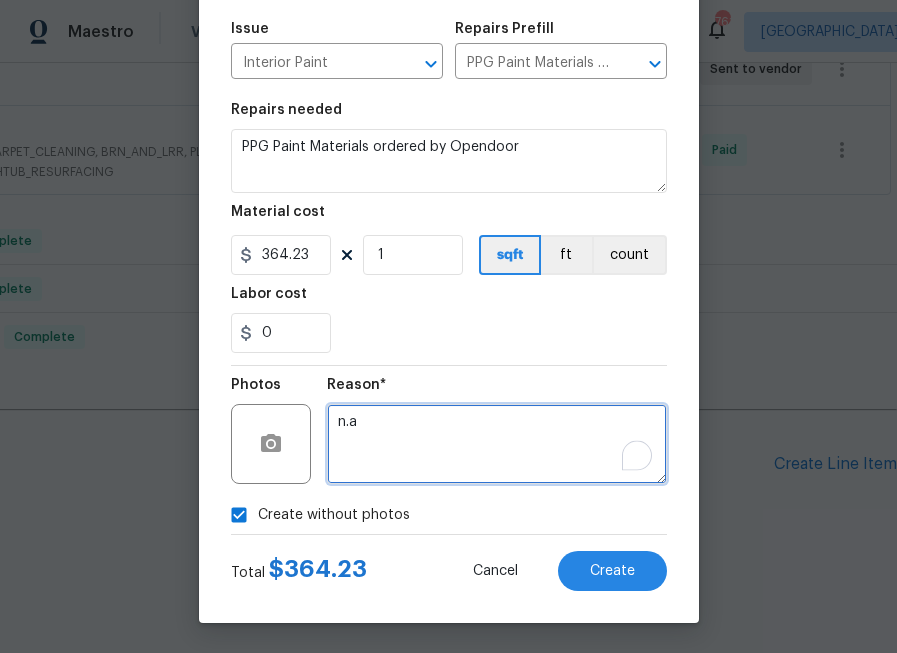 type on "n.a" 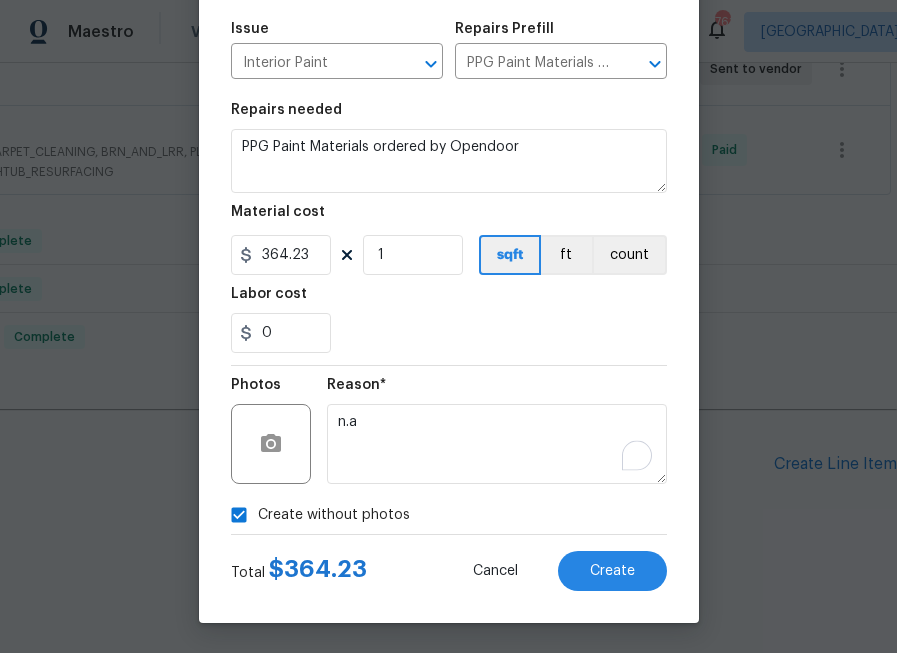click on "Create Line Item Repair Upgrade BRN Area Interior Overall ​ Feature Overall Paint ​ Issue Interior Paint ​ Repairs Prefill PPG Paint Materials - Interior Paint $1.00 ​ Repairs needed PPG Paint Materials ordered by Opendoor Material cost 364.23 1 sqft ft count Labor cost 0 Photos Reason* n.a Create without photos Total   $ 364.23 Cancel Create" at bounding box center (449, 222) 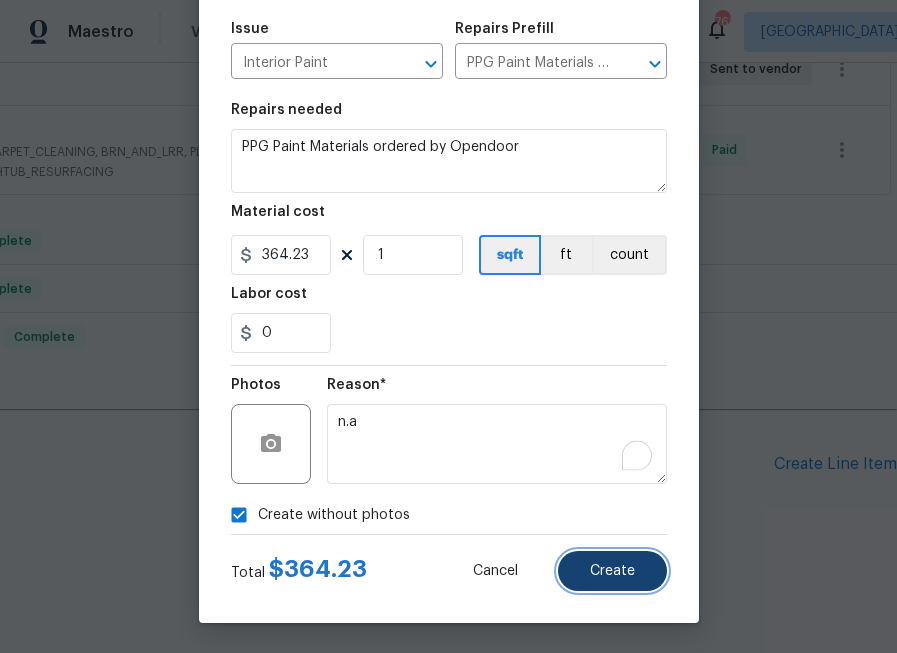 click on "Create" at bounding box center (612, 571) 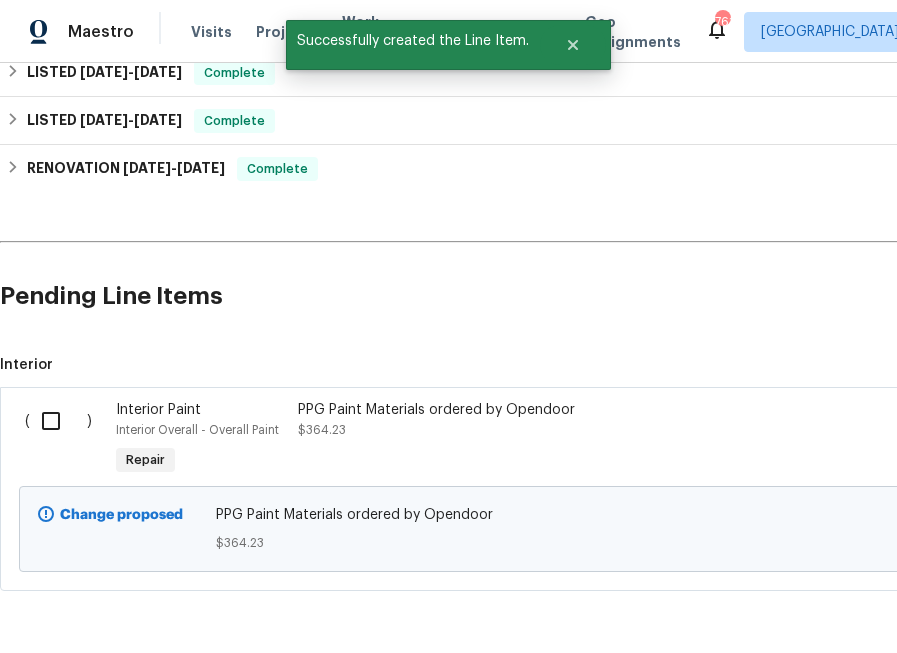 scroll, scrollTop: 802, scrollLeft: 0, axis: vertical 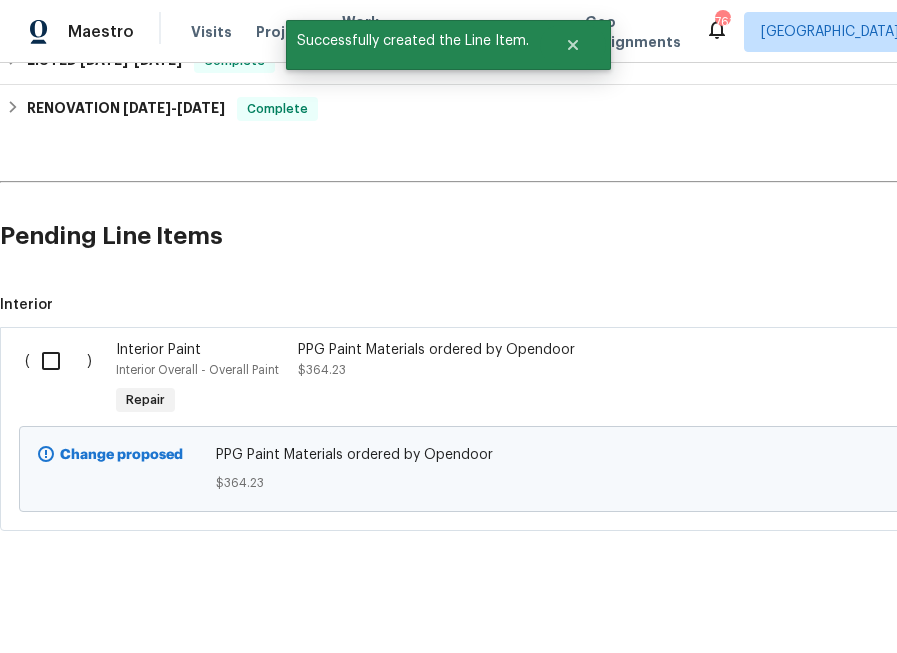 click at bounding box center [58, 361] 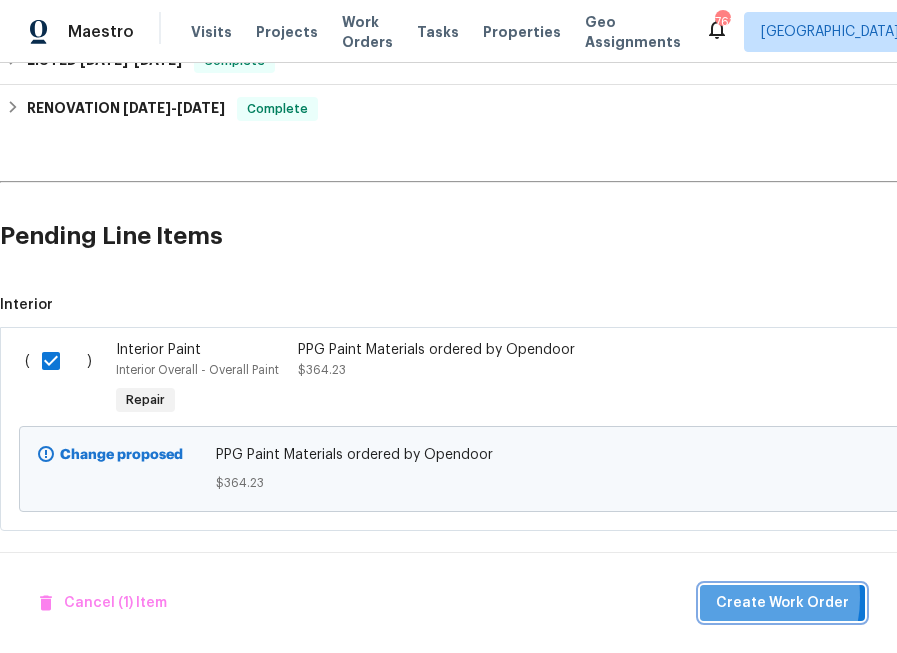 click on "Create Work Order" at bounding box center [782, 603] 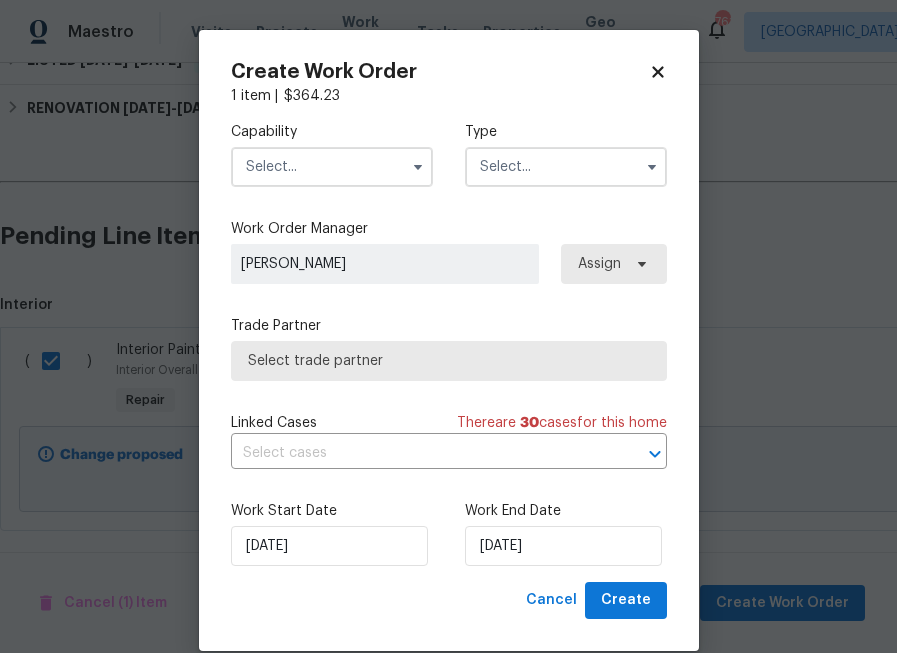 click at bounding box center [332, 167] 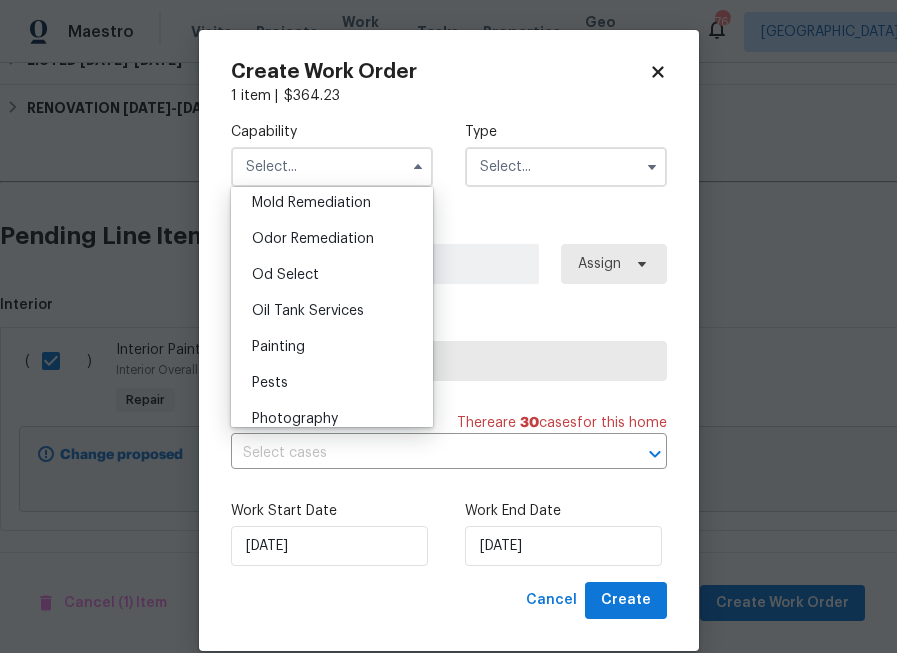 scroll, scrollTop: 1548, scrollLeft: 0, axis: vertical 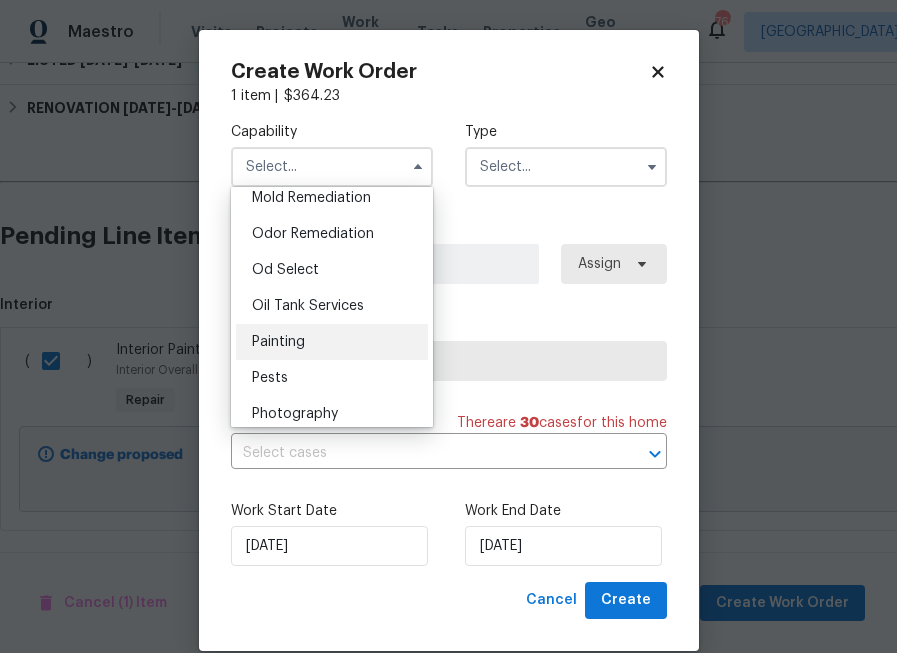 click on "Painting" at bounding box center [332, 342] 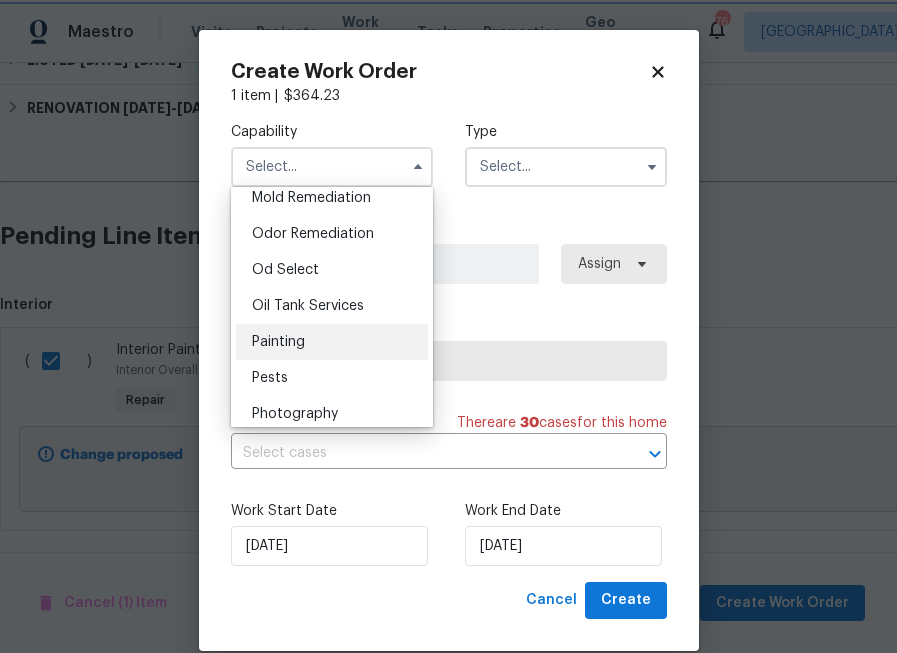 type on "Painting" 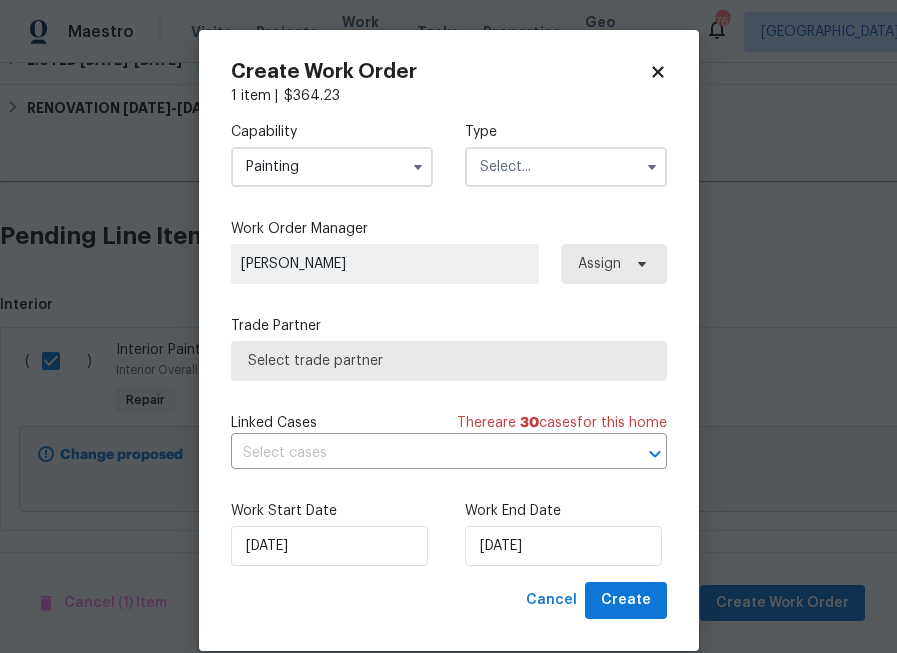 click at bounding box center [566, 167] 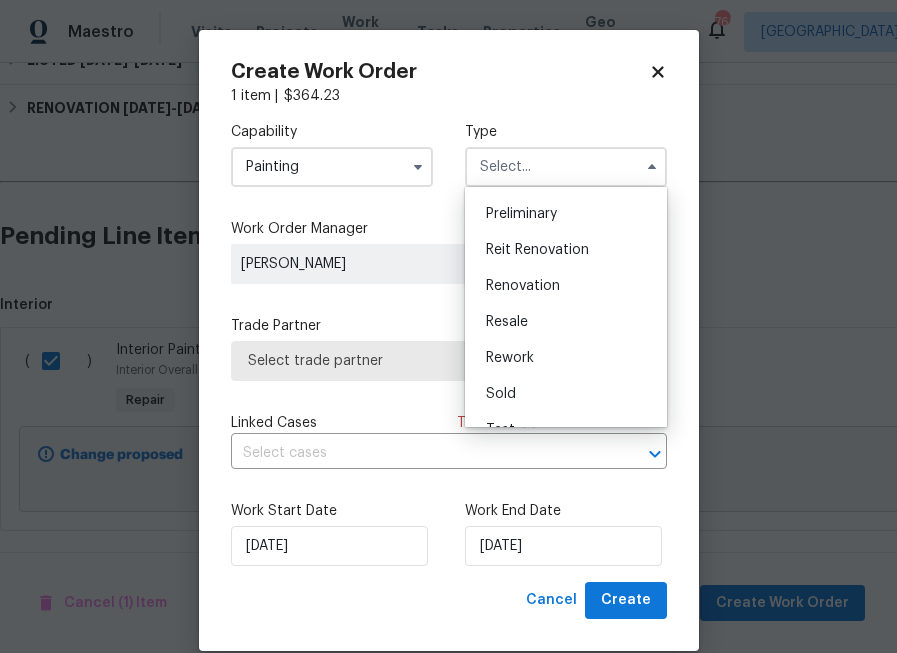 scroll, scrollTop: 454, scrollLeft: 0, axis: vertical 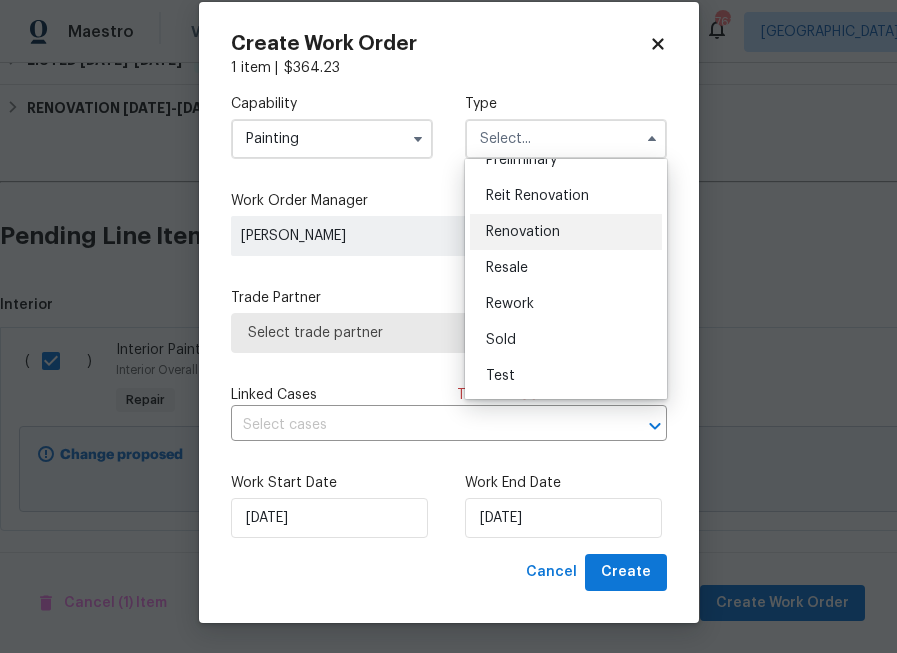 click on "Renovation" at bounding box center (566, 232) 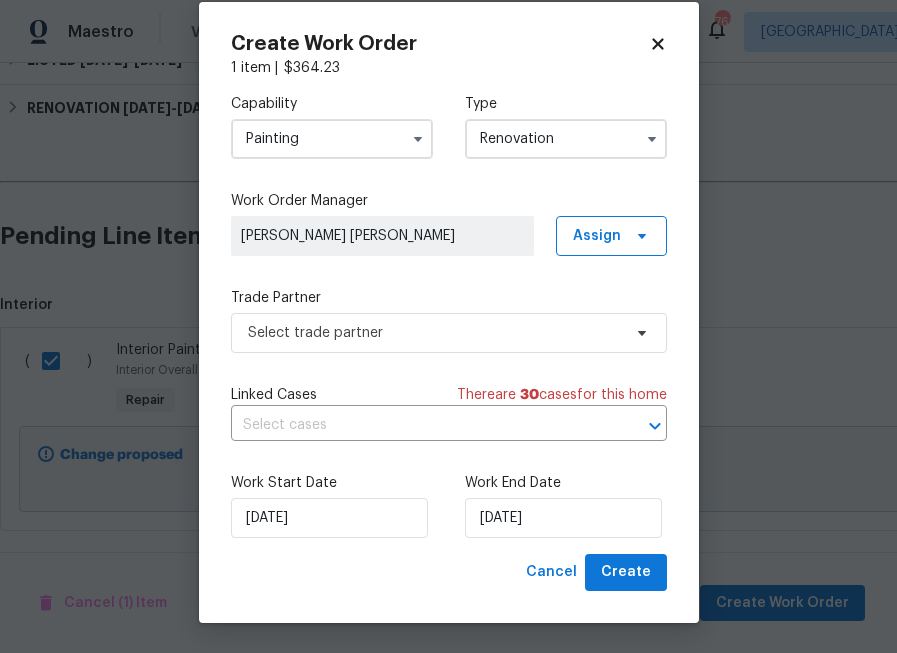 scroll, scrollTop: 0, scrollLeft: 0, axis: both 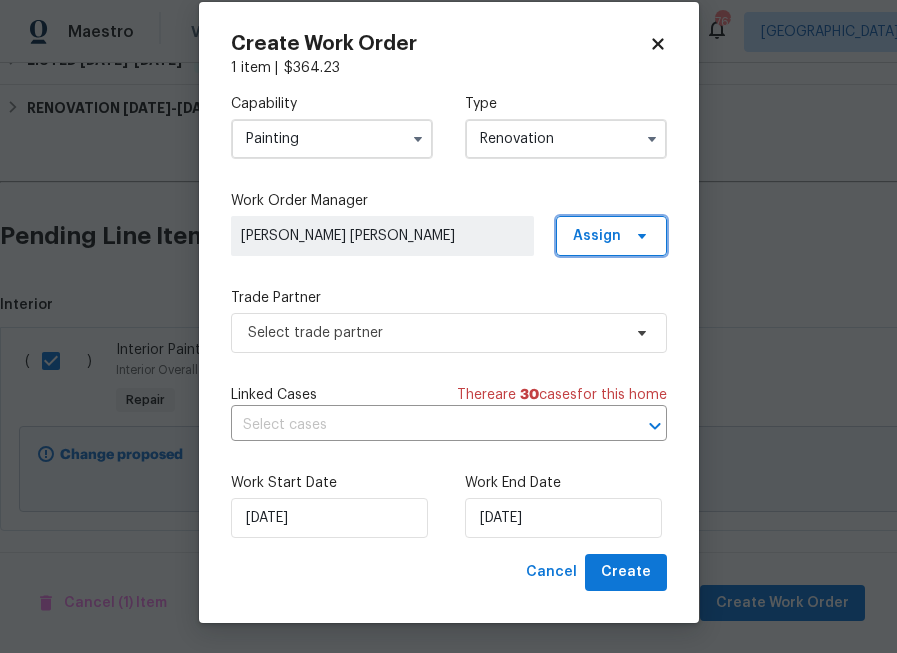 click on "Assign" at bounding box center (597, 236) 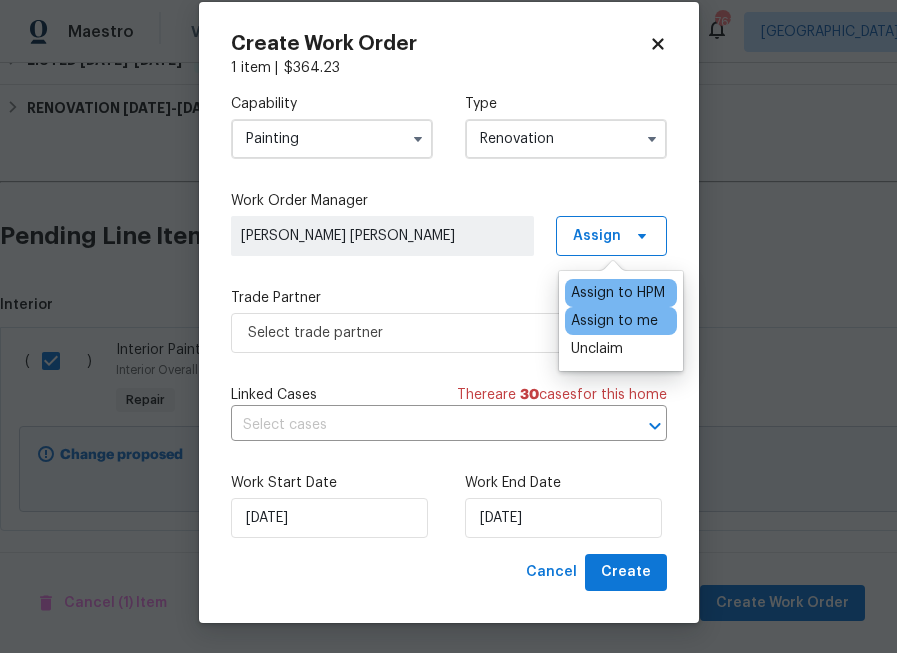 click on "Assign to me" at bounding box center [614, 321] 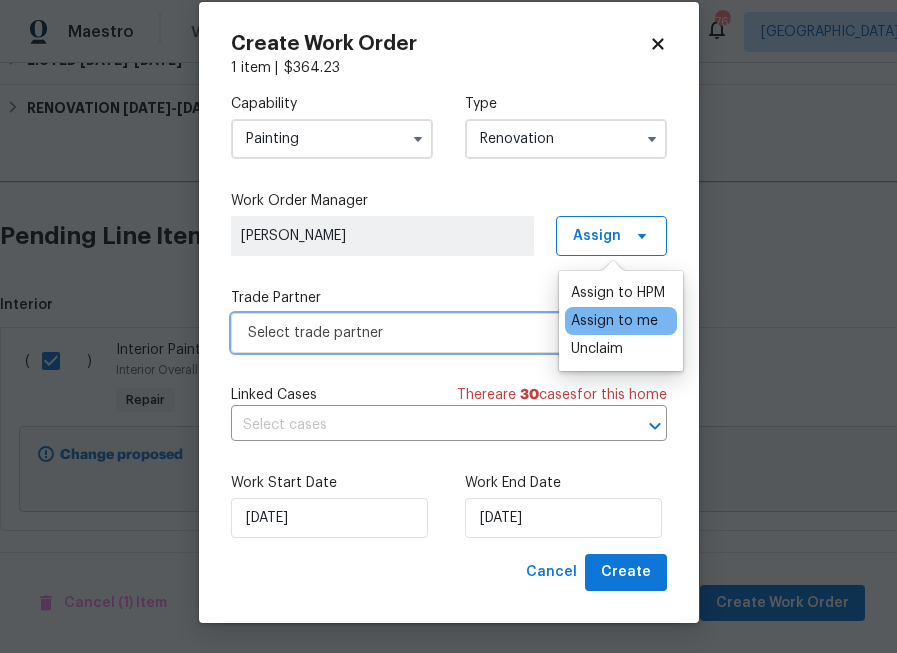 click on "Select trade partner" at bounding box center [434, 333] 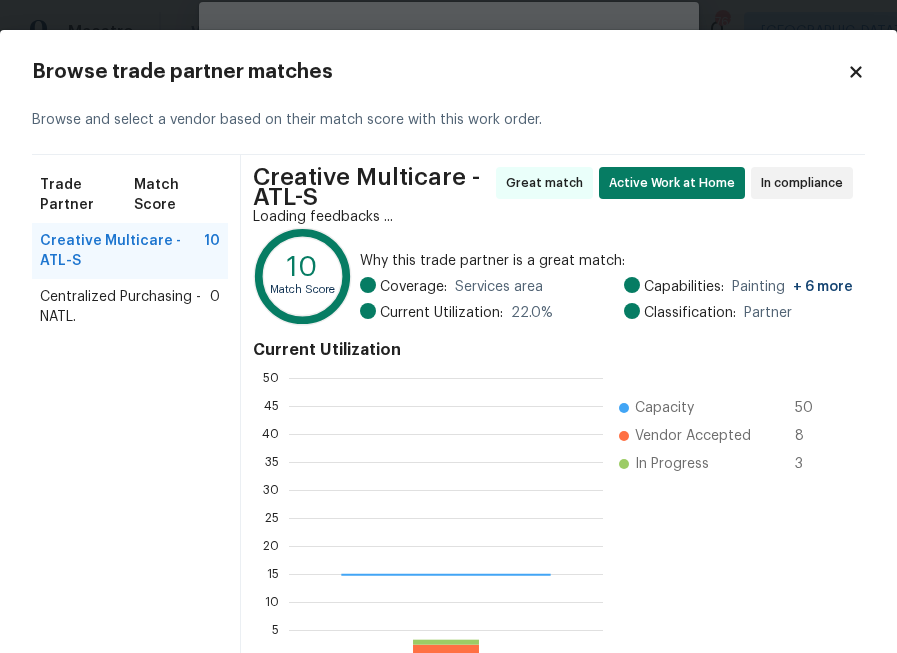 scroll, scrollTop: 2, scrollLeft: 1, axis: both 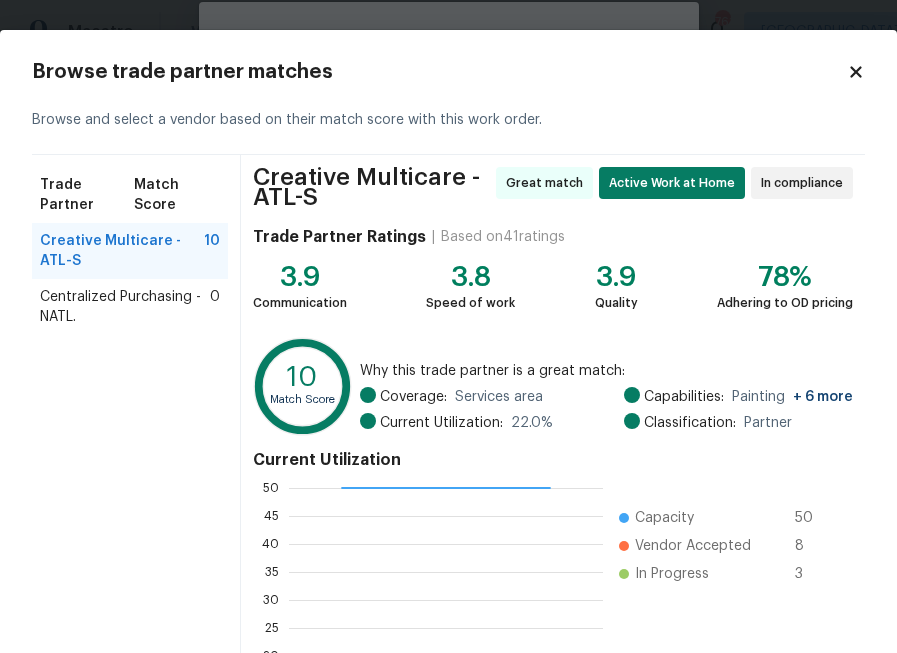 click on "Centralized Purchasing - NATL." at bounding box center (125, 307) 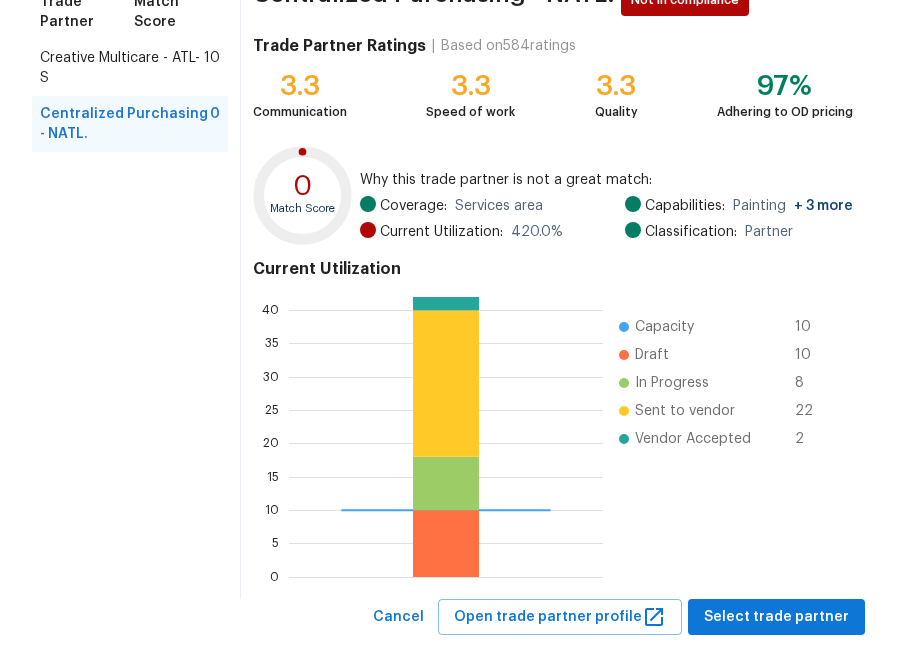 scroll, scrollTop: 226, scrollLeft: 0, axis: vertical 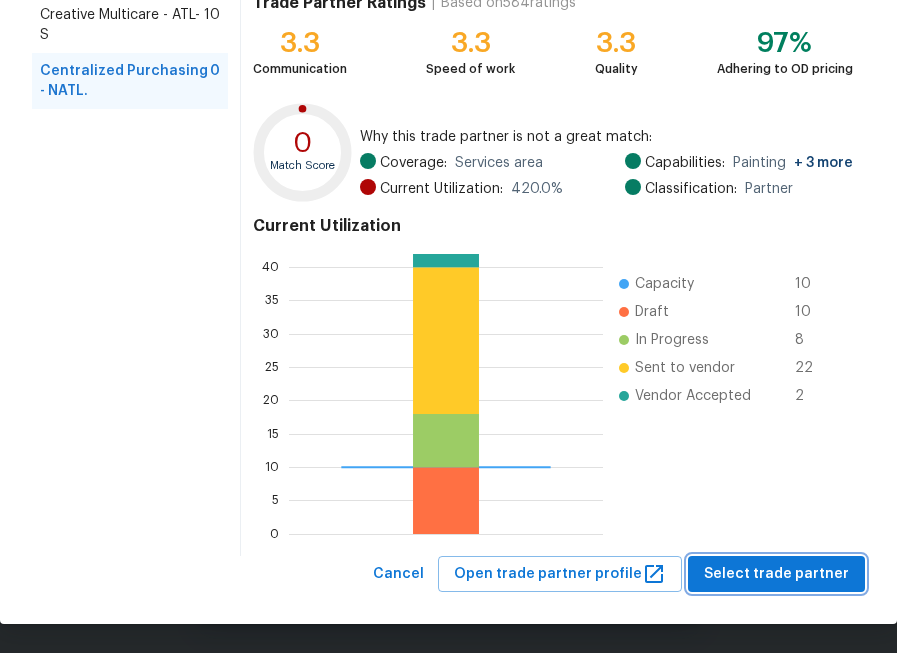 click on "Select trade partner" at bounding box center [776, 574] 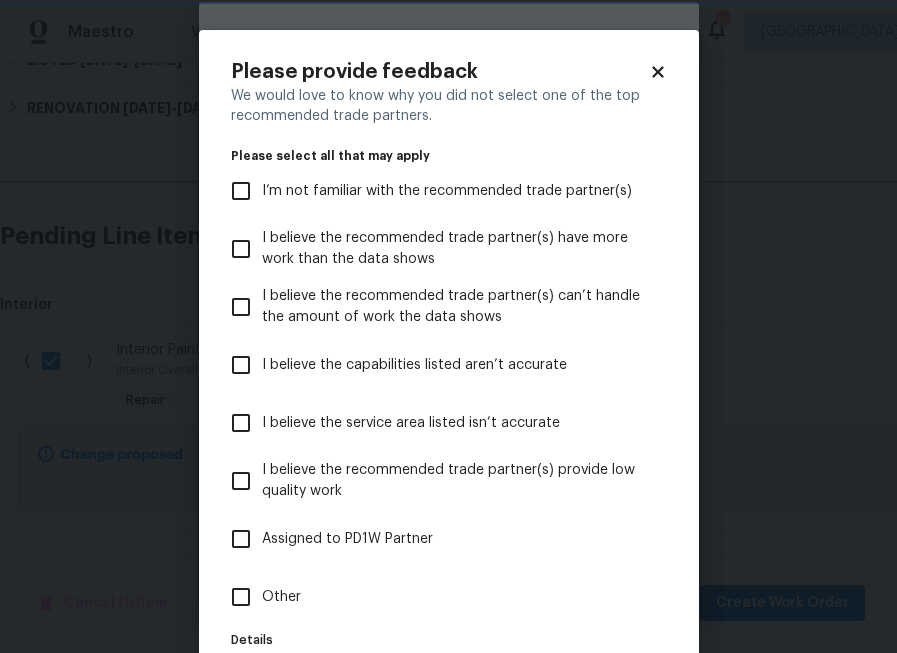 scroll, scrollTop: 0, scrollLeft: 0, axis: both 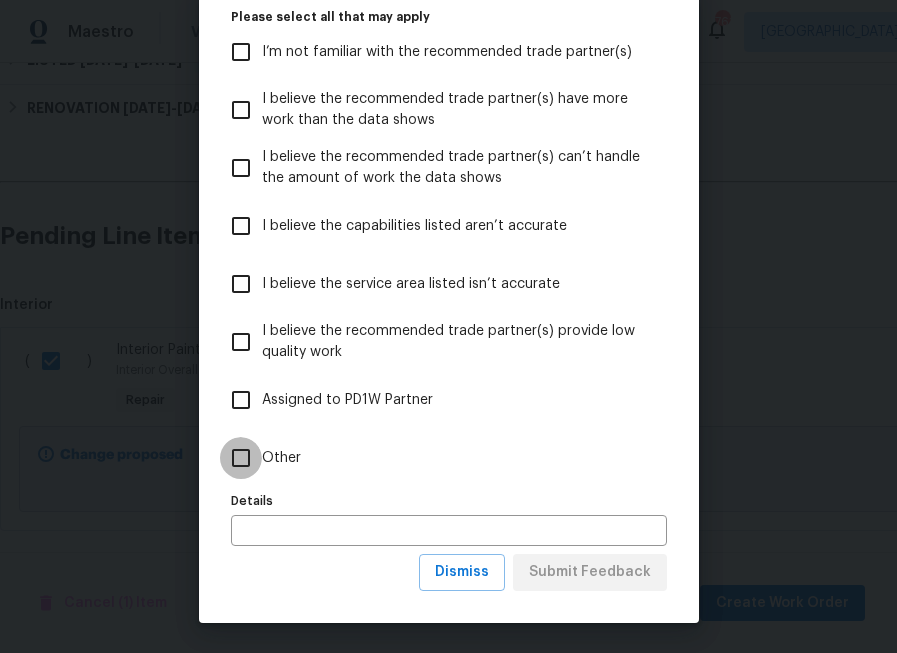 click on "Other" at bounding box center [241, 458] 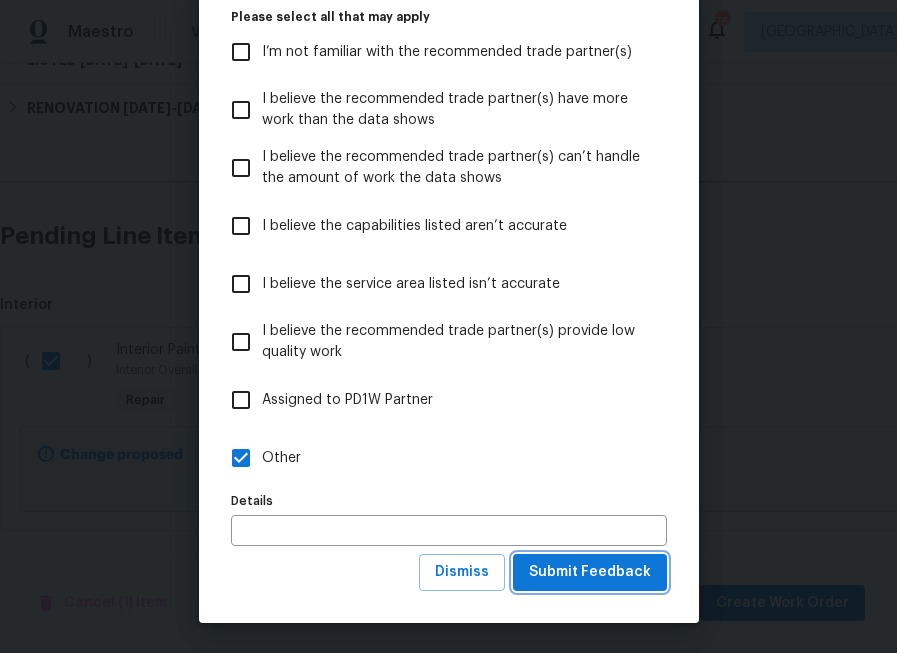 click on "Submit Feedback" at bounding box center [590, 572] 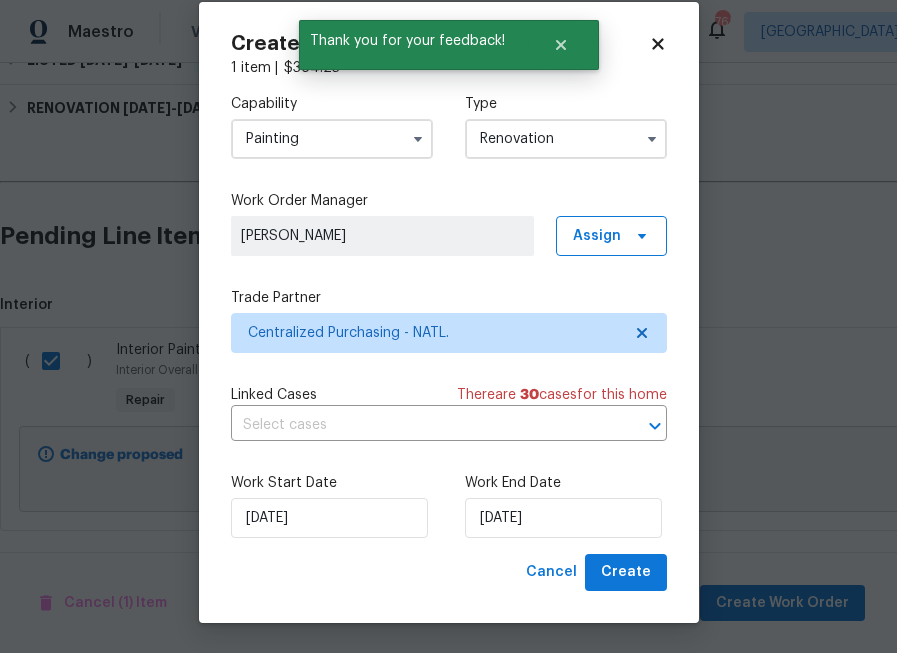 scroll, scrollTop: 0, scrollLeft: 0, axis: both 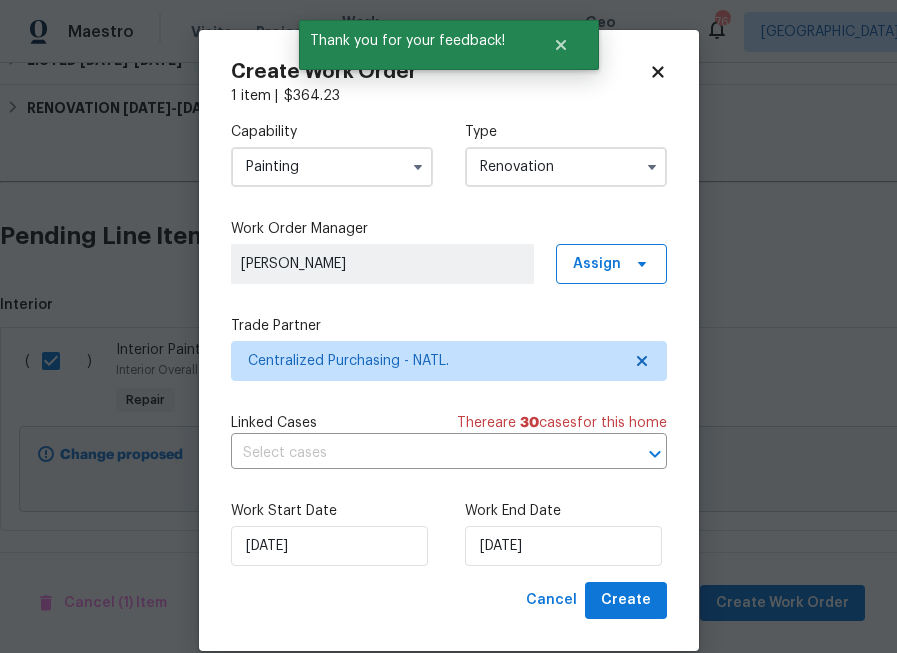 click on "Create Work Order 1 item | $ 364.23 Capability   Painting Type   Renovation Work Order Manager   [PERSON_NAME] Assign Trade Partner   Centralized Purchasing - NATL. Linked Cases There  are   30  case s  for this home   ​ Work Start Date   [DATE] Work End Date   [DATE] Cancel Create" at bounding box center [449, 340] 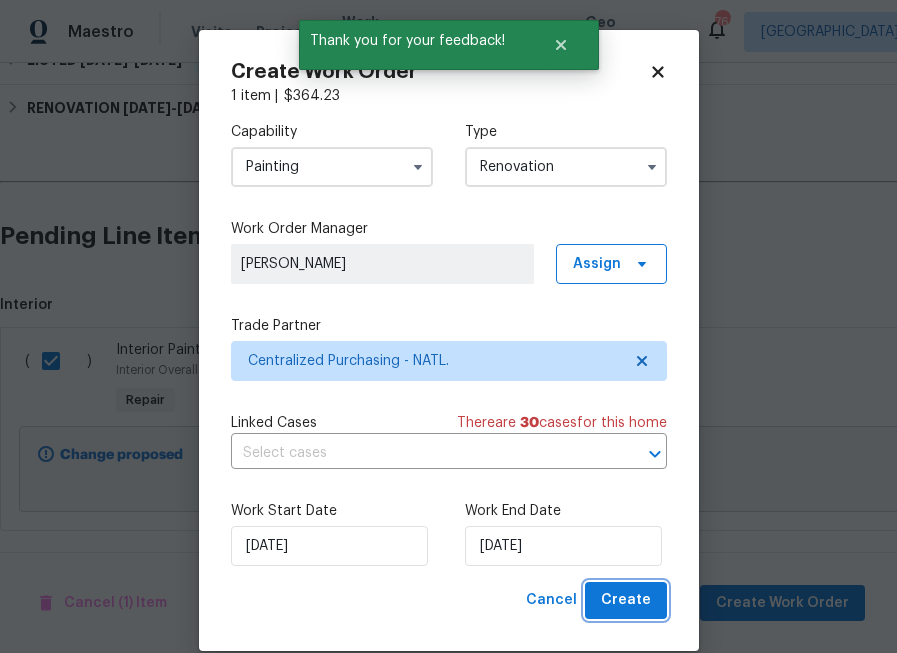 click on "Create" at bounding box center [626, 600] 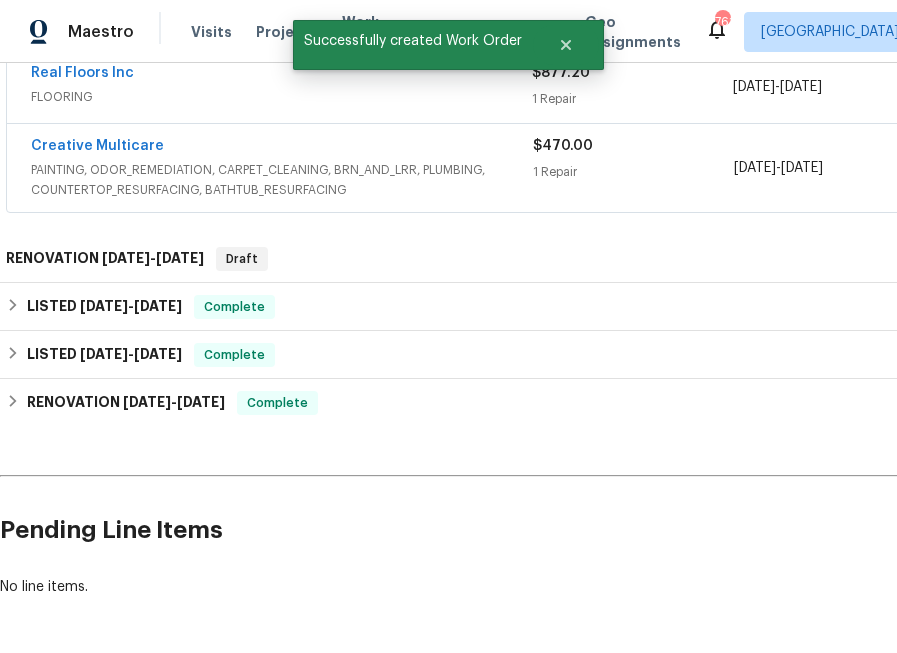 scroll, scrollTop: 622, scrollLeft: 0, axis: vertical 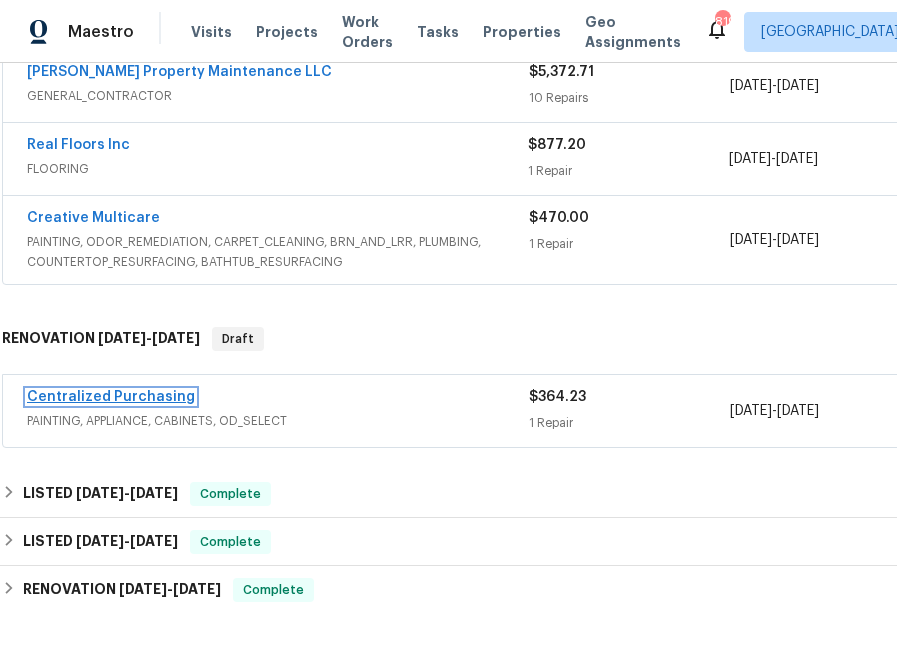 click on "Centralized Purchasing" at bounding box center (111, 397) 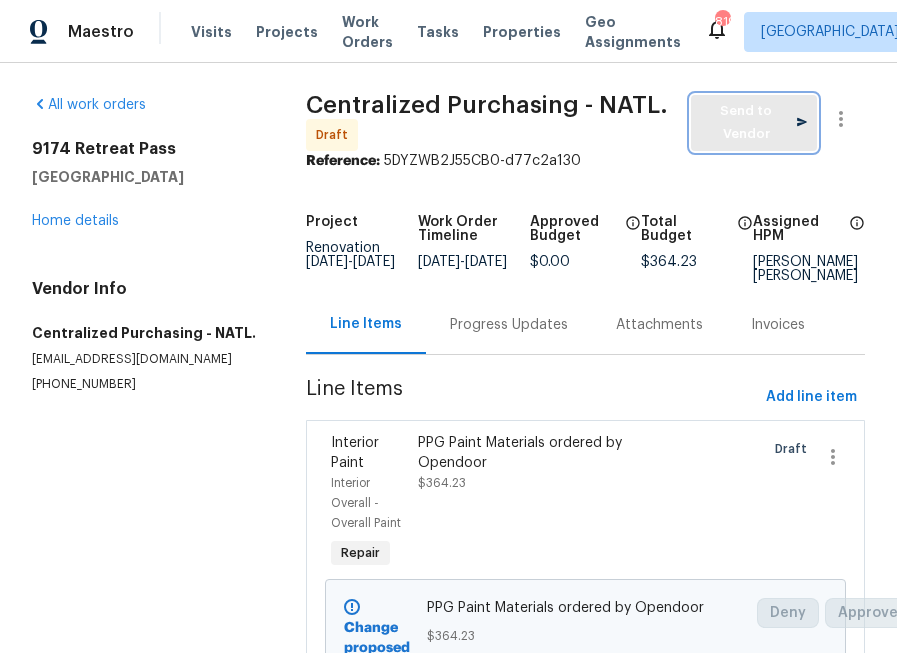 click on "Send to Vendor" at bounding box center [754, 123] 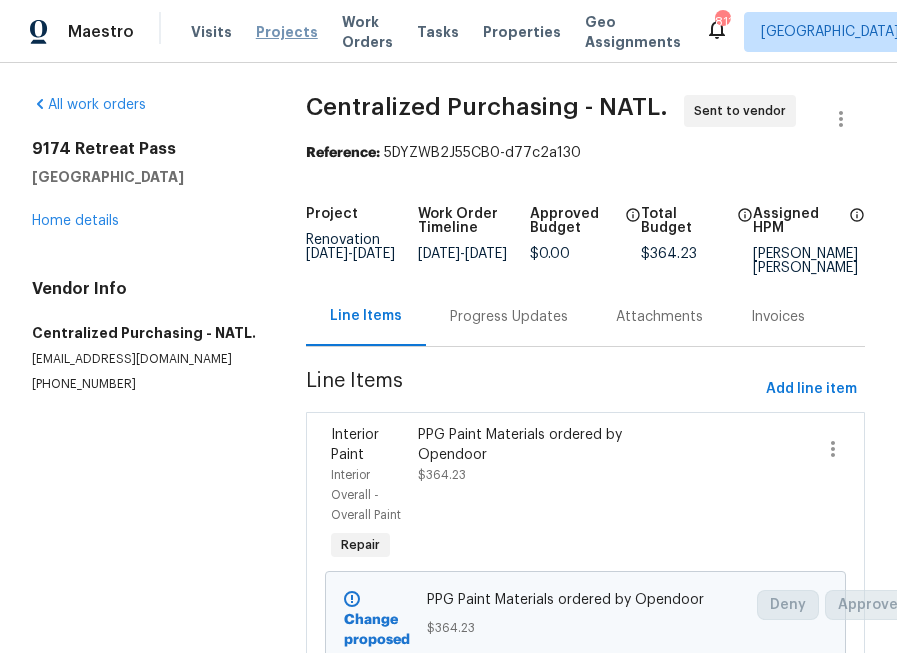 click on "Projects" at bounding box center (287, 32) 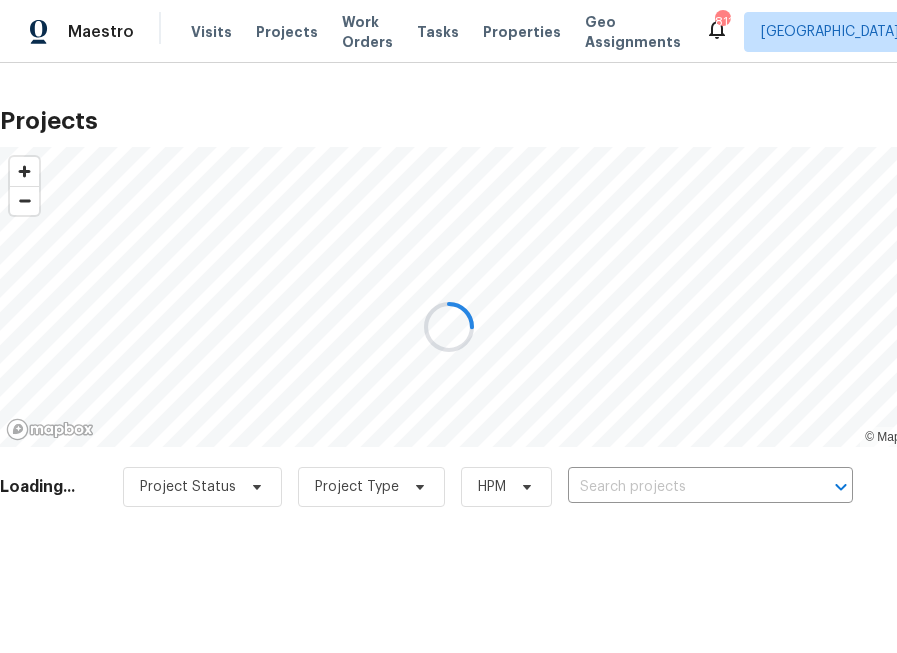 click at bounding box center [448, 326] 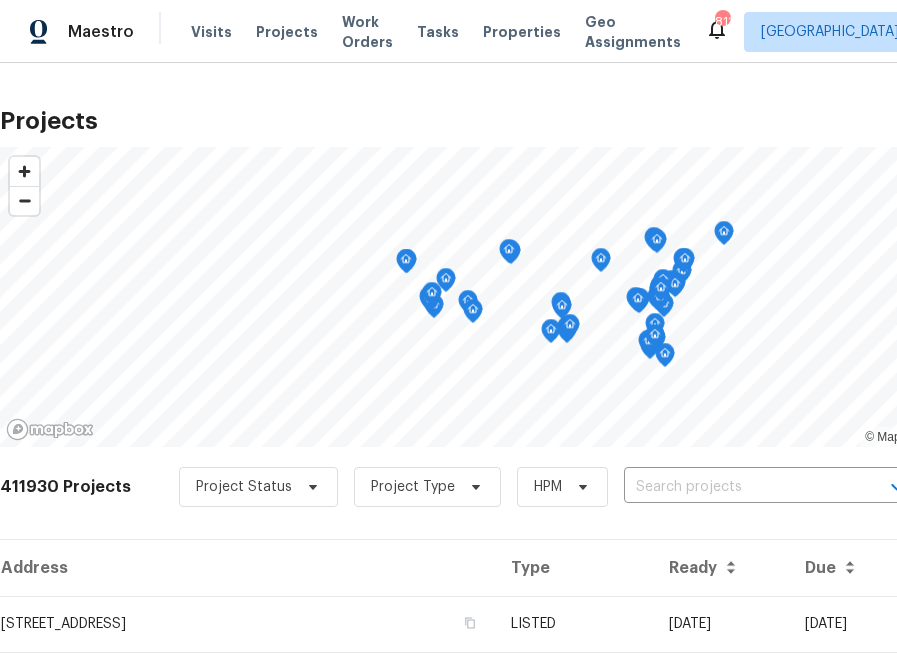 click at bounding box center [738, 487] 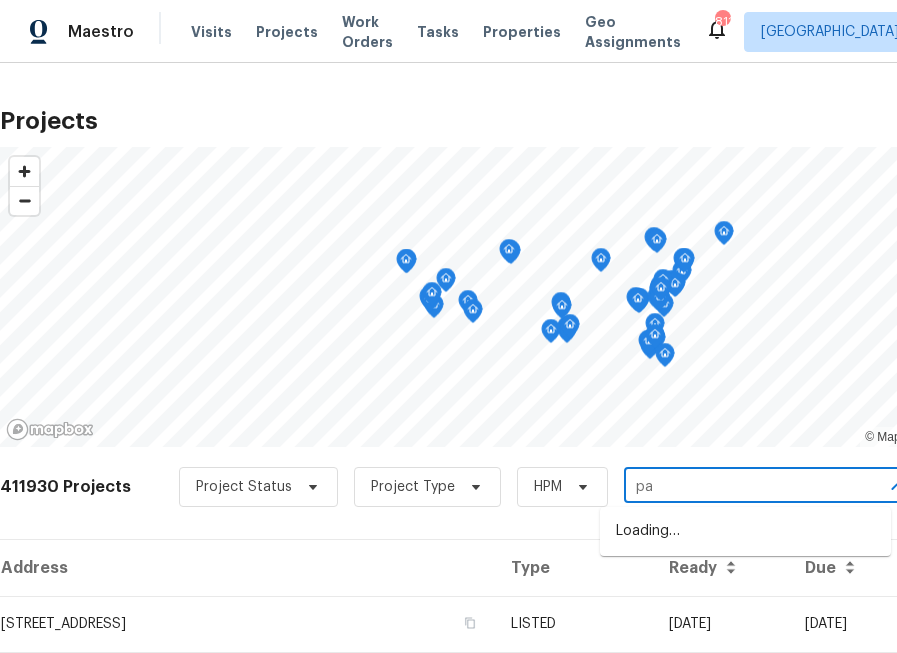 type on "p" 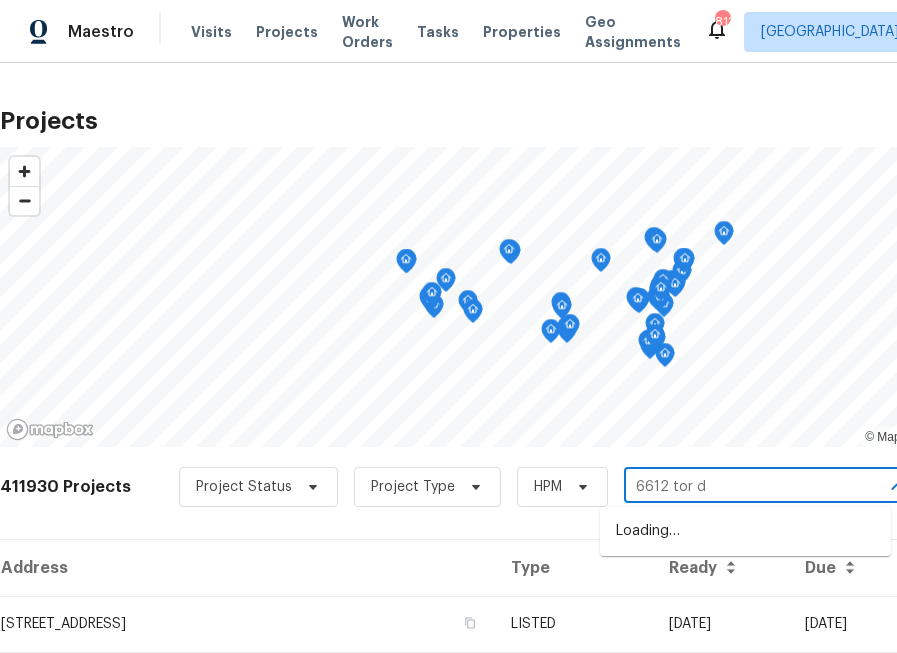 type on "6612 tor dr" 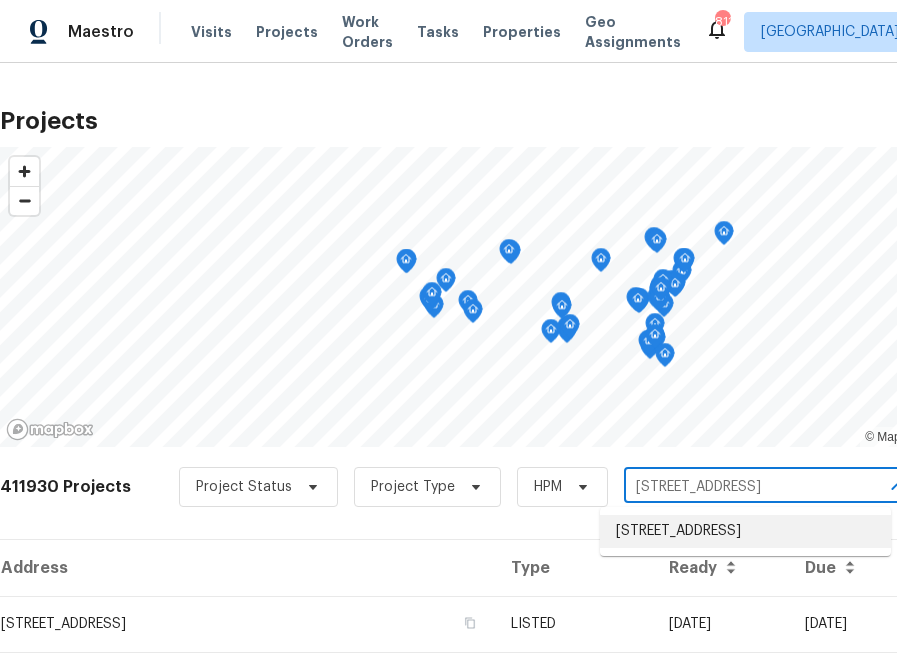 click on "6612 Tor Dr, Charlotte, NC 28269" at bounding box center (745, 531) 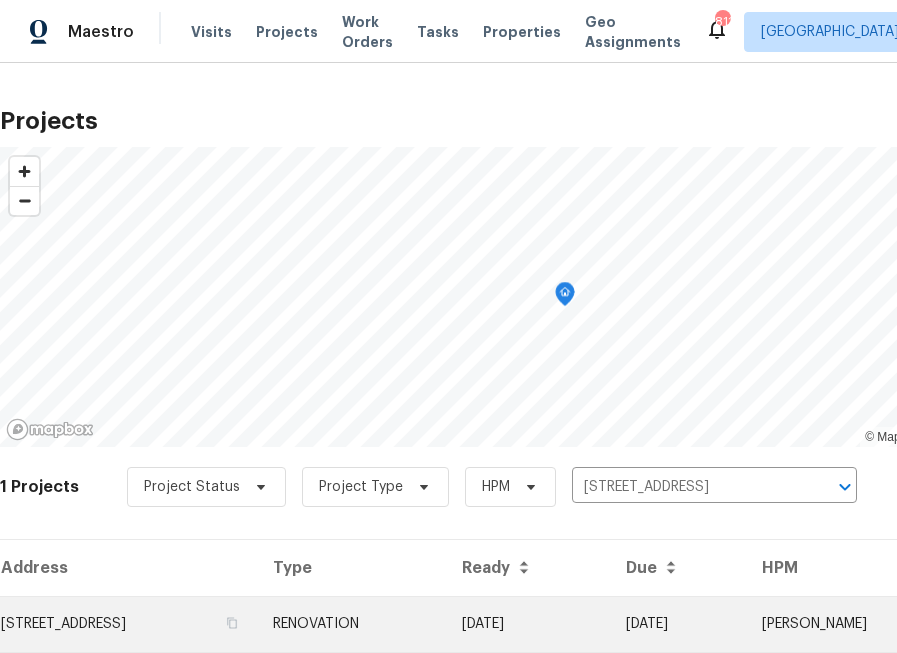 click on "6612 Tor Dr, Charlotte, NC 28269" at bounding box center [128, 624] 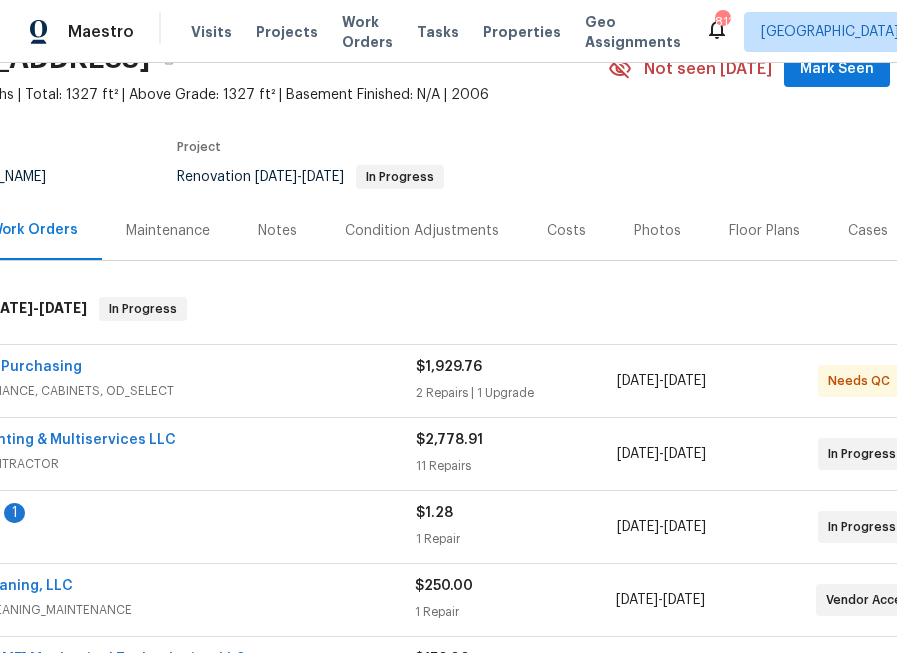 scroll, scrollTop: 102, scrollLeft: 0, axis: vertical 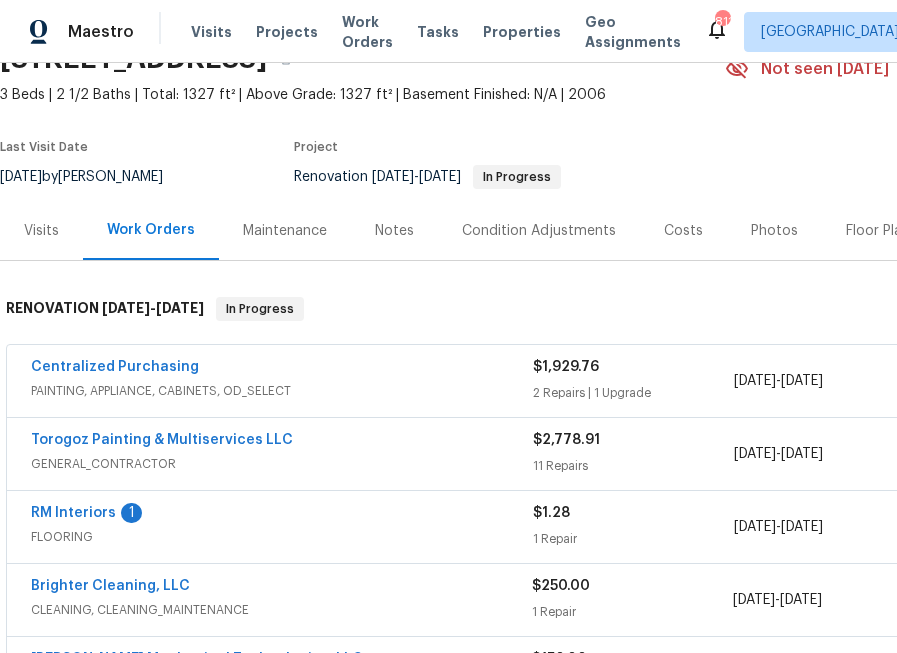 click on "Centralized Purchasing PAINTING, APPLIANCE, CABINETS, OD_SELECT $1,929.76 2 Repairs | 1 Upgrade 7/11/2025  -  7/11/2025 Needs QC" at bounding box center (565, 381) 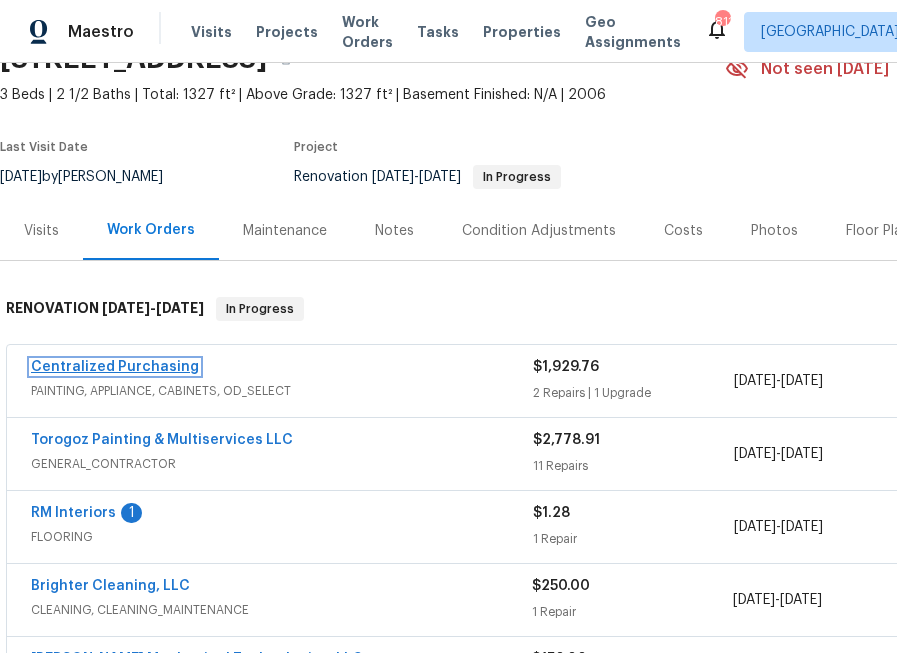 click on "Centralized Purchasing" at bounding box center [115, 367] 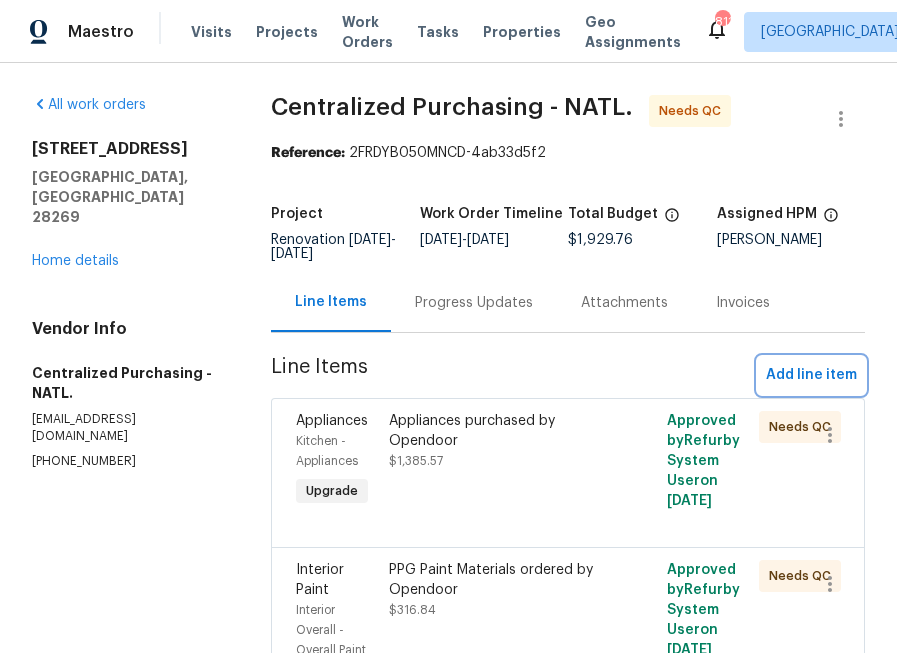 click on "Add line item" at bounding box center (811, 375) 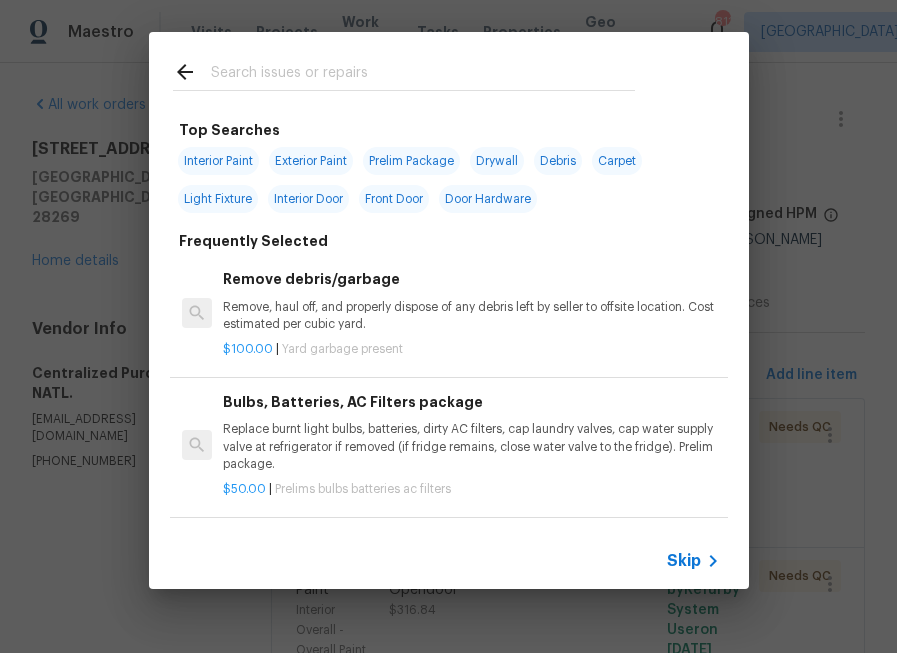click 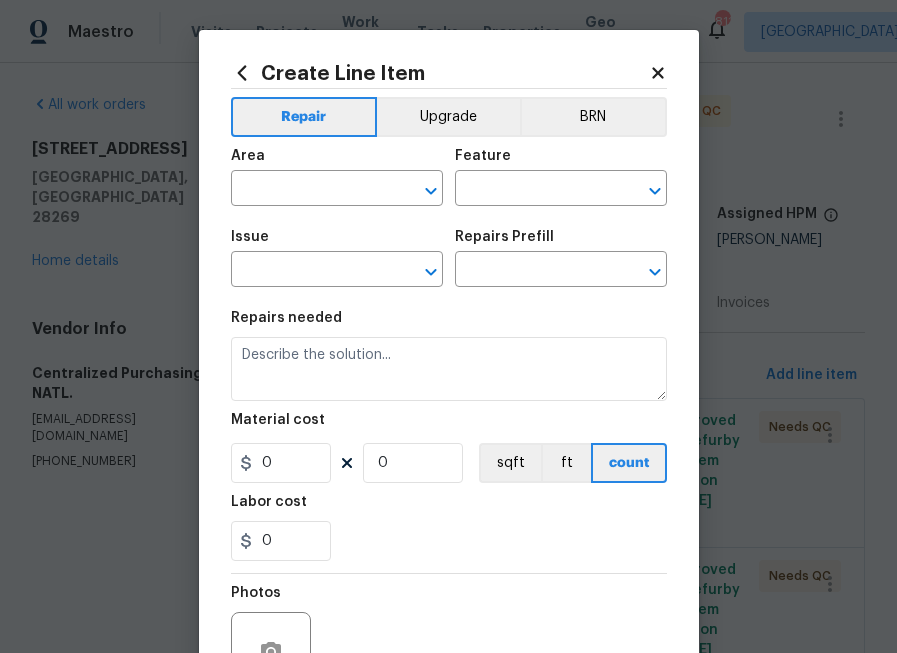 click on "Area ​" at bounding box center [337, 177] 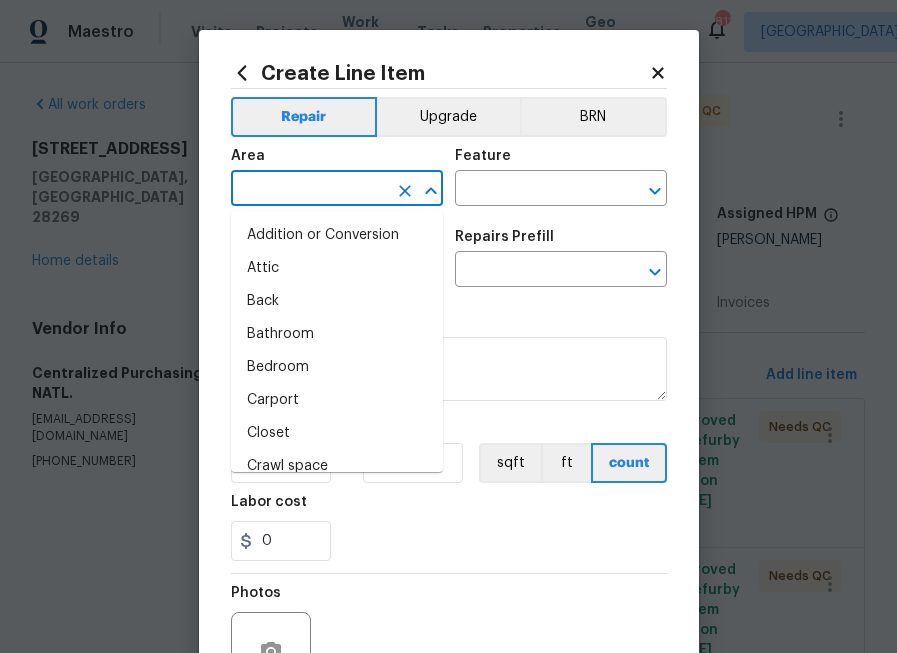 click at bounding box center (309, 190) 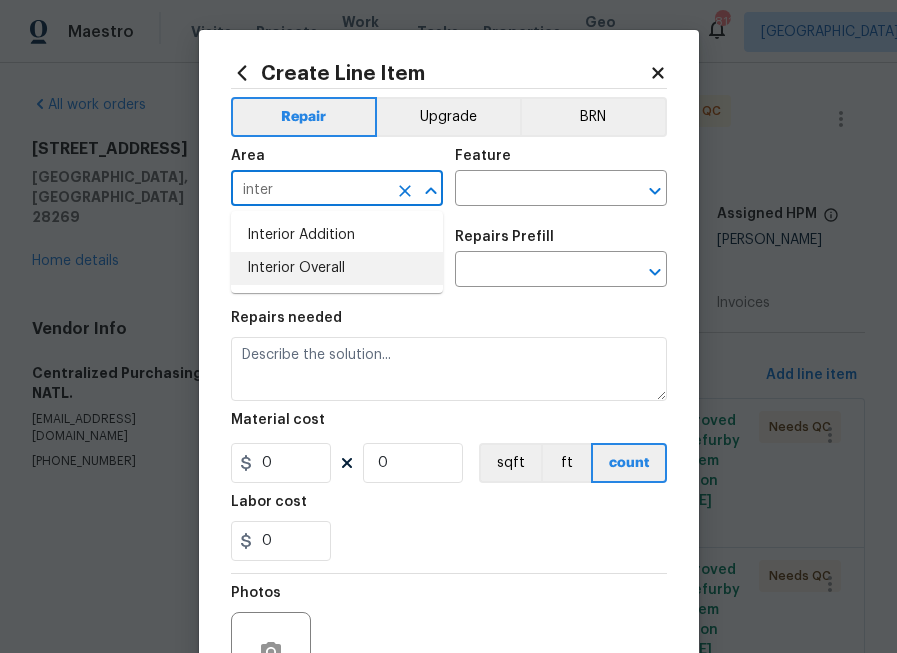 click on "Interior Overall" at bounding box center (337, 268) 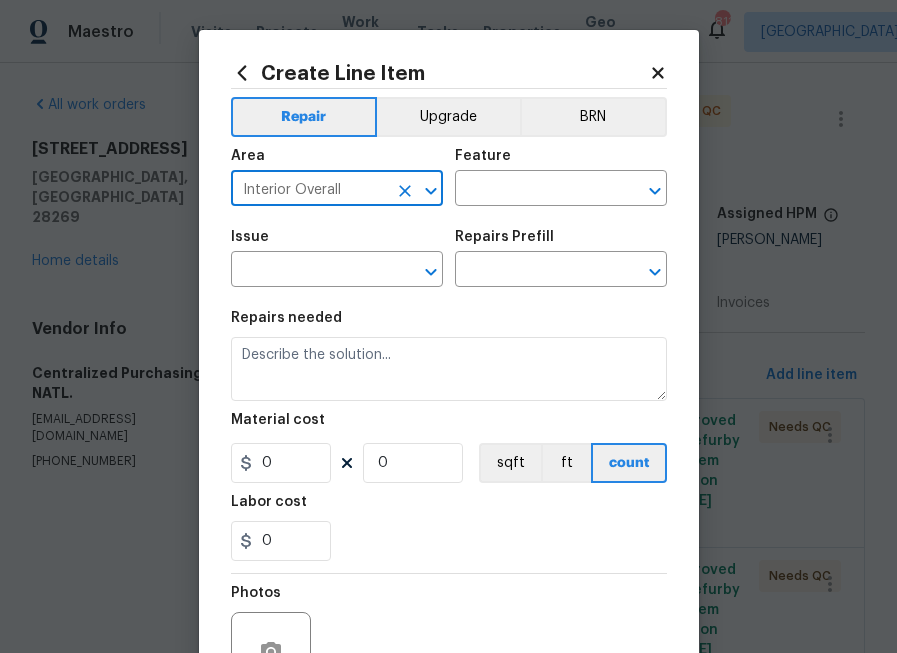 type on "Interior Overall" 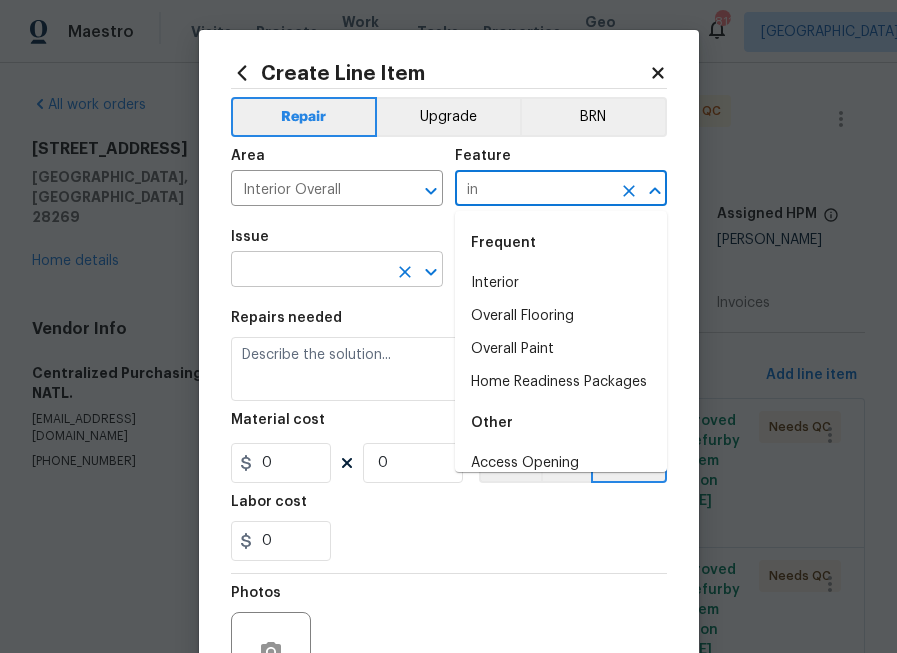 type on "i" 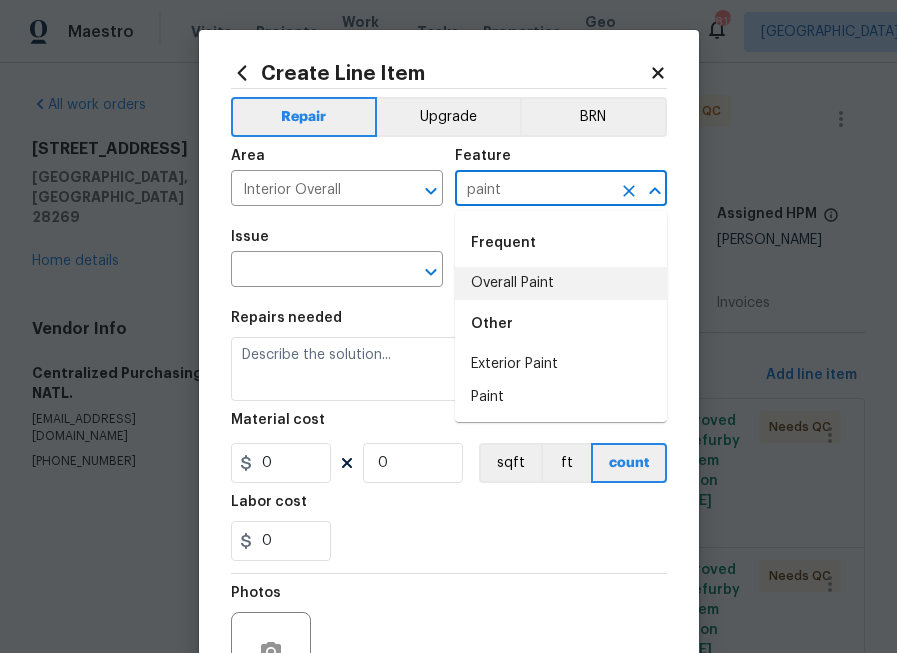 click on "Overall Paint" at bounding box center [561, 283] 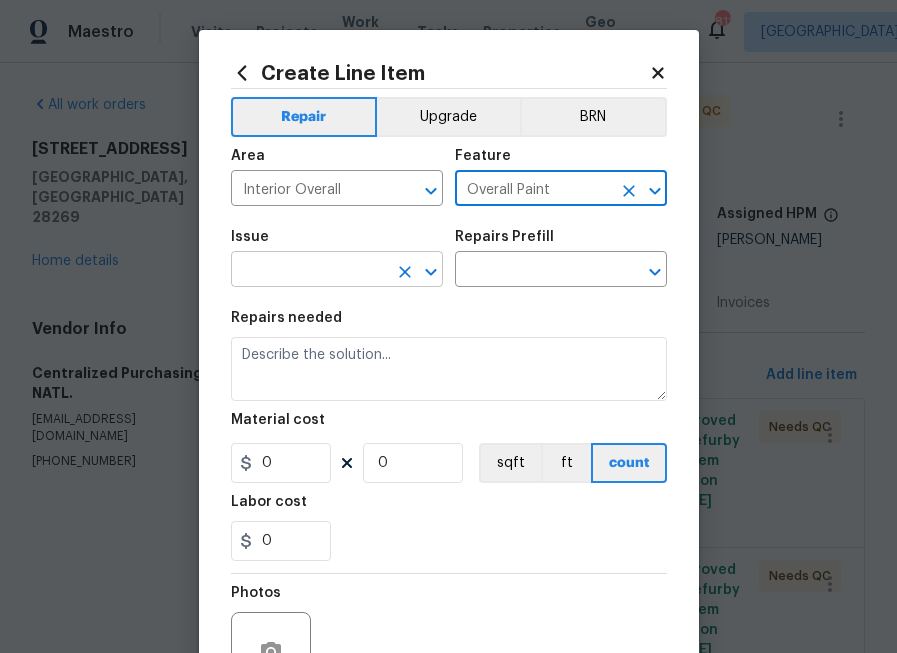 type on "Overall Paint" 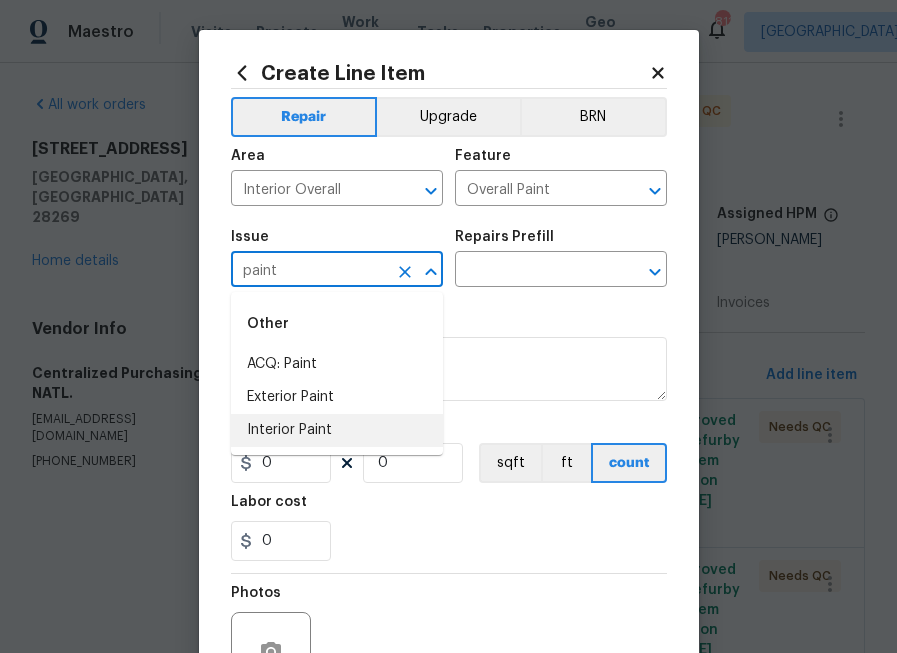 click on "Interior Paint" at bounding box center (337, 430) 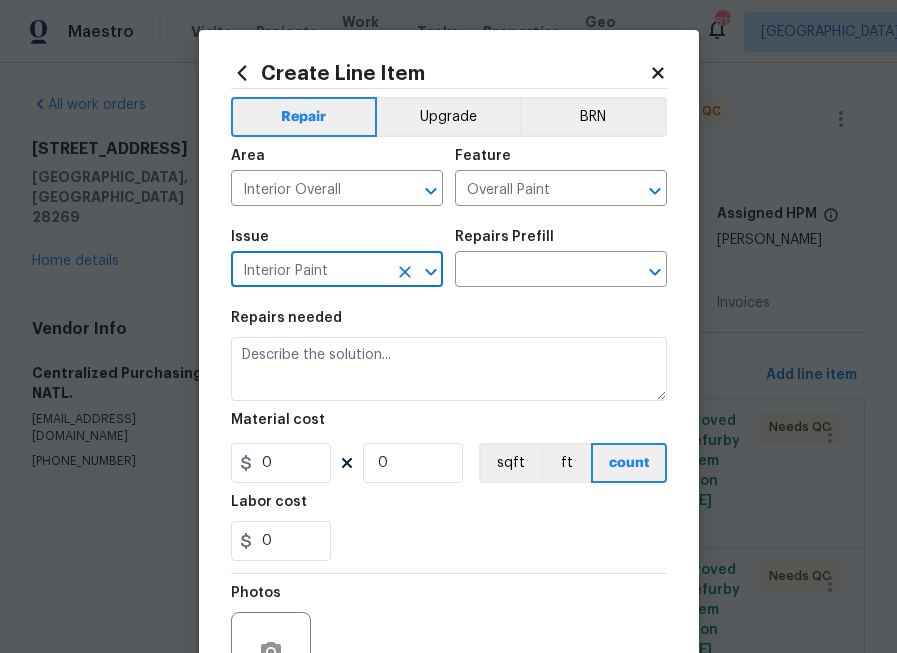 type on "Interior Paint" 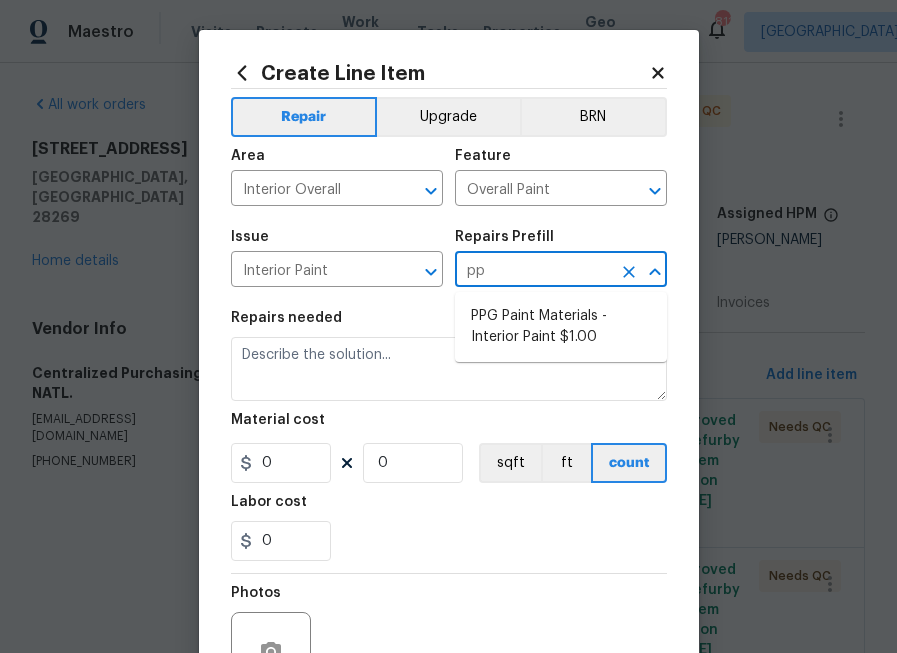 type on "ppg" 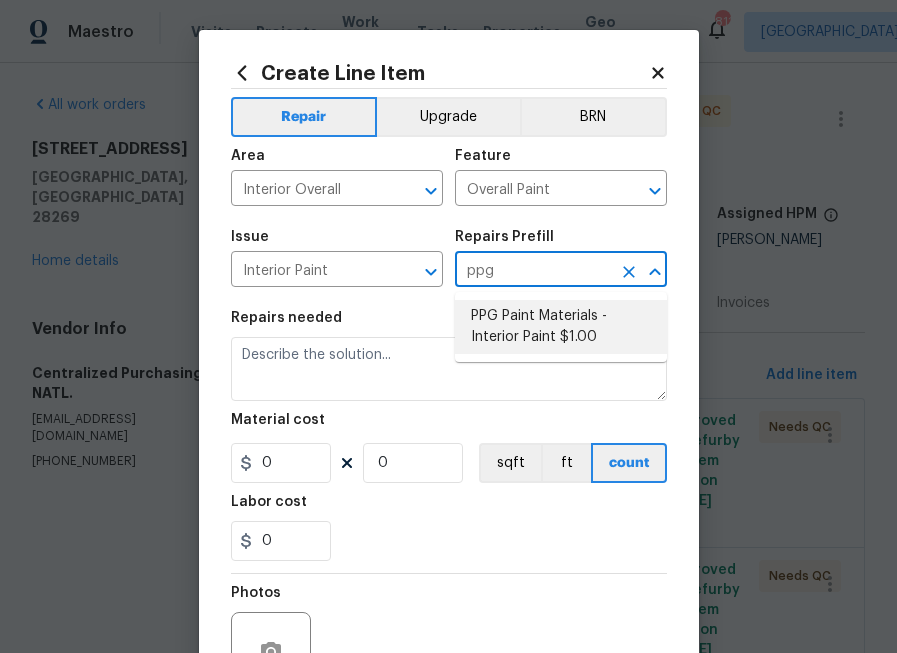 click on "PPG Paint Materials - Interior Paint $1.00" at bounding box center [561, 327] 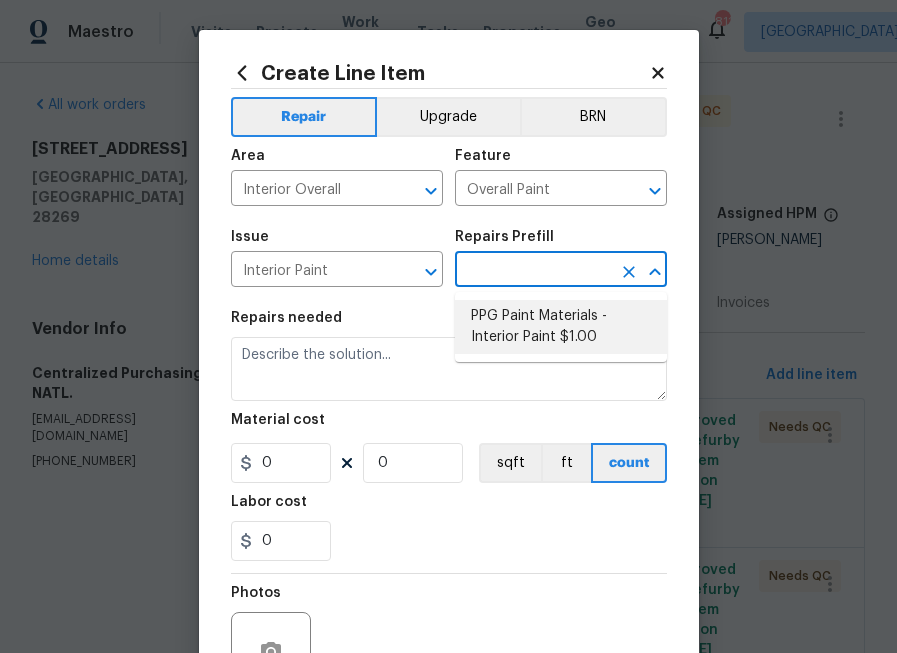 type on "PPG Paint Materials - Interior Paint $1.00" 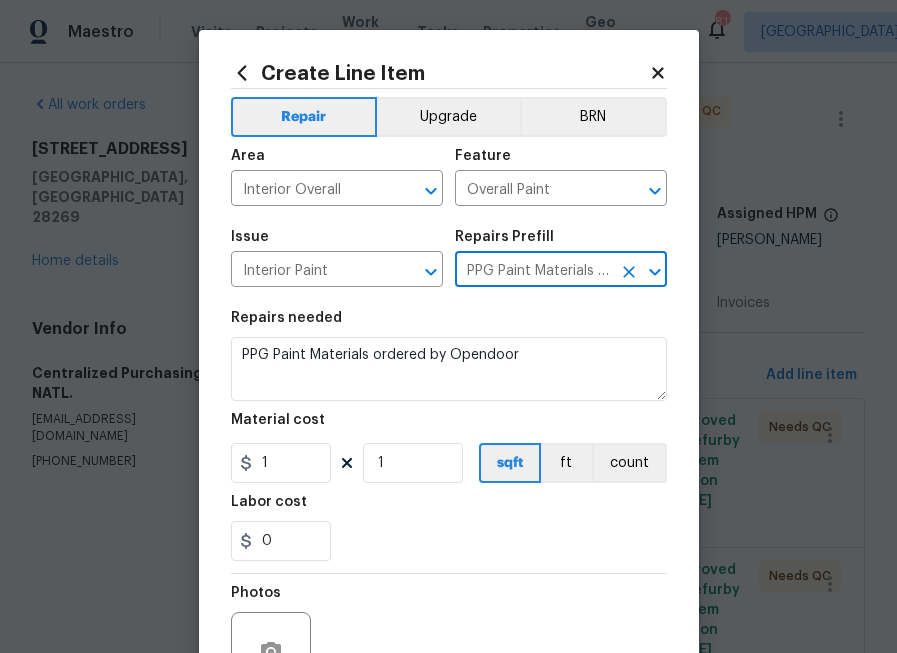 type on "PPG Paint Materials - Interior Paint $1.00" 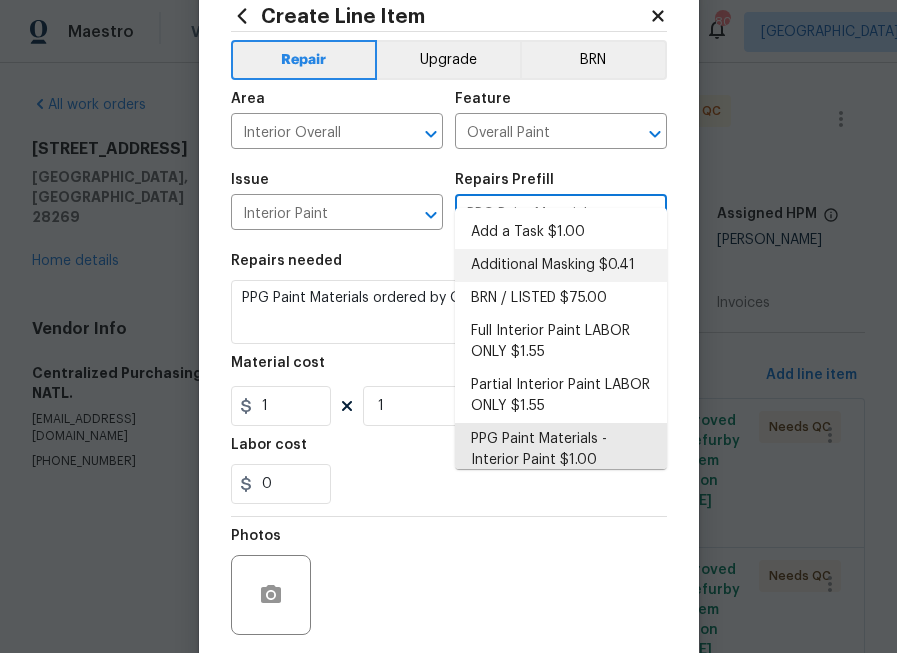 scroll, scrollTop: 159, scrollLeft: 0, axis: vertical 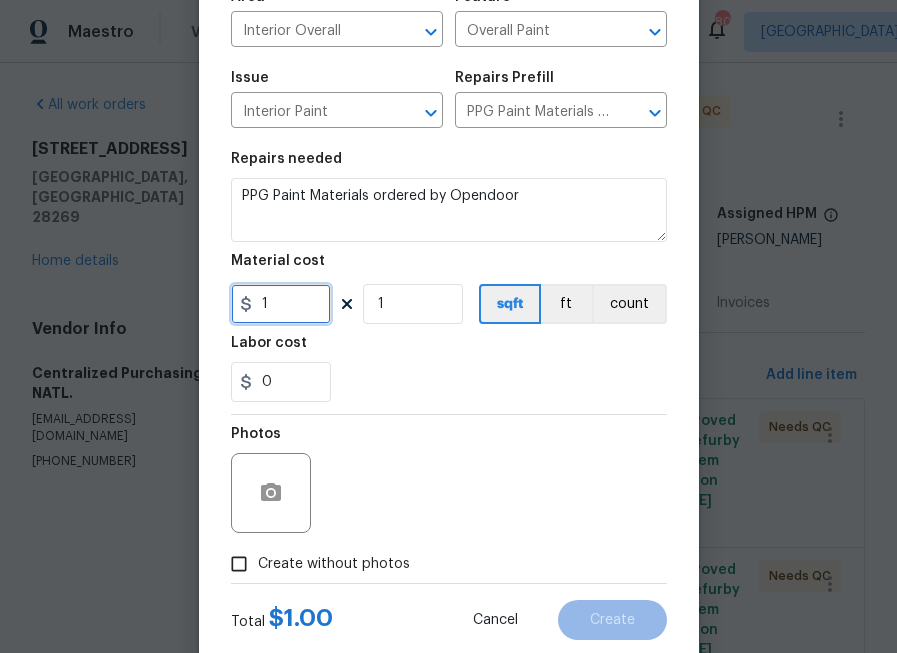 click on "1" at bounding box center [281, 304] 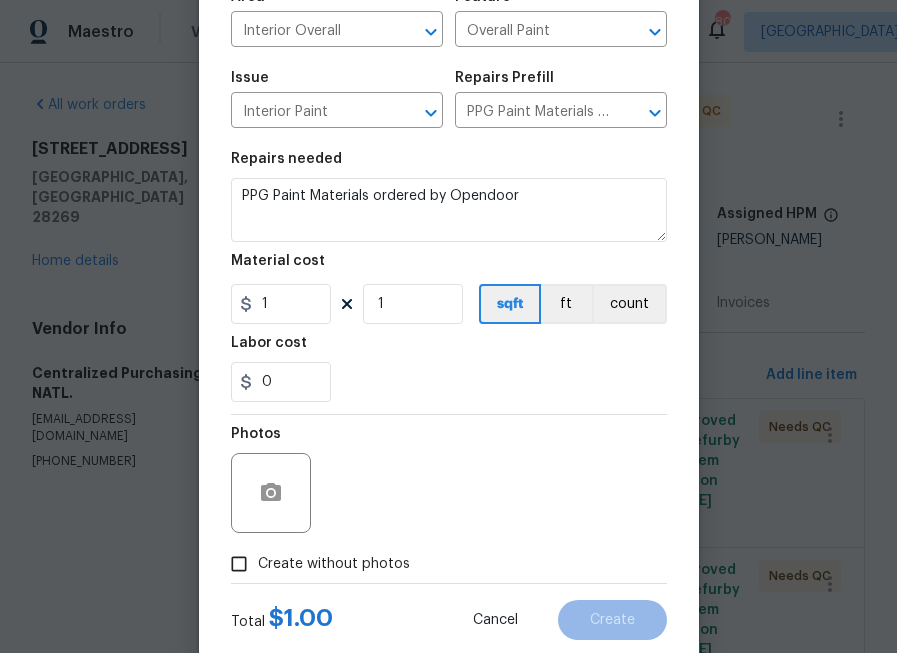 click on "0" at bounding box center (449, 382) 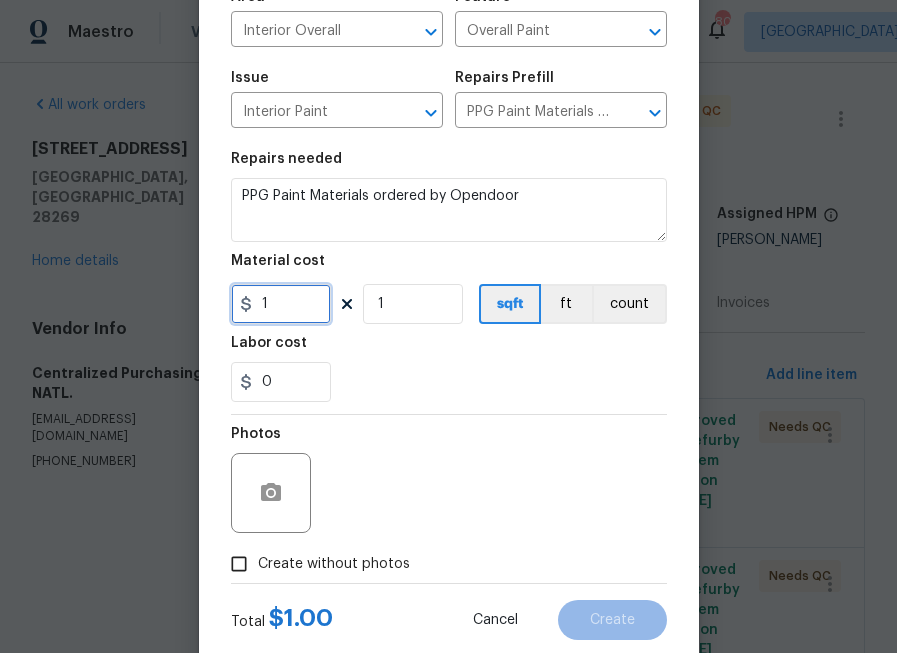 click on "1" at bounding box center [281, 304] 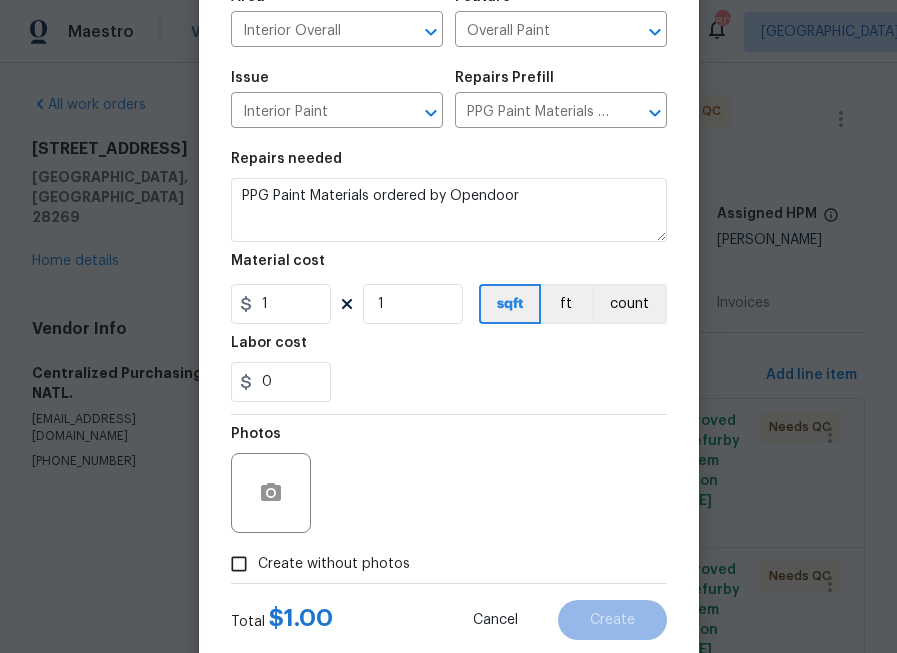 click on "Repairs needed PPG Paint Materials ordered by Opendoor Material cost 1 1 sqft ft count Labor cost 0" at bounding box center (449, 277) 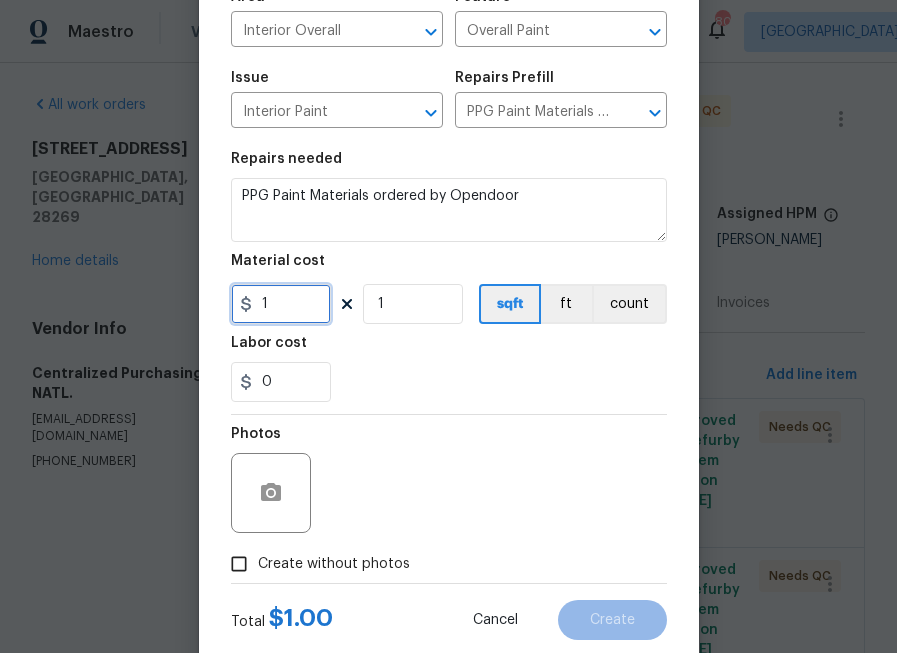 click on "1" at bounding box center [281, 304] 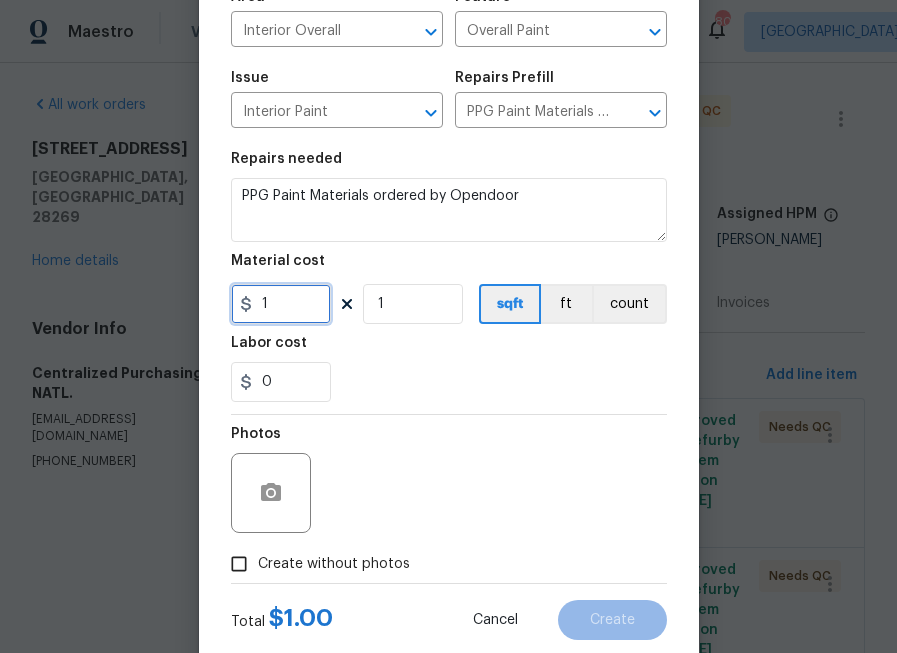click on "1" at bounding box center (281, 304) 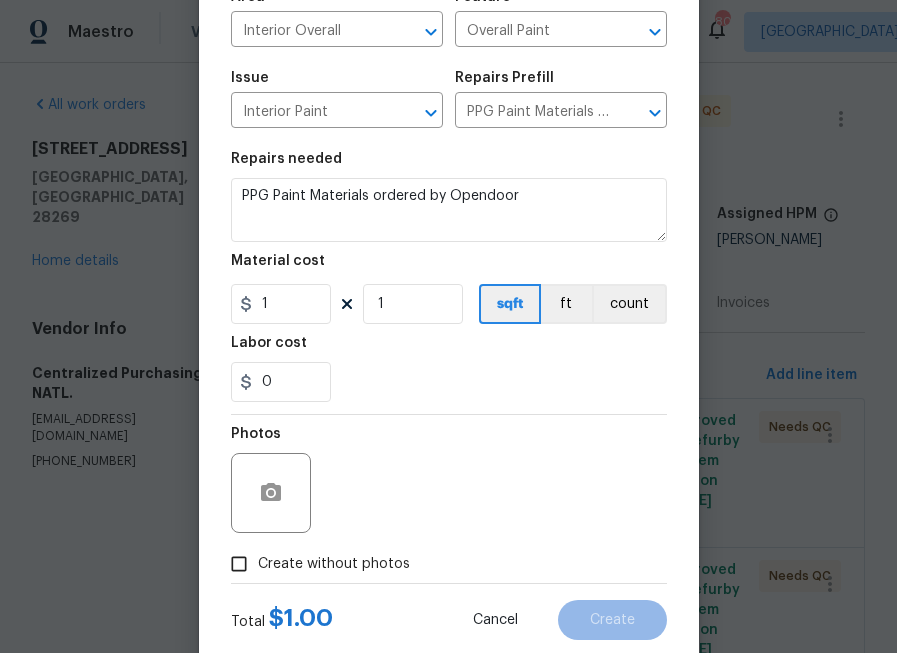 click on "0" at bounding box center (449, 382) 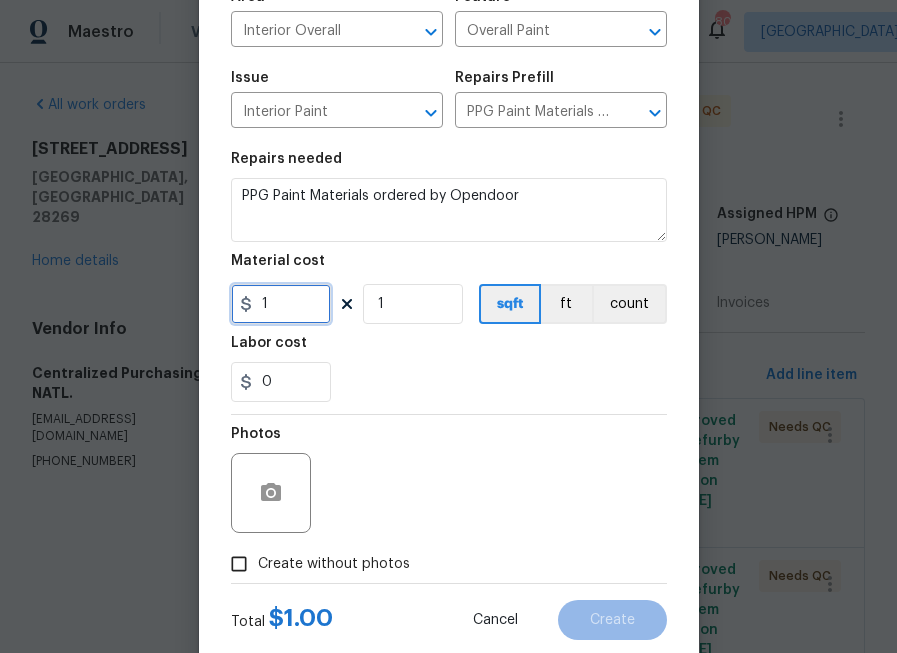 click on "1" at bounding box center (281, 304) 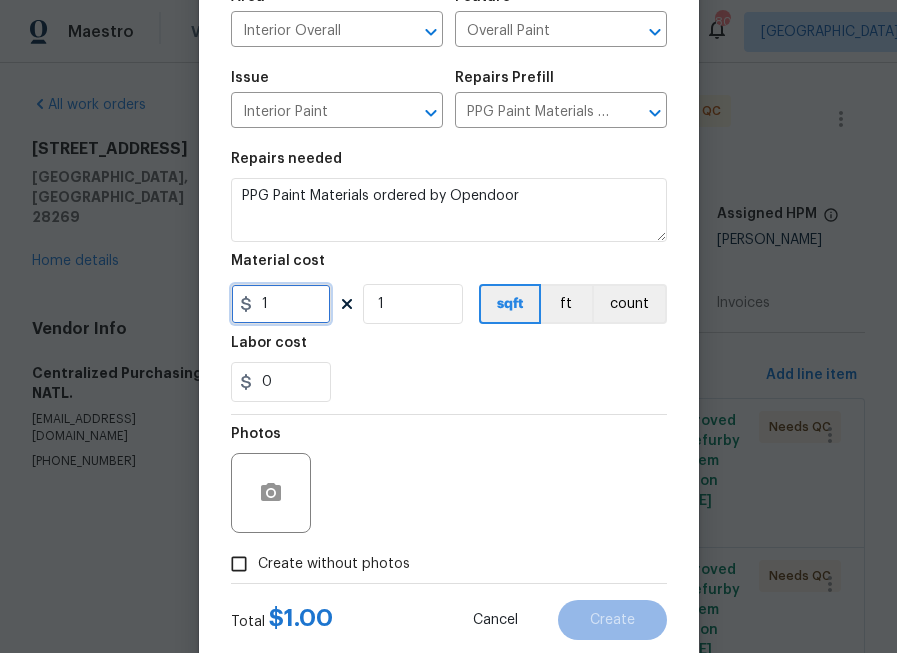 click on "1" at bounding box center (281, 304) 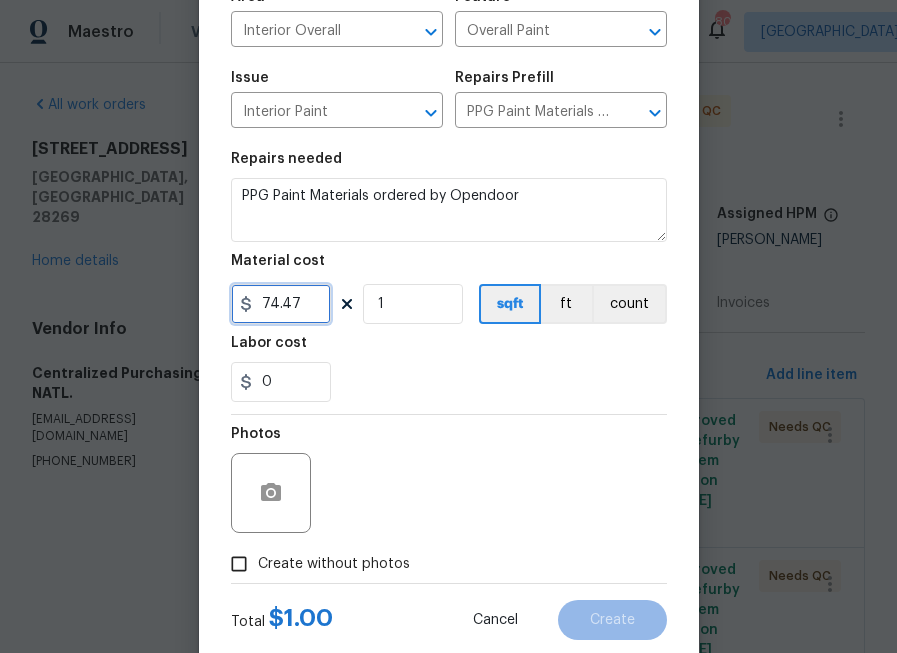 type on "74.47" 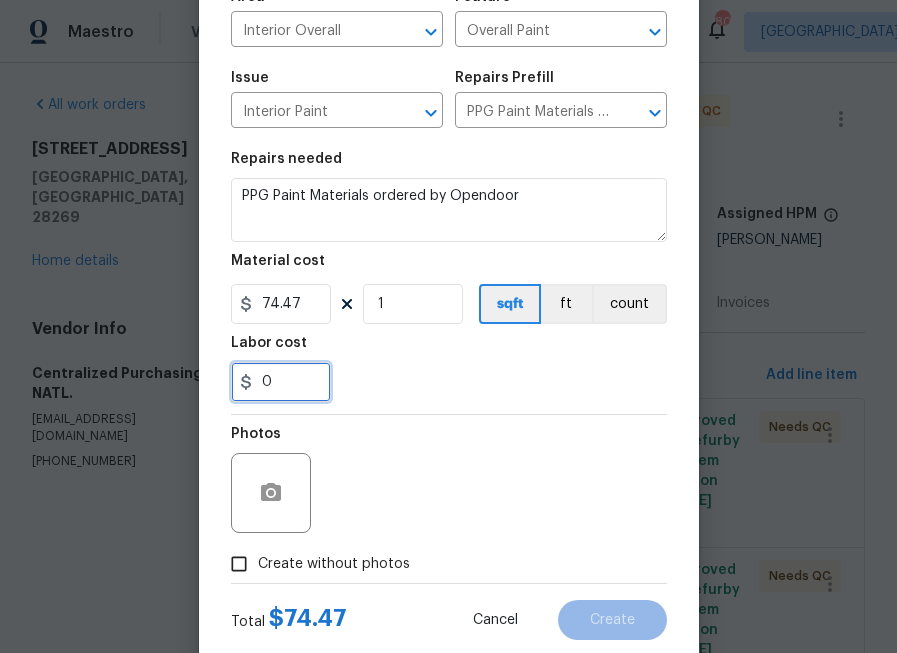 click on "0" at bounding box center [281, 382] 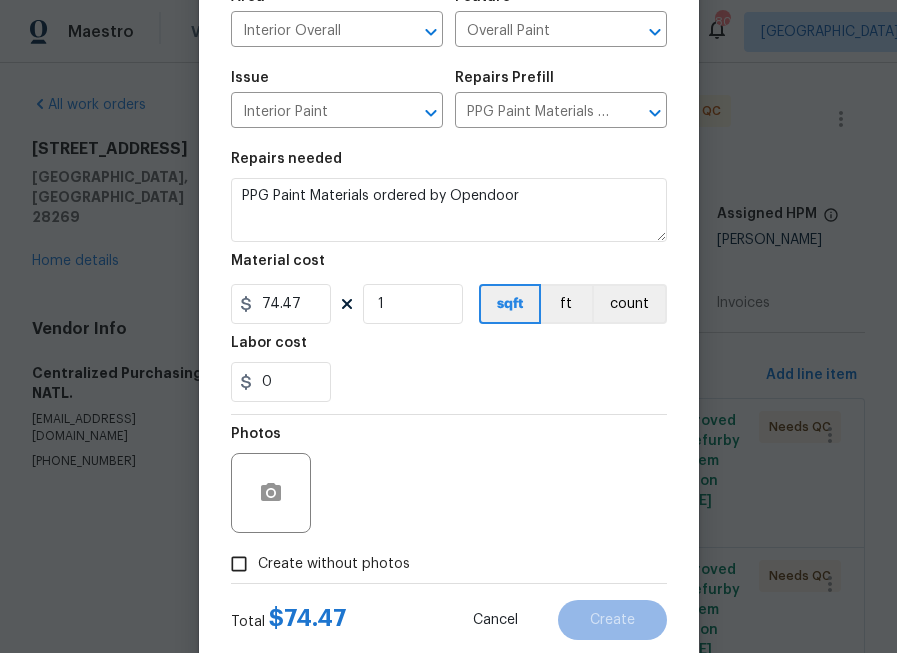 click on "Create without photos" at bounding box center [334, 564] 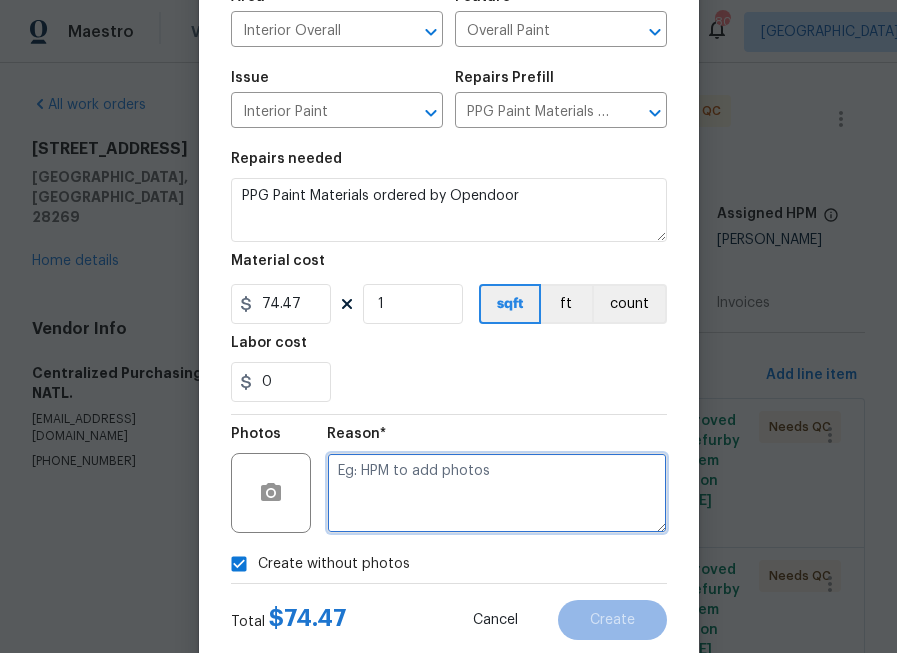 click at bounding box center [497, 493] 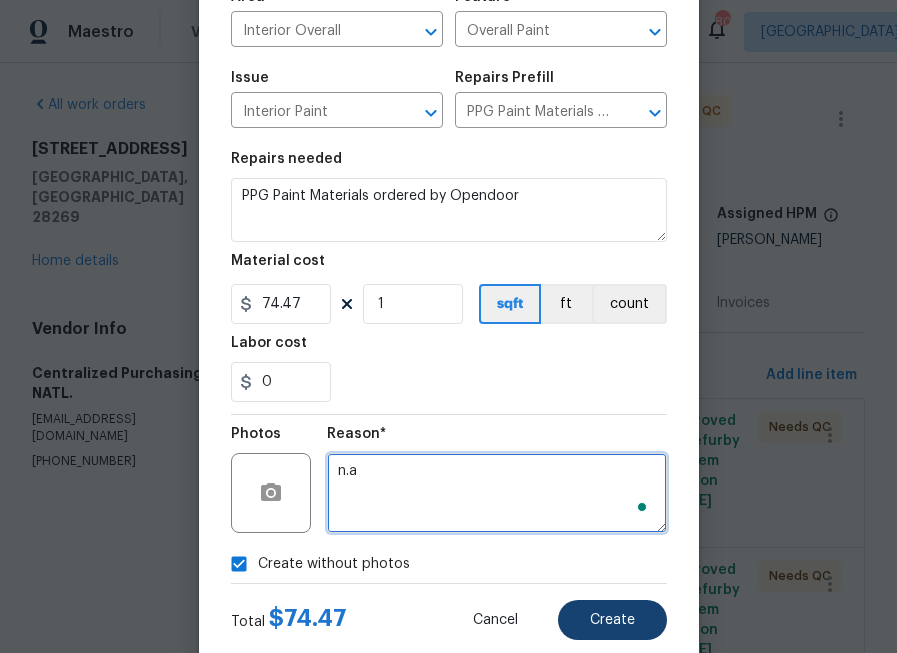type on "n.a" 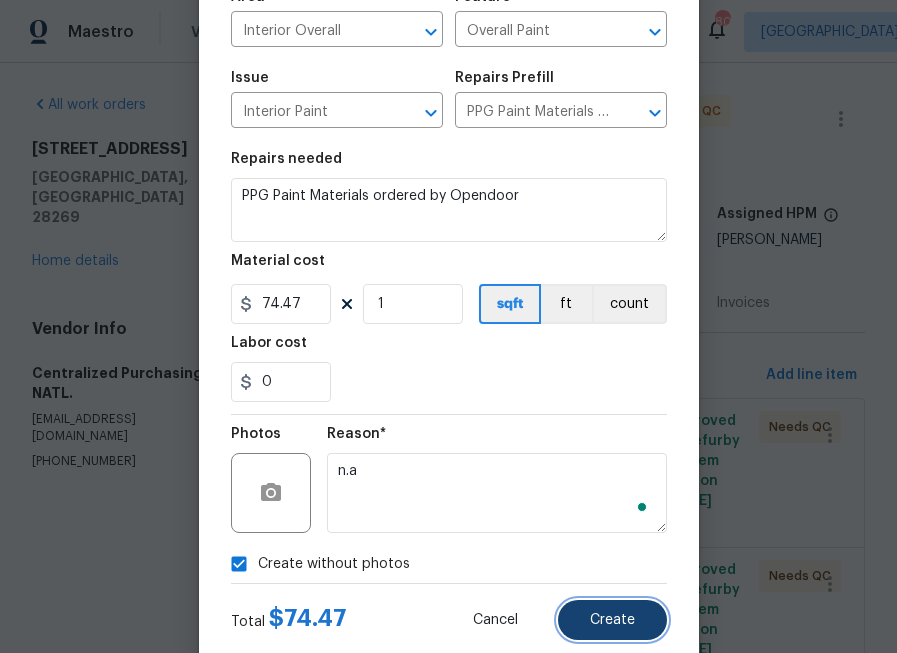 click on "Create" at bounding box center (612, 620) 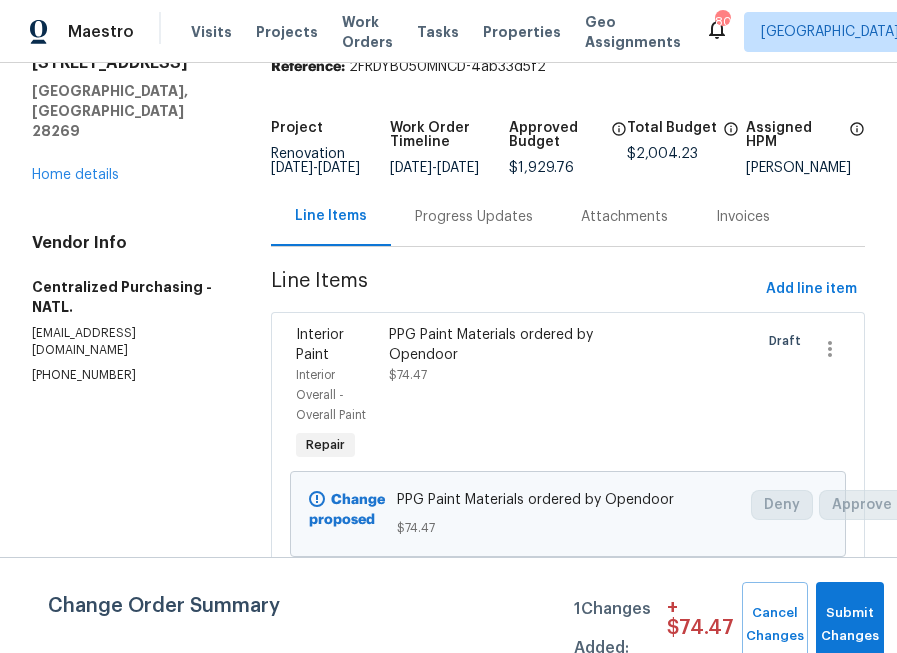scroll, scrollTop: 0, scrollLeft: 0, axis: both 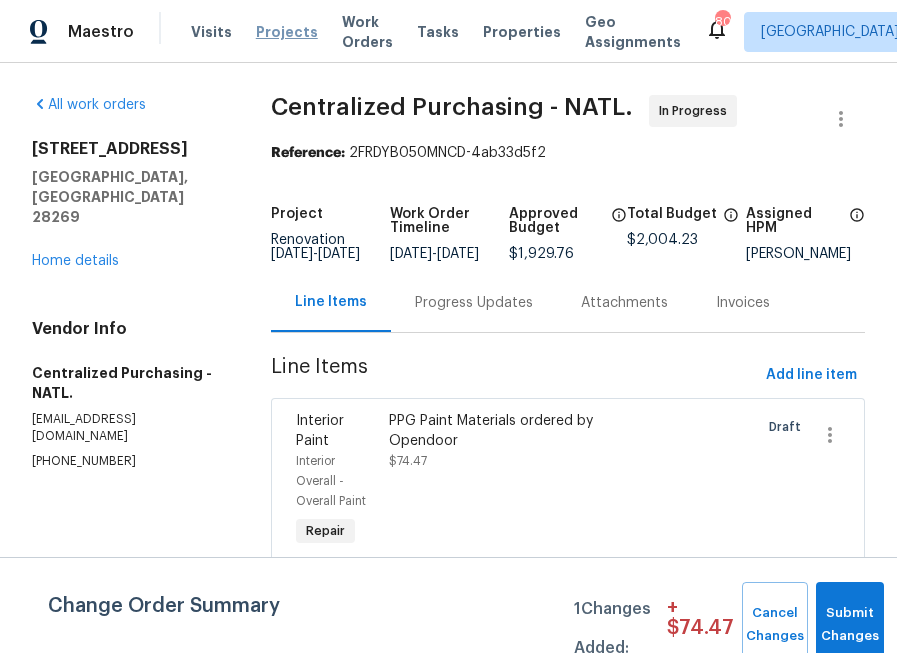 click on "Projects" at bounding box center [287, 32] 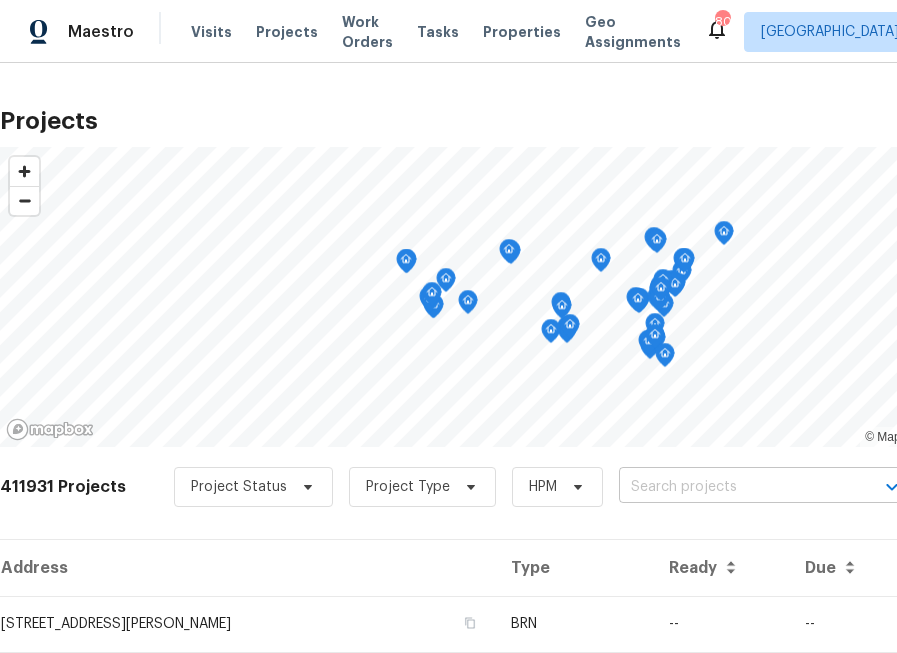 click at bounding box center (733, 487) 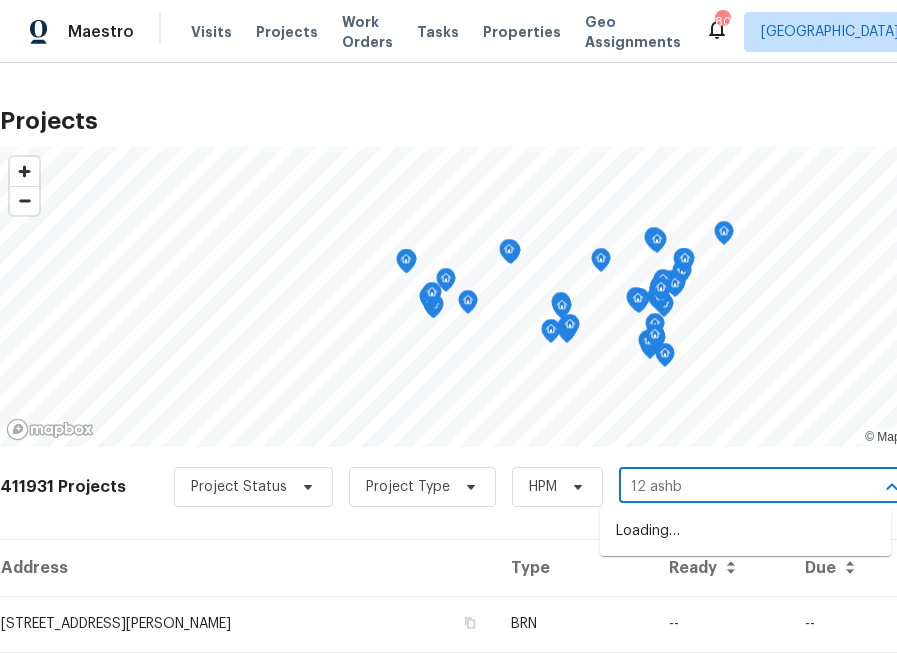 type on "12 ashby" 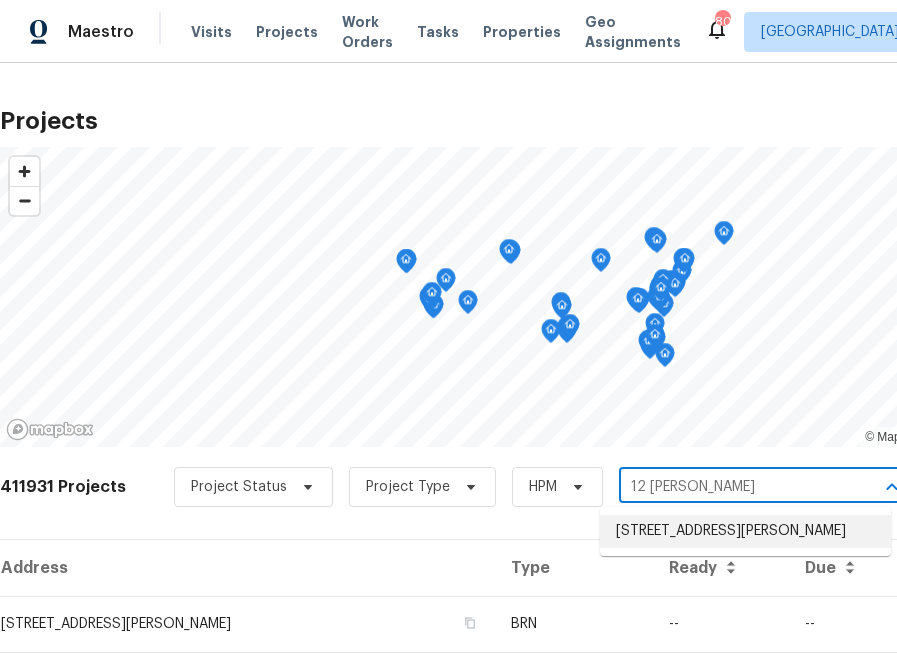click on "12 Ashby Rd, Bedford, MA 01730" at bounding box center [745, 531] 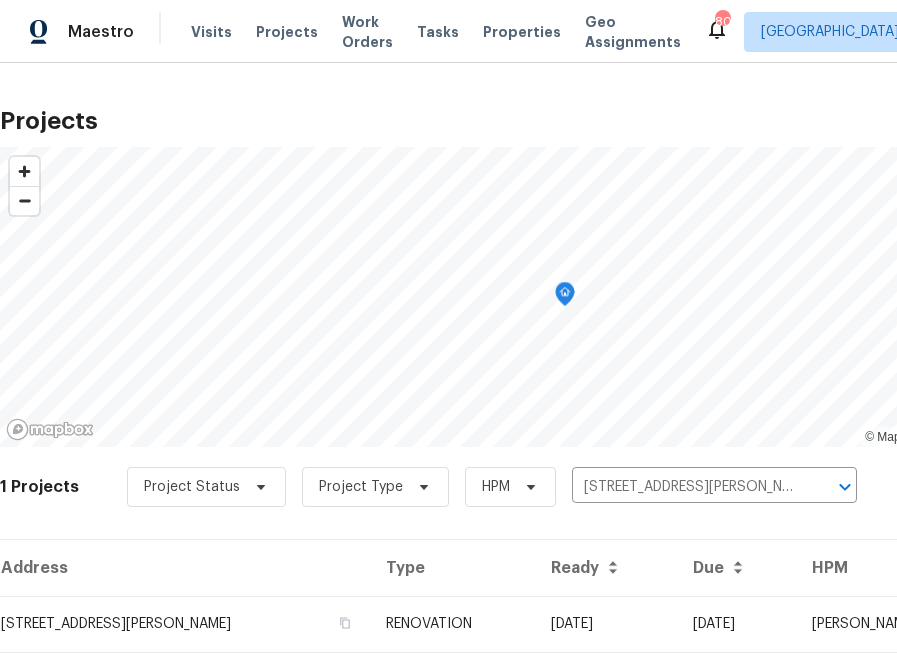 scroll, scrollTop: 63, scrollLeft: 0, axis: vertical 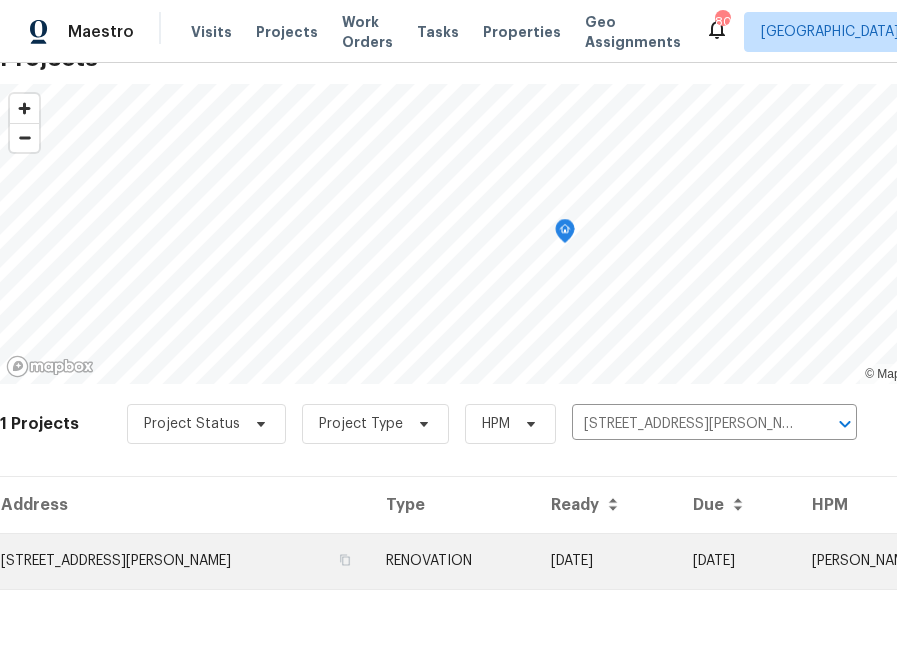 click on "12 Ashby Rd, Bedford, MA 01730" at bounding box center [185, 561] 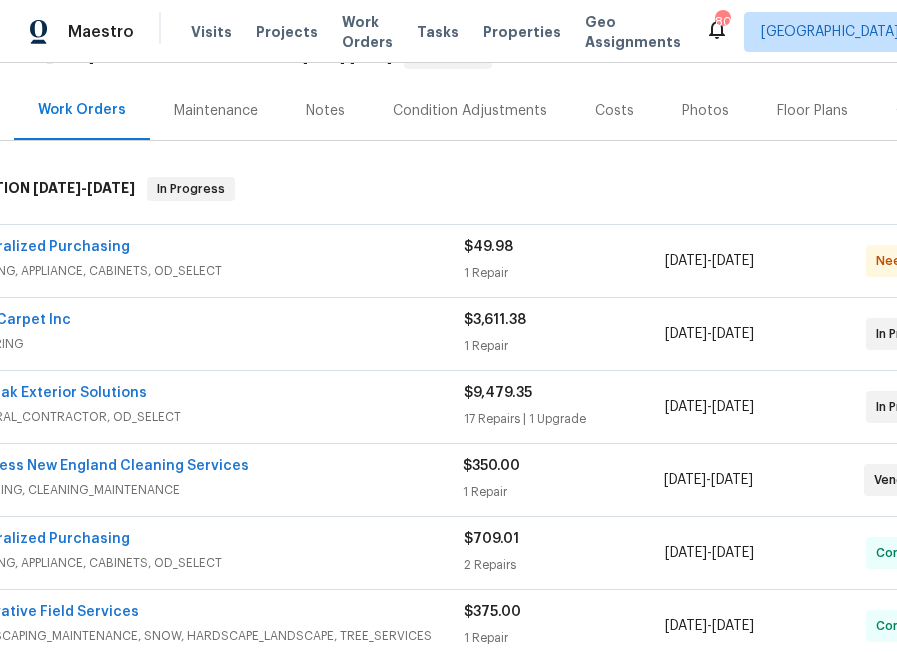 scroll, scrollTop: 222, scrollLeft: 0, axis: vertical 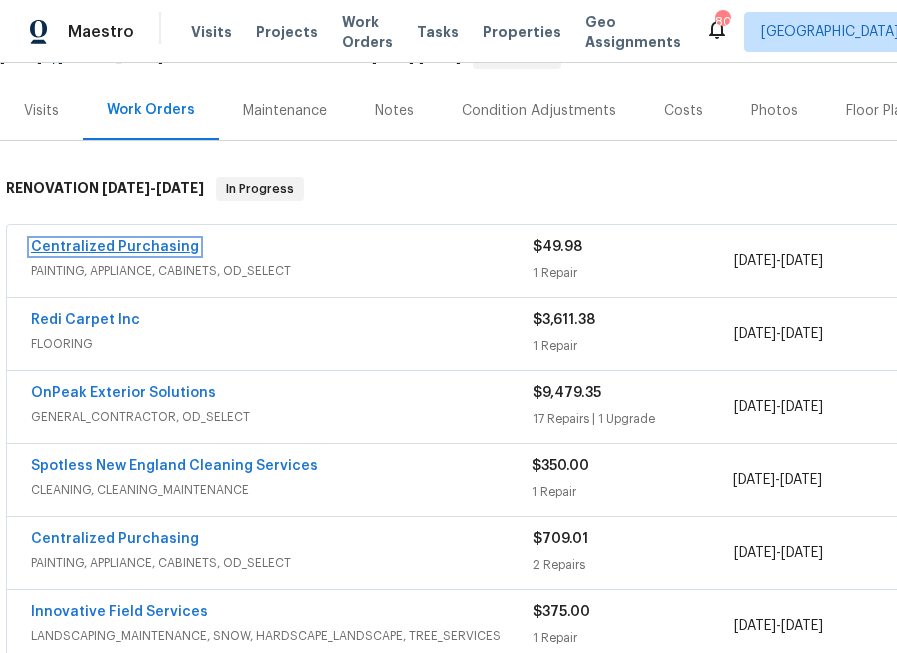 click on "Centralized Purchasing" at bounding box center [115, 247] 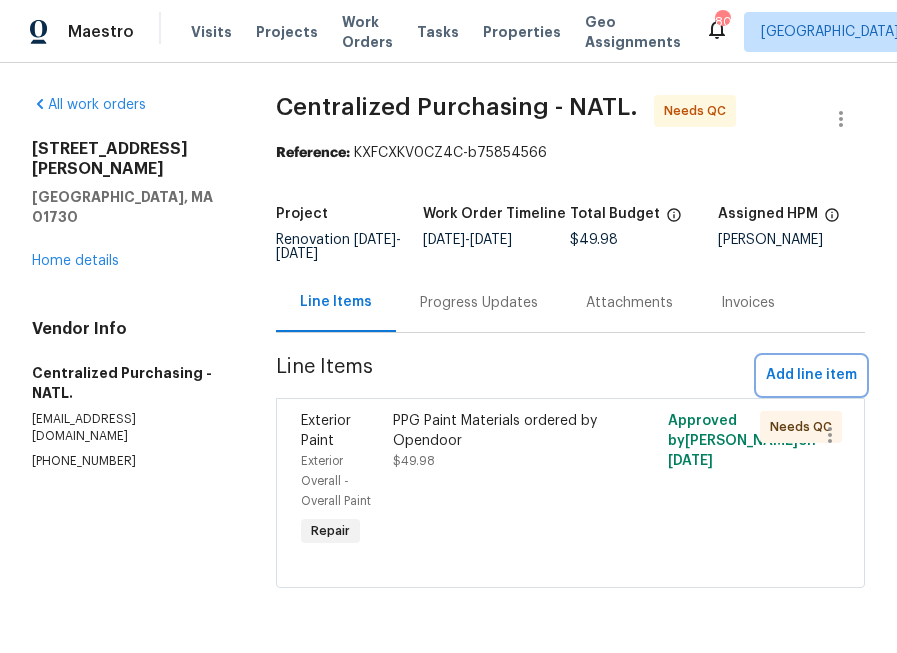 click on "Add line item" at bounding box center [811, 375] 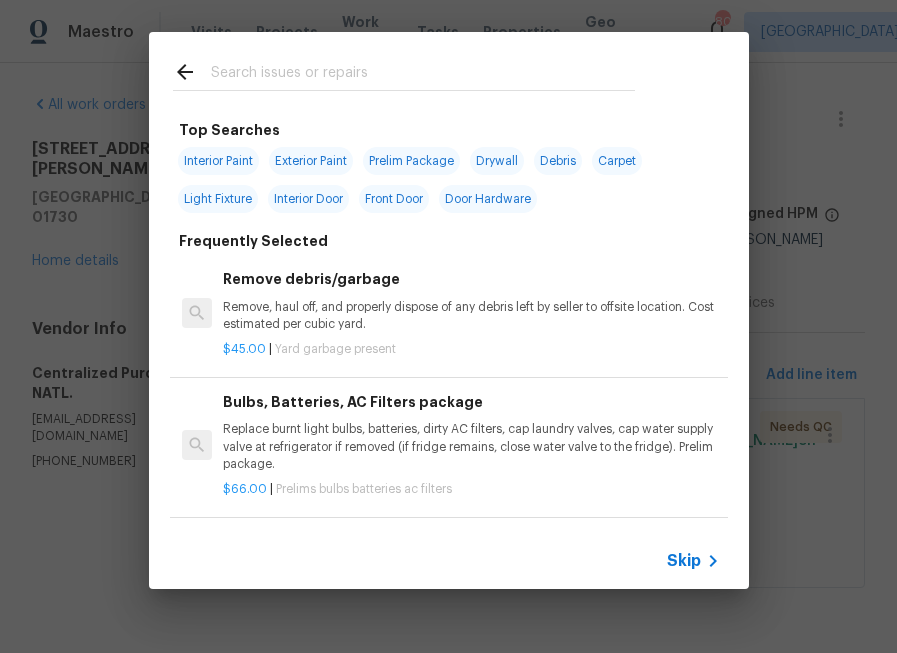 click on "Skip" at bounding box center [449, 561] 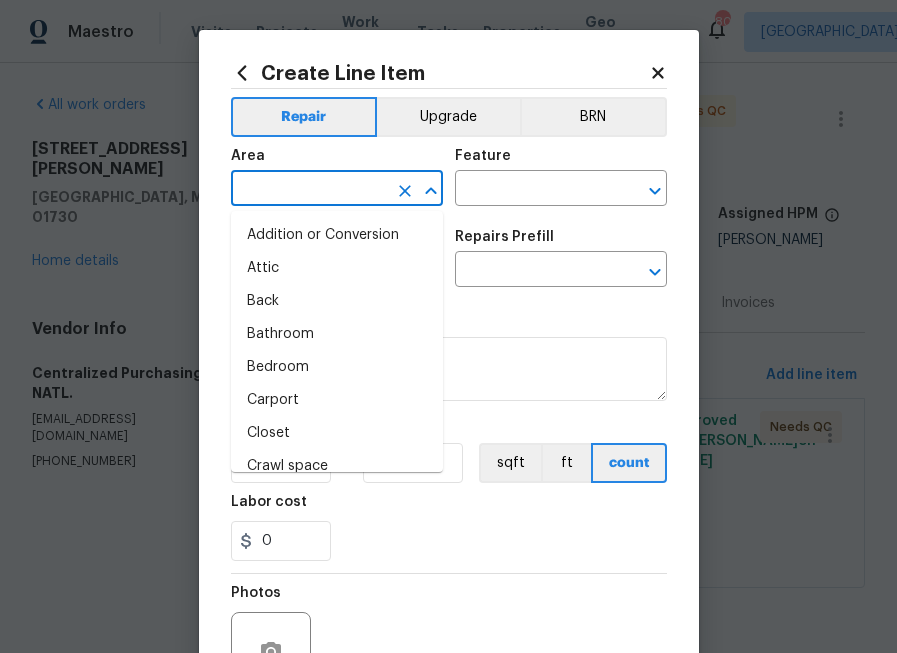 click at bounding box center [309, 190] 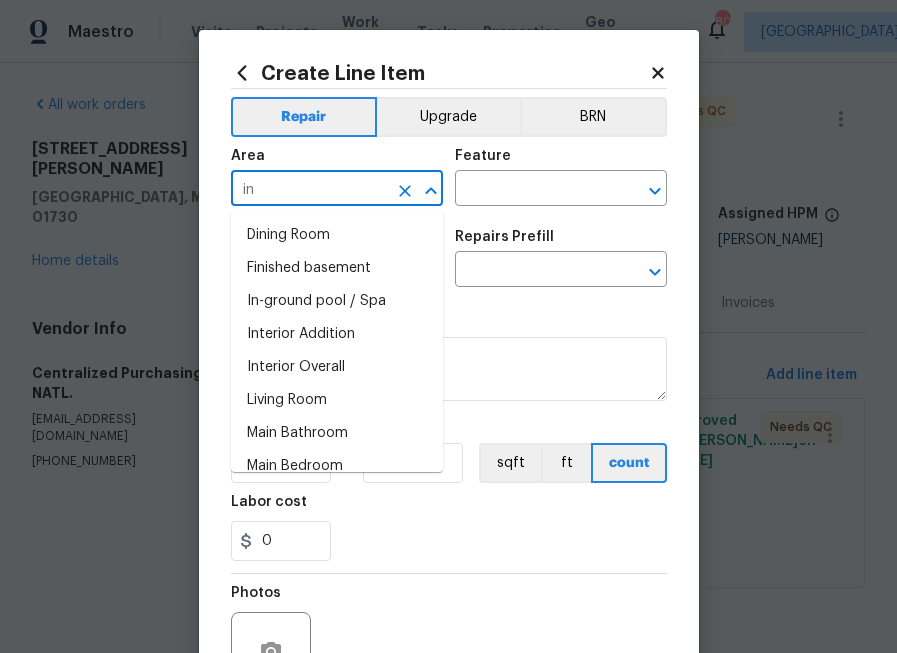 type on "i" 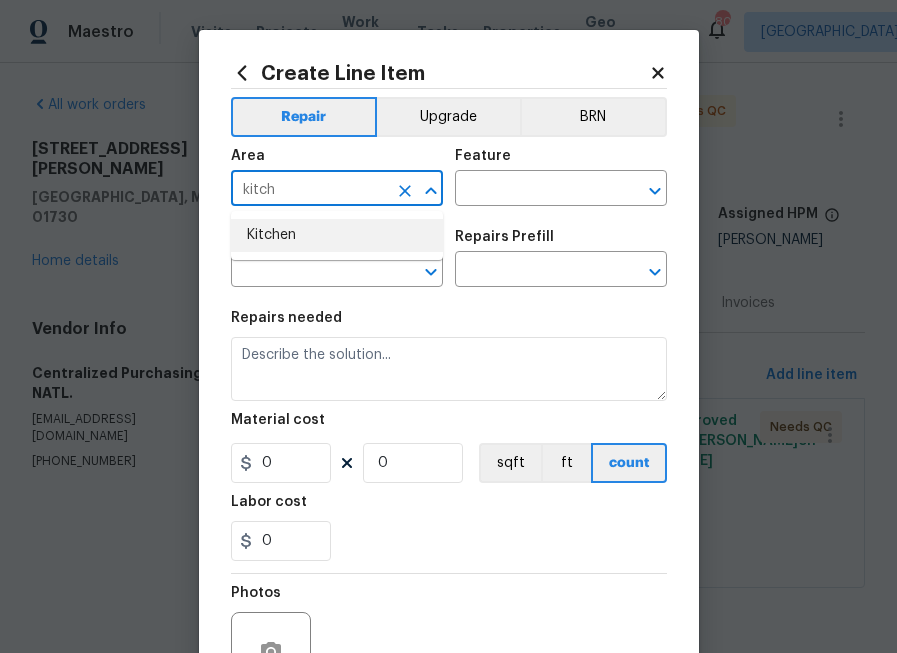 click on "Kitchen" at bounding box center (337, 235) 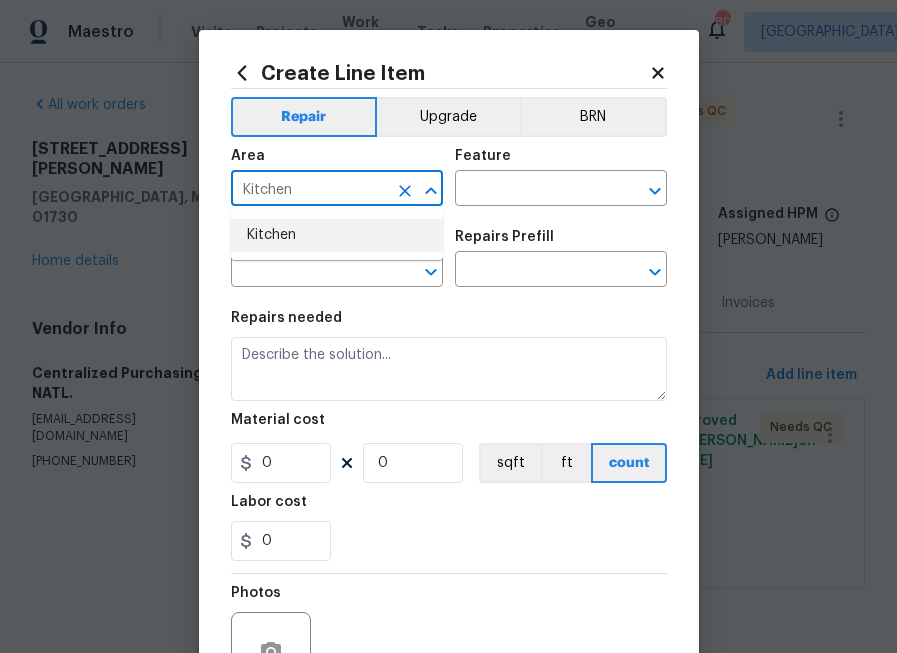 type on "Kitchen" 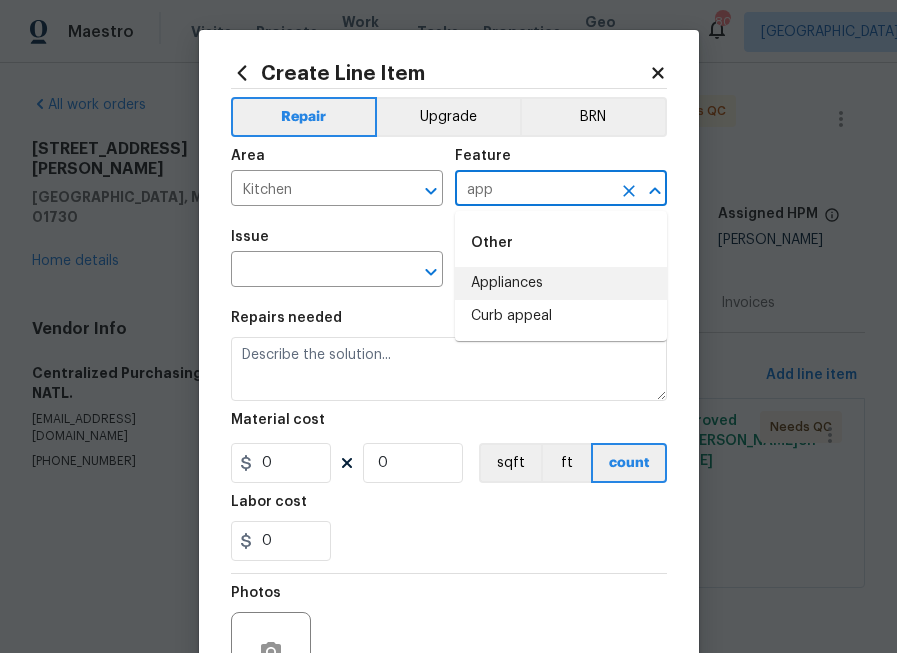 click on "Appliances" at bounding box center (561, 283) 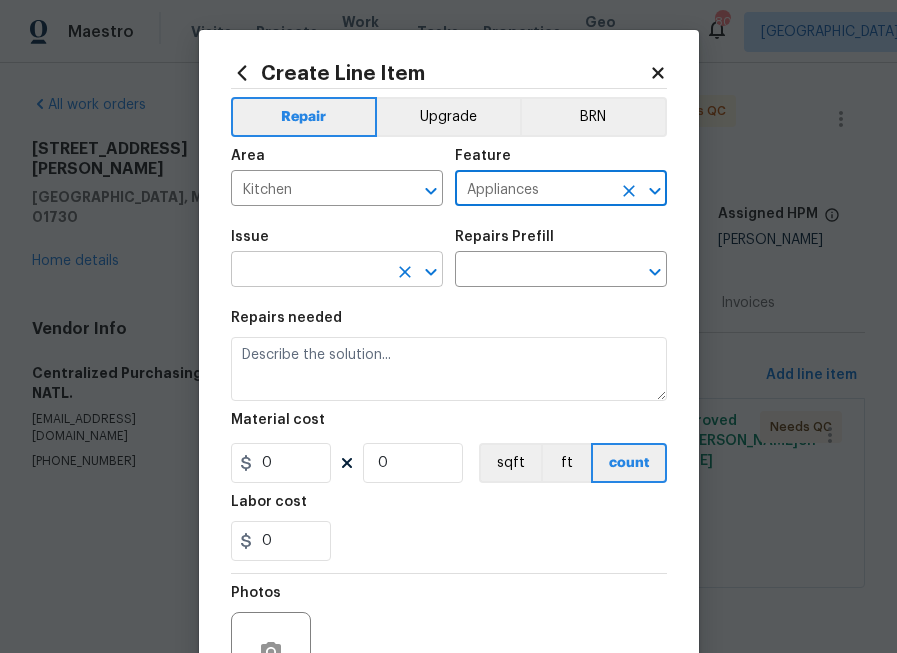 type on "Appliances" 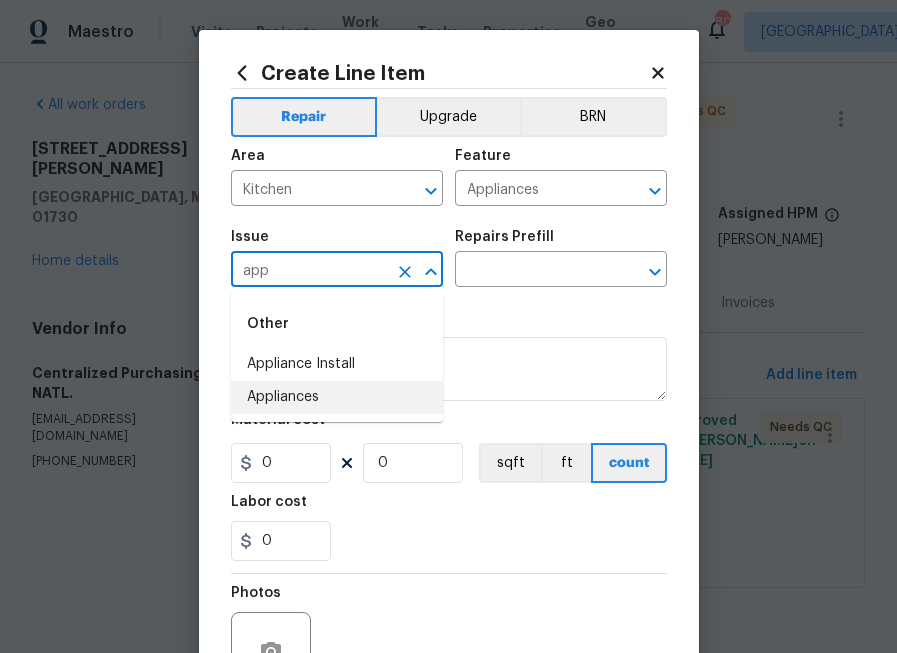 click on "Appliances" at bounding box center (337, 397) 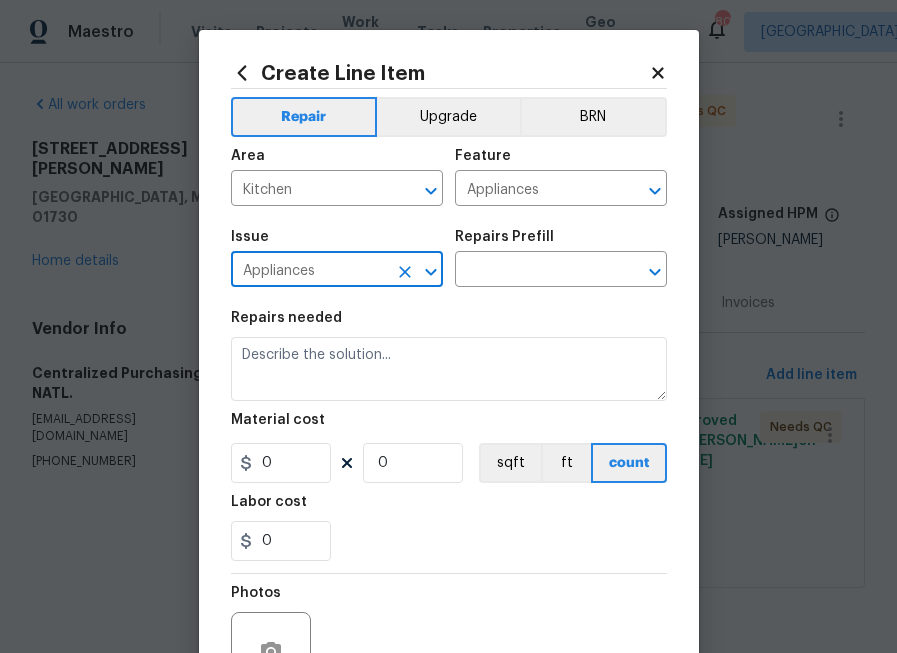 type on "Appliances" 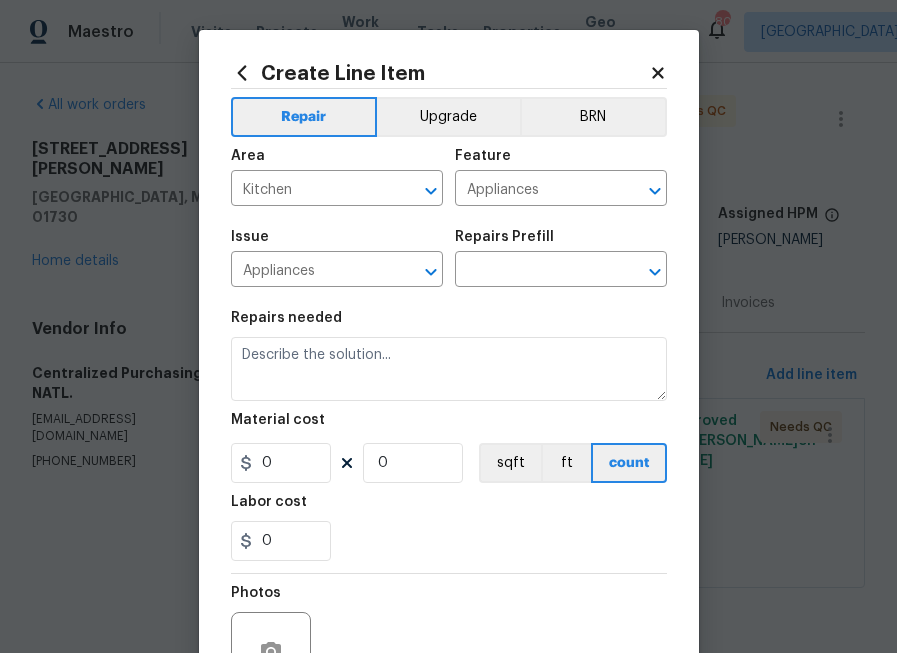click on "Repairs needed" at bounding box center (449, 324) 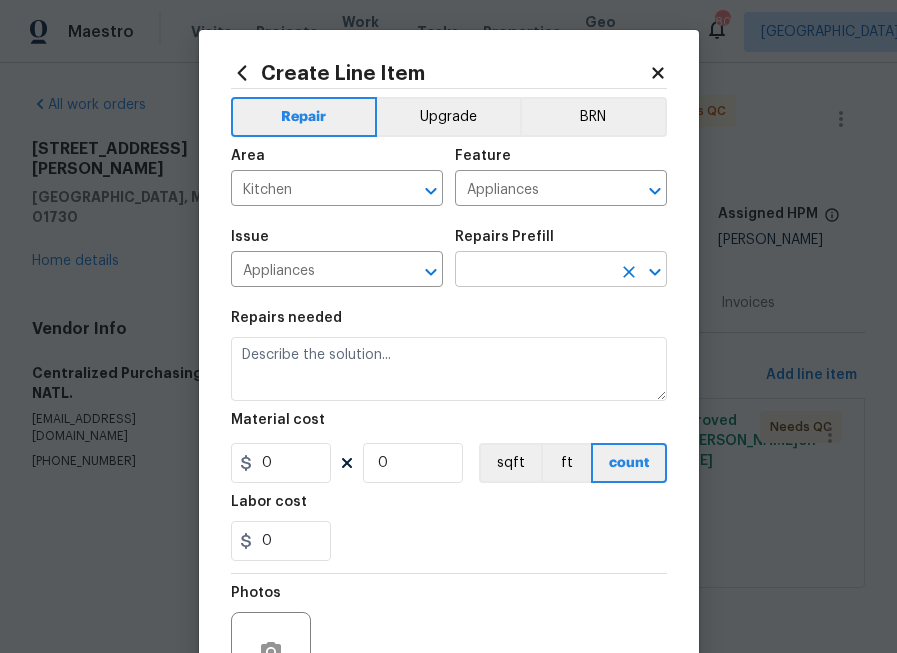 click at bounding box center (533, 271) 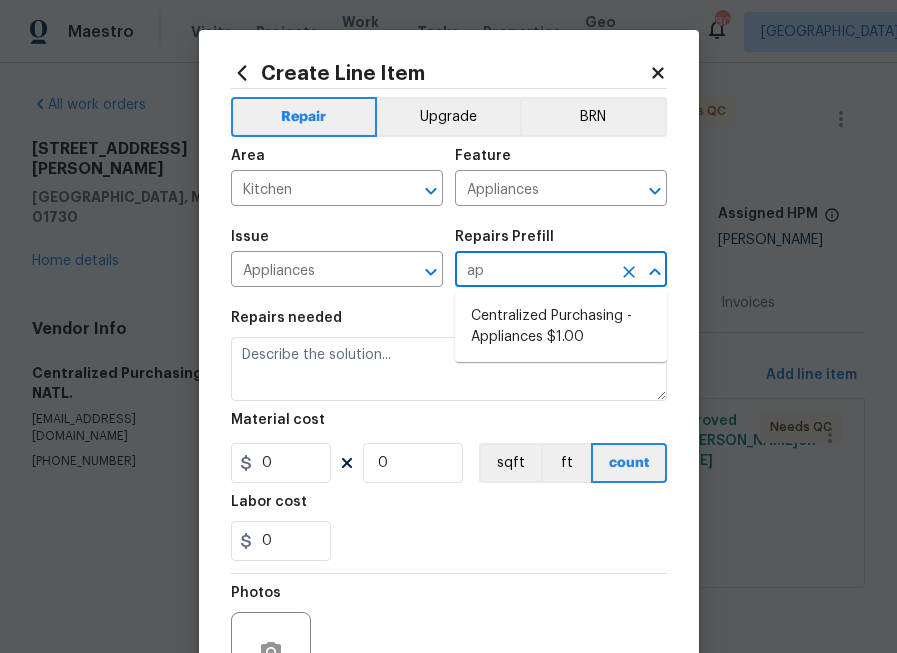 type on "app" 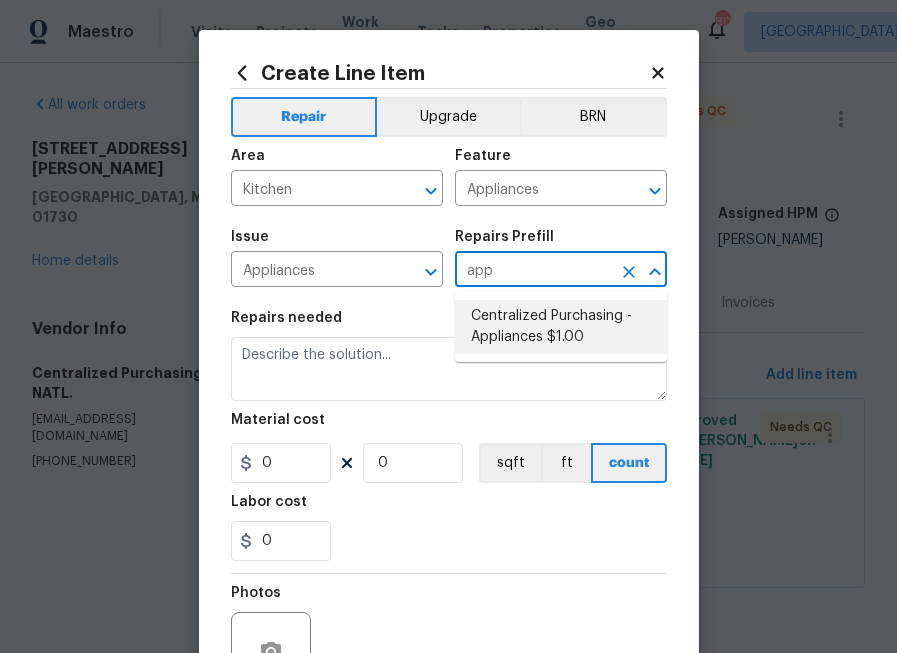 click on "Centralized Purchasing - Appliances $1.00" at bounding box center [561, 327] 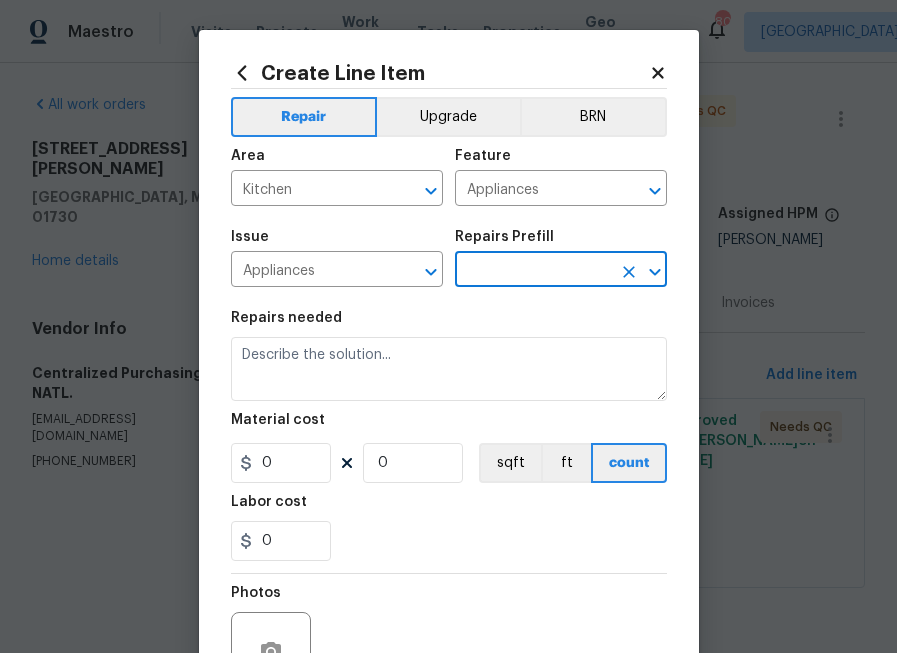 type on "Centralized Purchasing - Appliances $1.00" 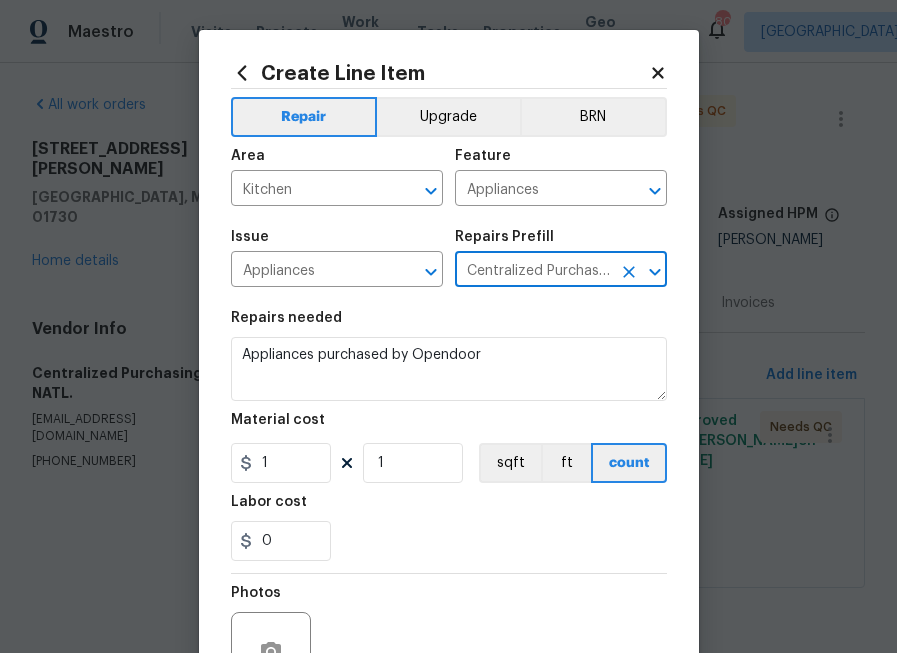 type on "Centralized Purchasing - Appliances $1.00" 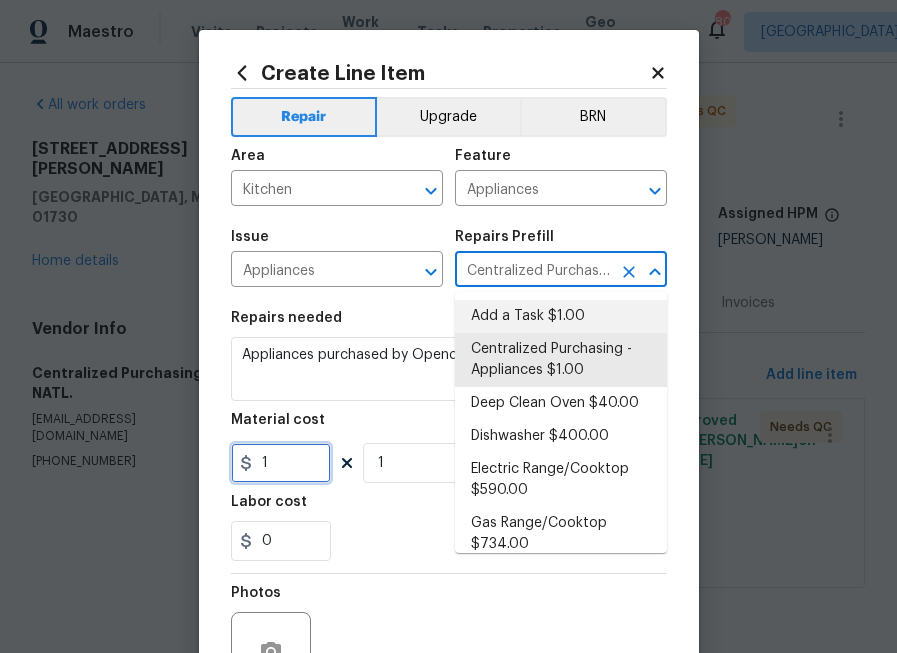 click on "1" at bounding box center (281, 463) 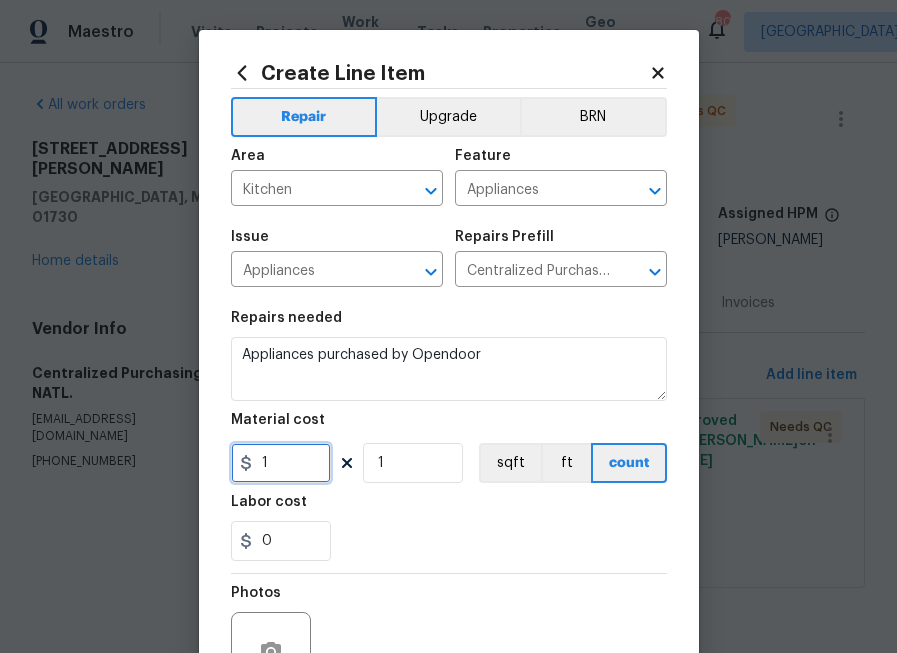 click on "1" at bounding box center [281, 463] 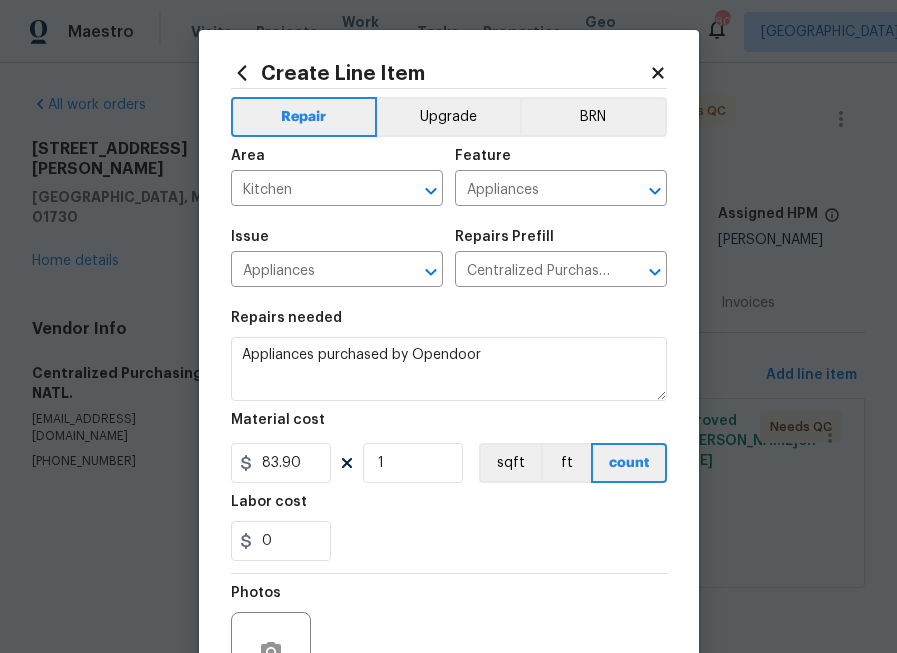 type on "83.9" 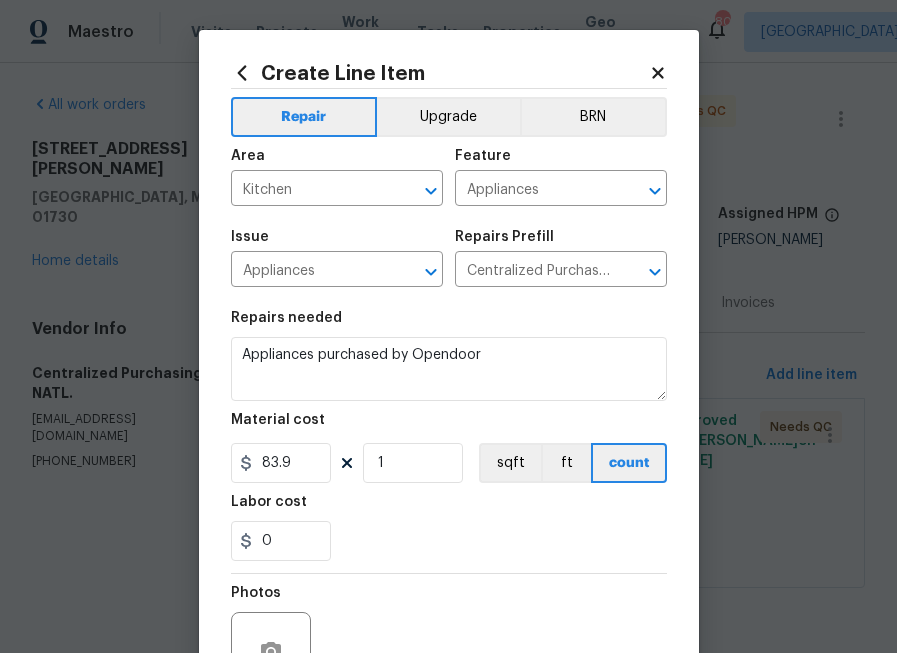 click on "0" at bounding box center [449, 541] 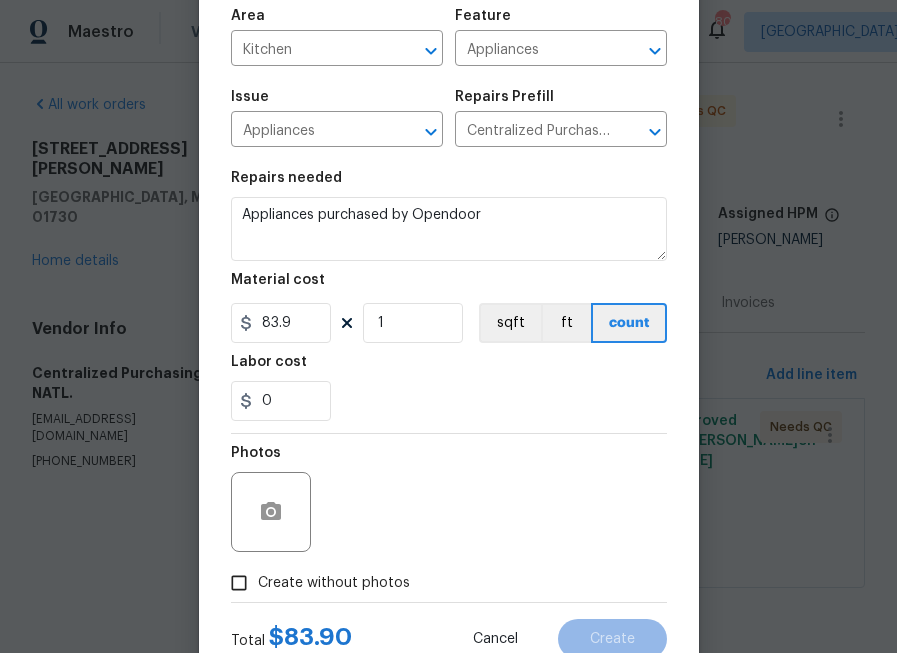 scroll, scrollTop: 209, scrollLeft: 0, axis: vertical 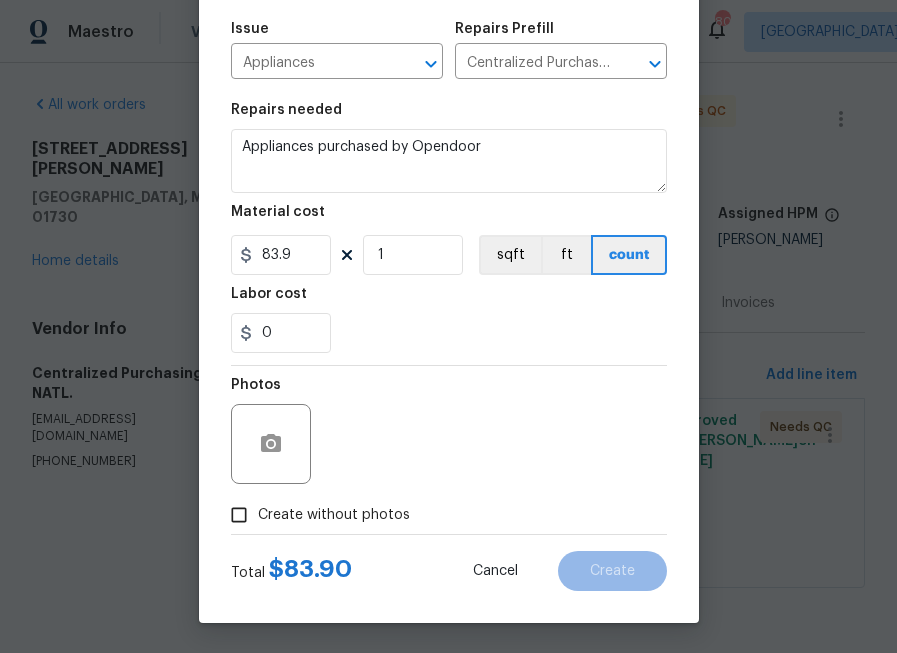 click on "Create without photos" at bounding box center (334, 515) 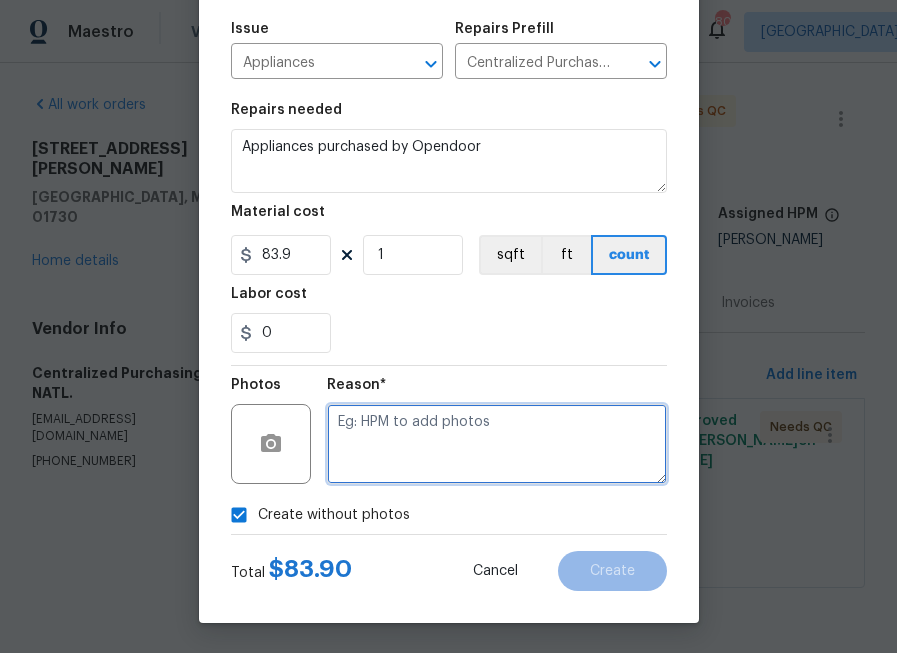 click at bounding box center (497, 444) 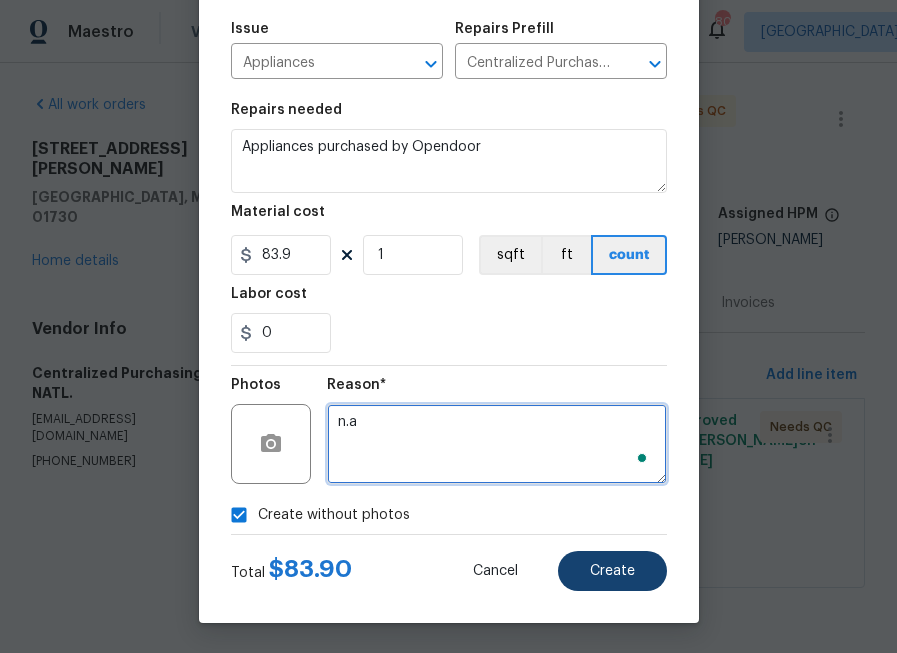 type on "n.a" 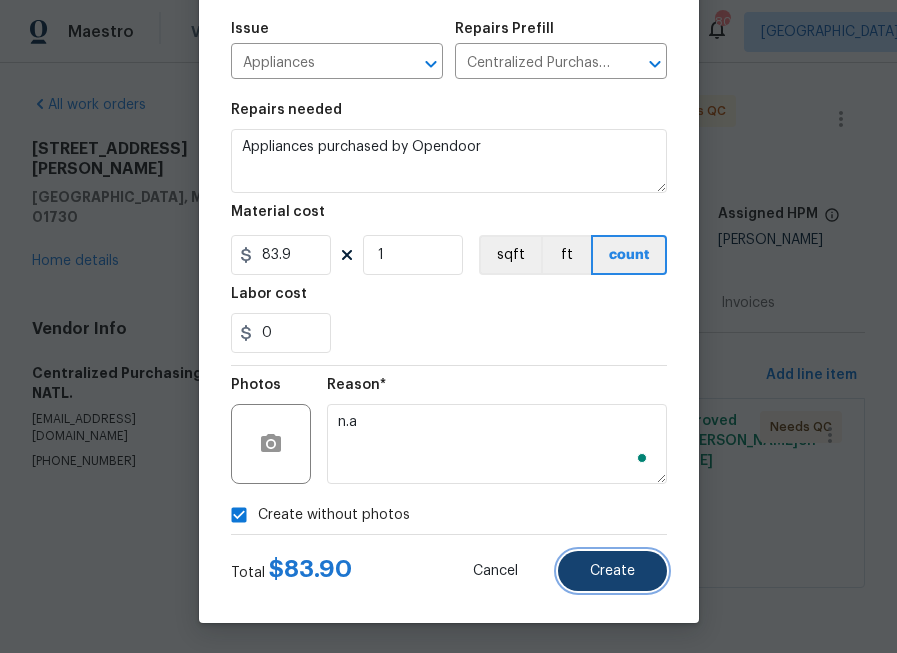 click on "Create" at bounding box center [612, 571] 